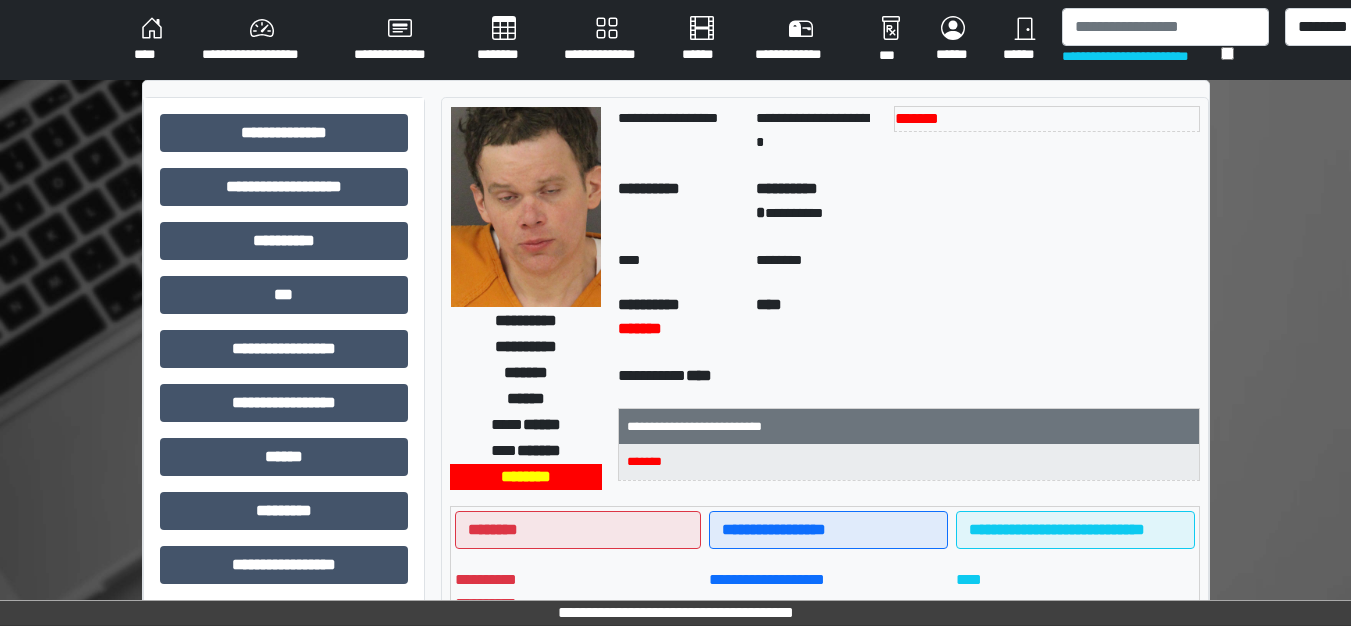 scroll, scrollTop: 0, scrollLeft: 0, axis: both 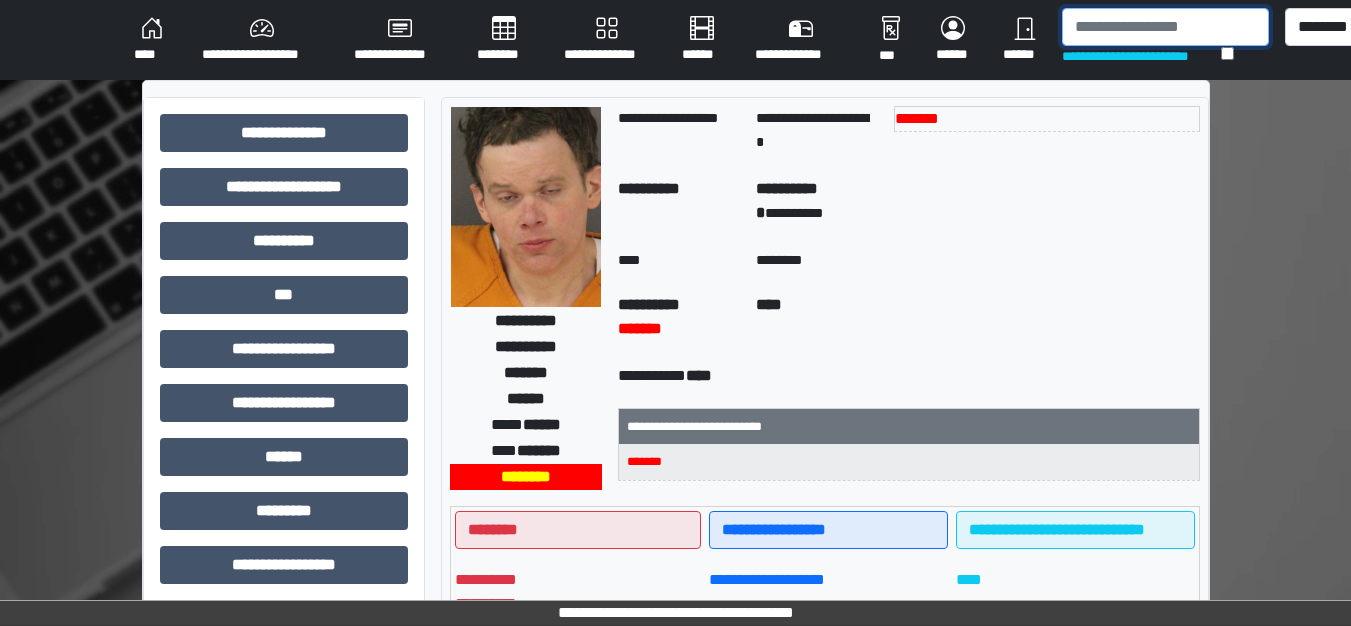 click at bounding box center [1165, 27] 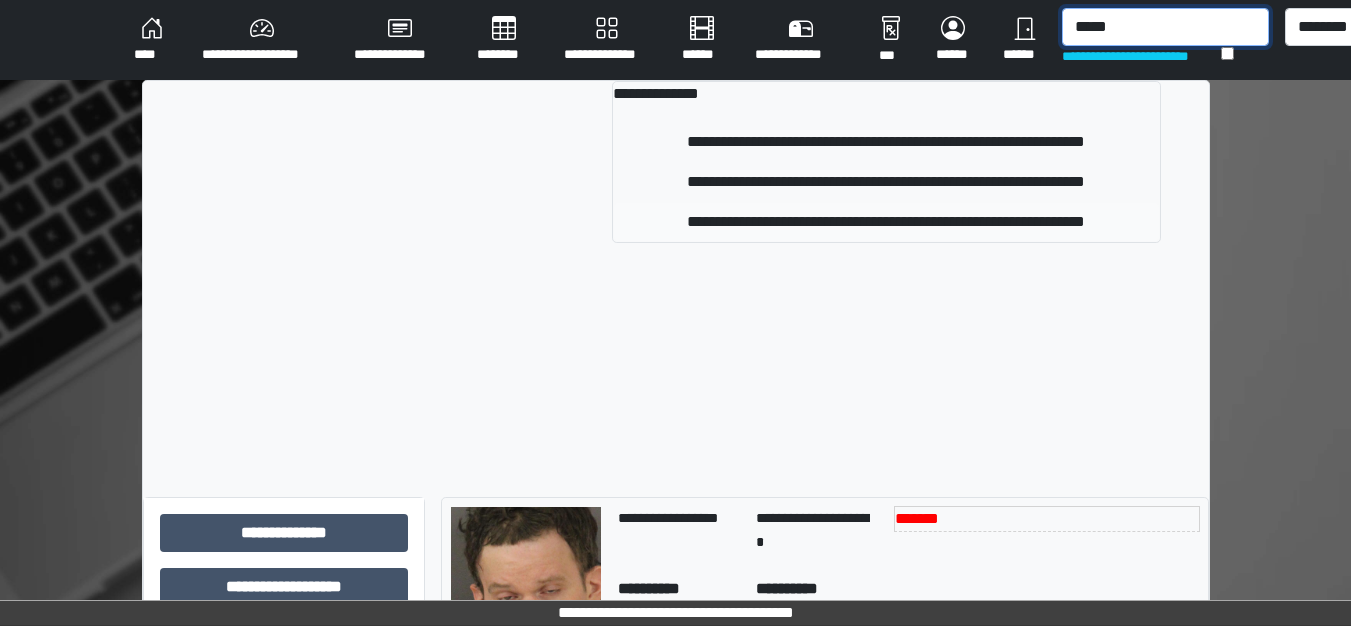 type on "*****" 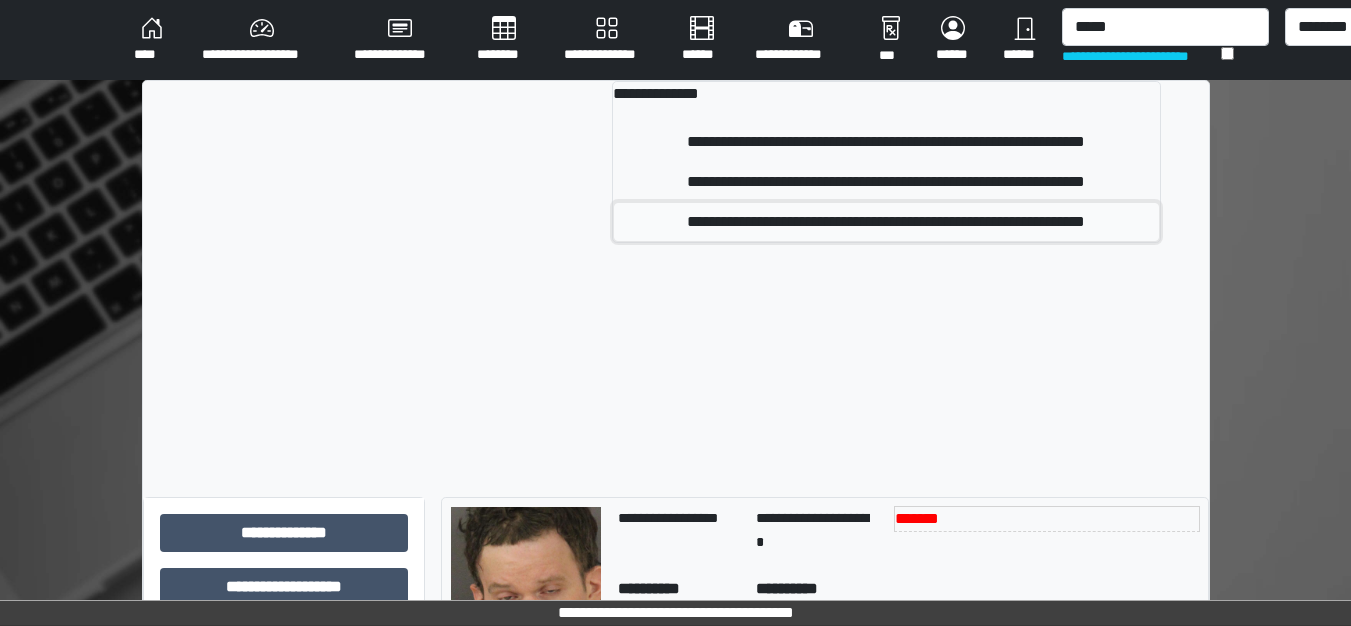 click on "**********" at bounding box center (886, 222) 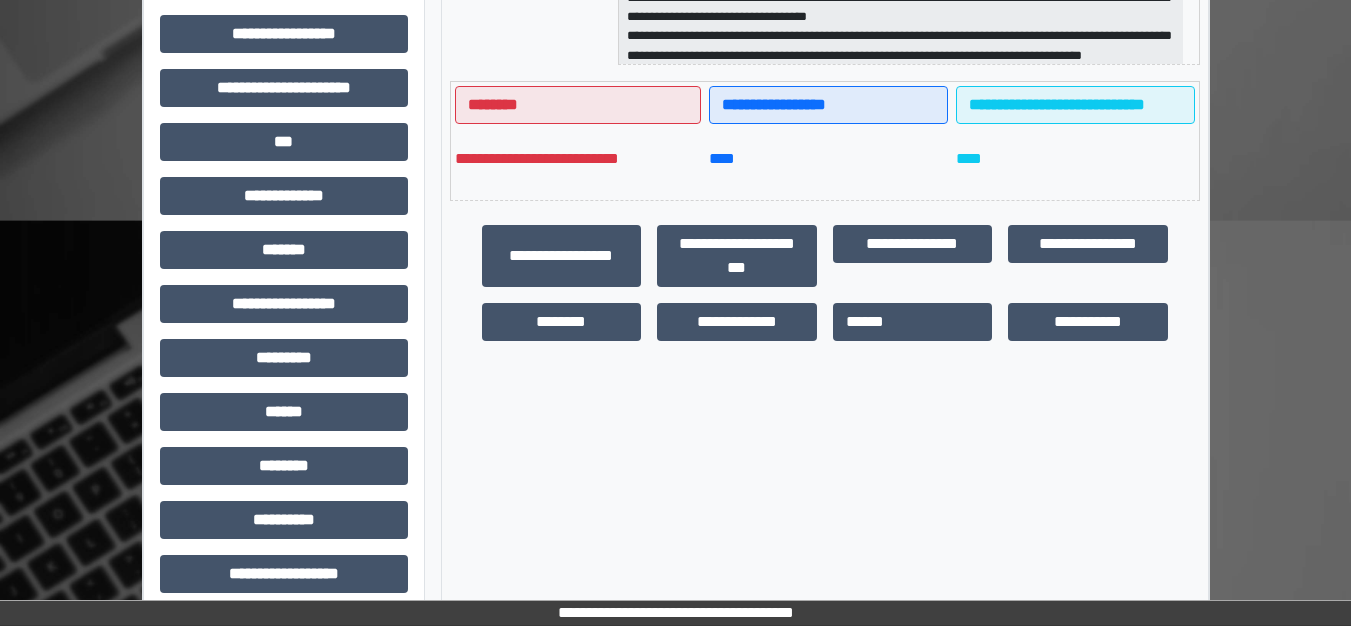 scroll, scrollTop: 548, scrollLeft: 0, axis: vertical 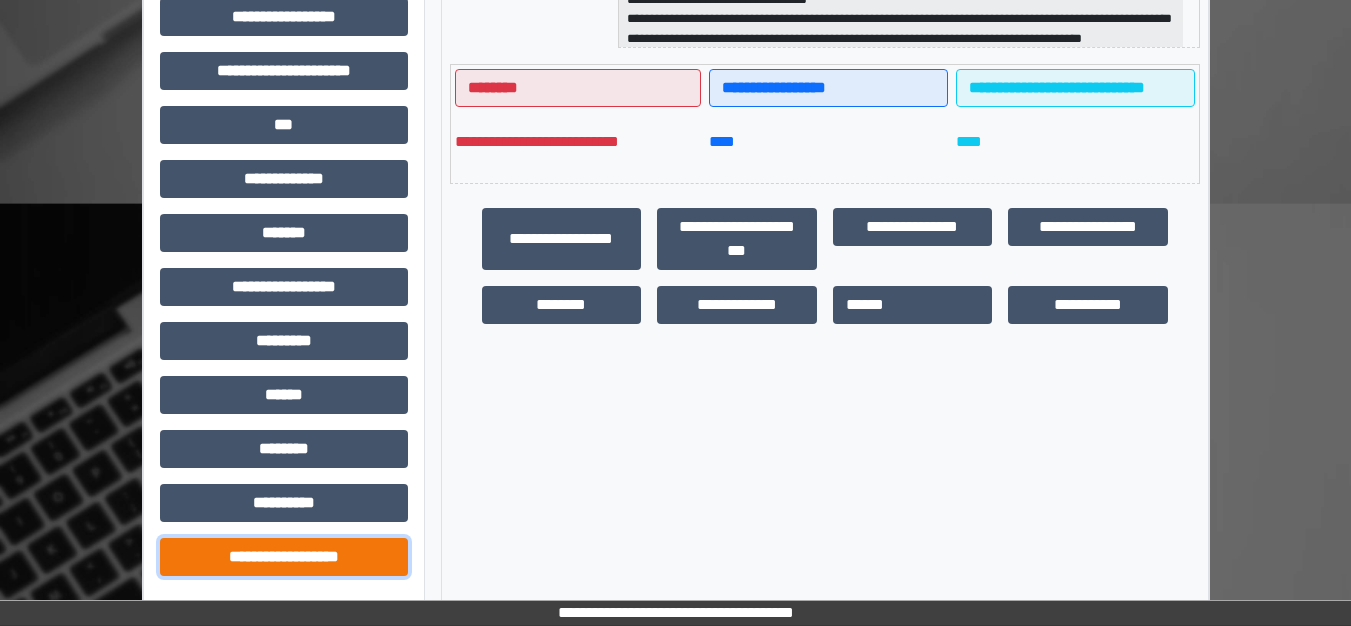 click on "**********" at bounding box center [284, 557] 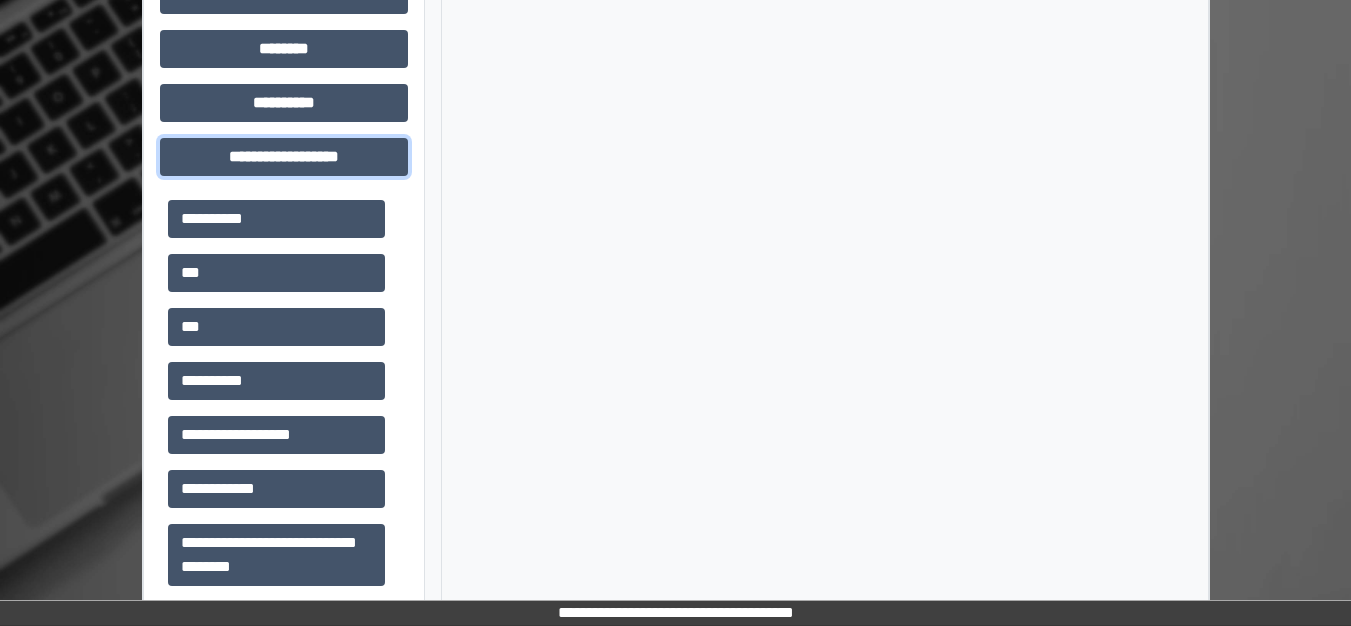 scroll, scrollTop: 1028, scrollLeft: 0, axis: vertical 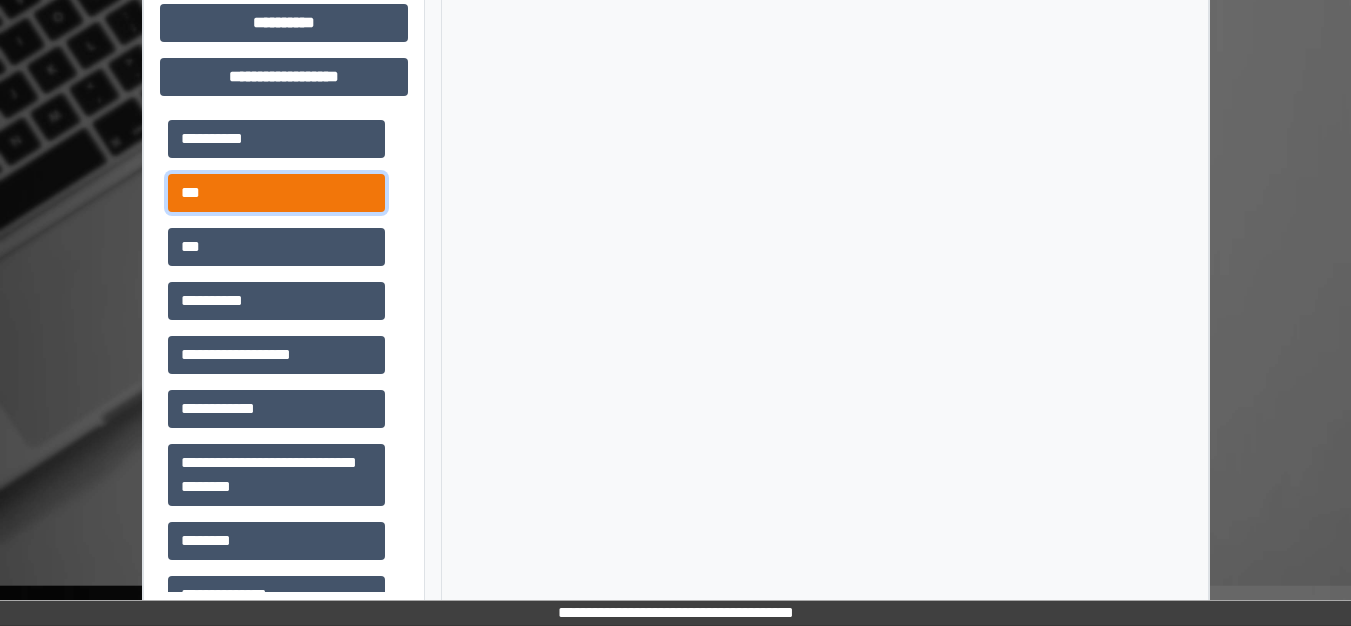 click on "***" at bounding box center (276, 193) 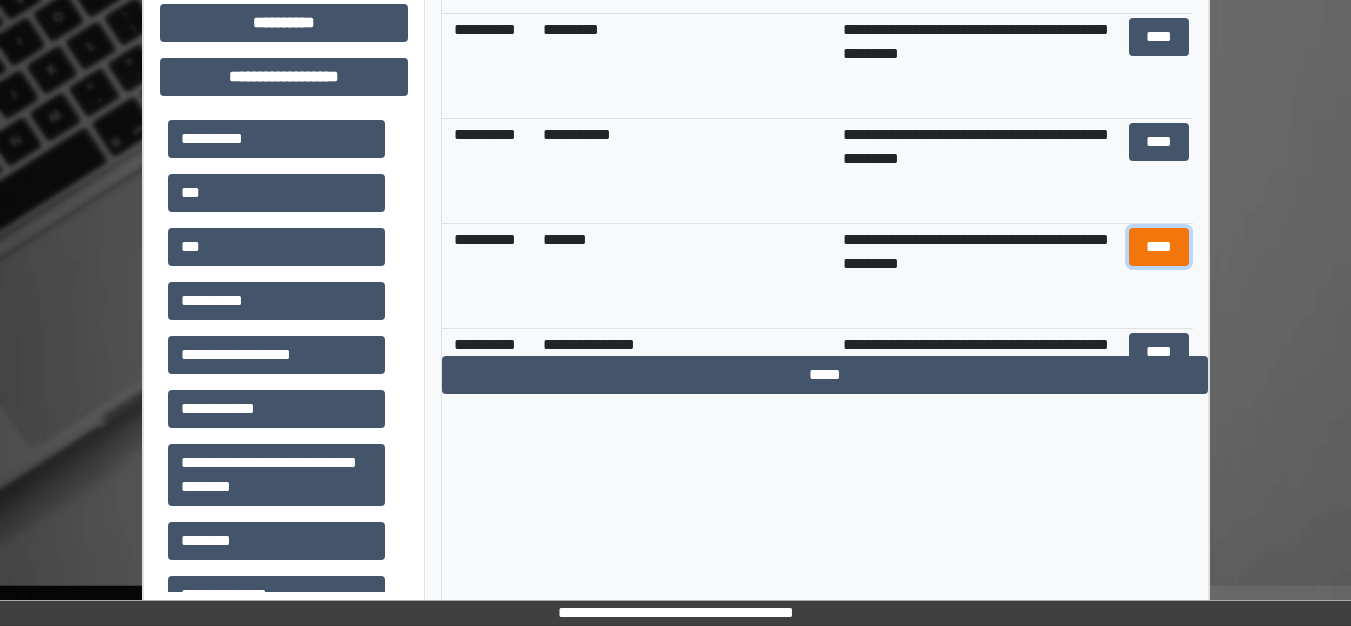 click on "****" at bounding box center (1159, 247) 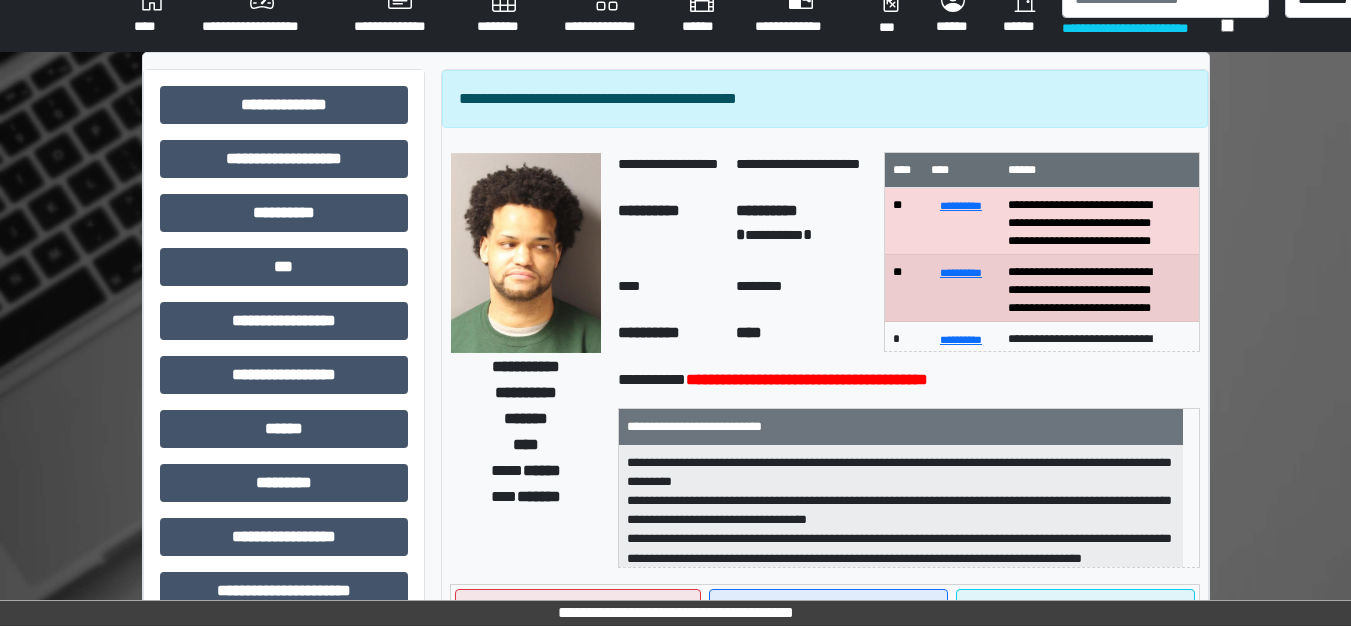 scroll, scrollTop: 0, scrollLeft: 0, axis: both 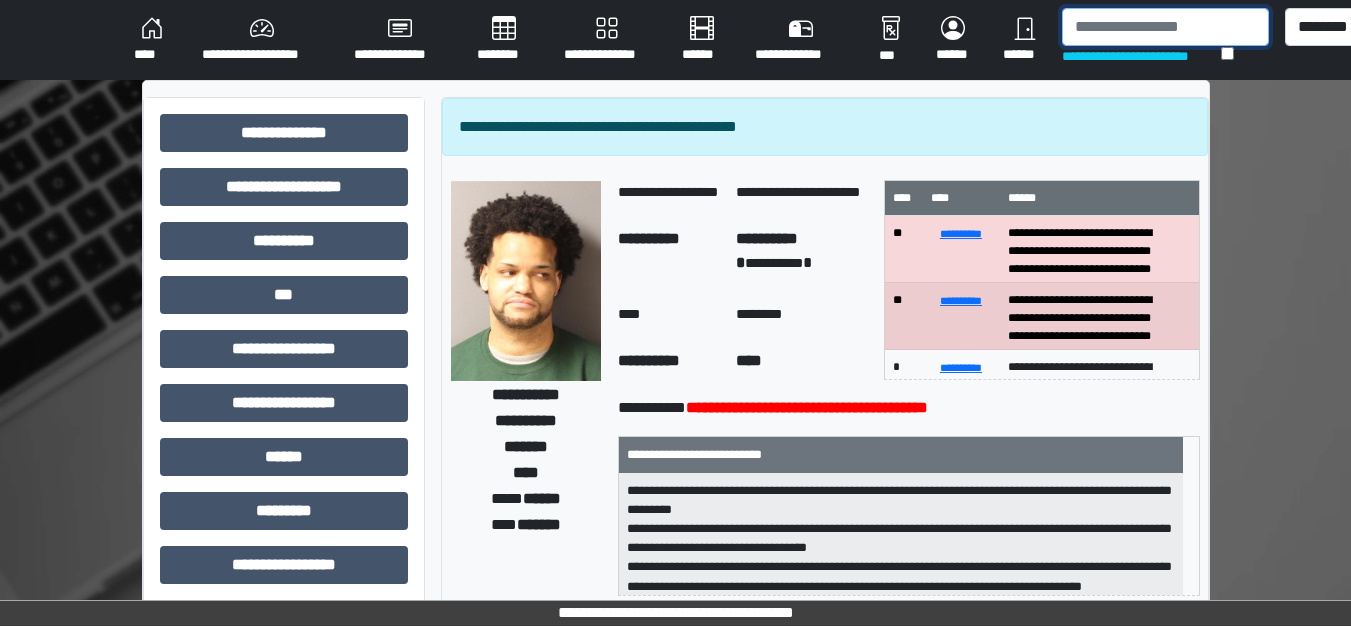 click at bounding box center [1165, 27] 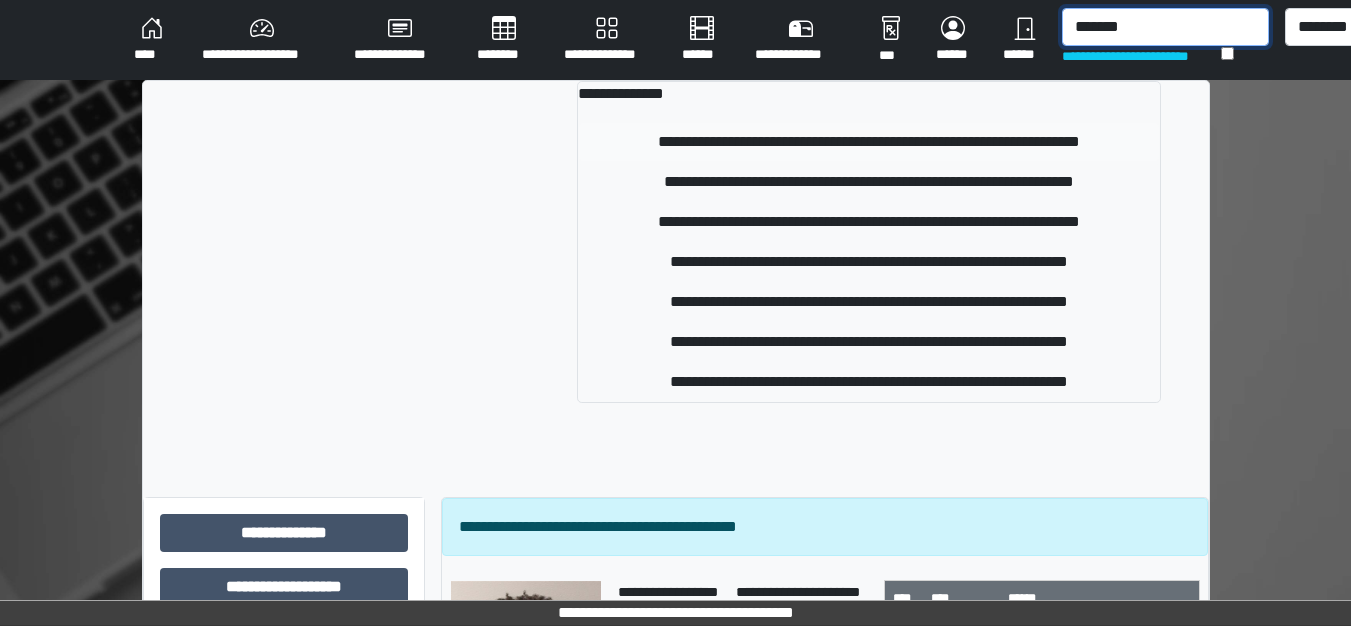 type on "*******" 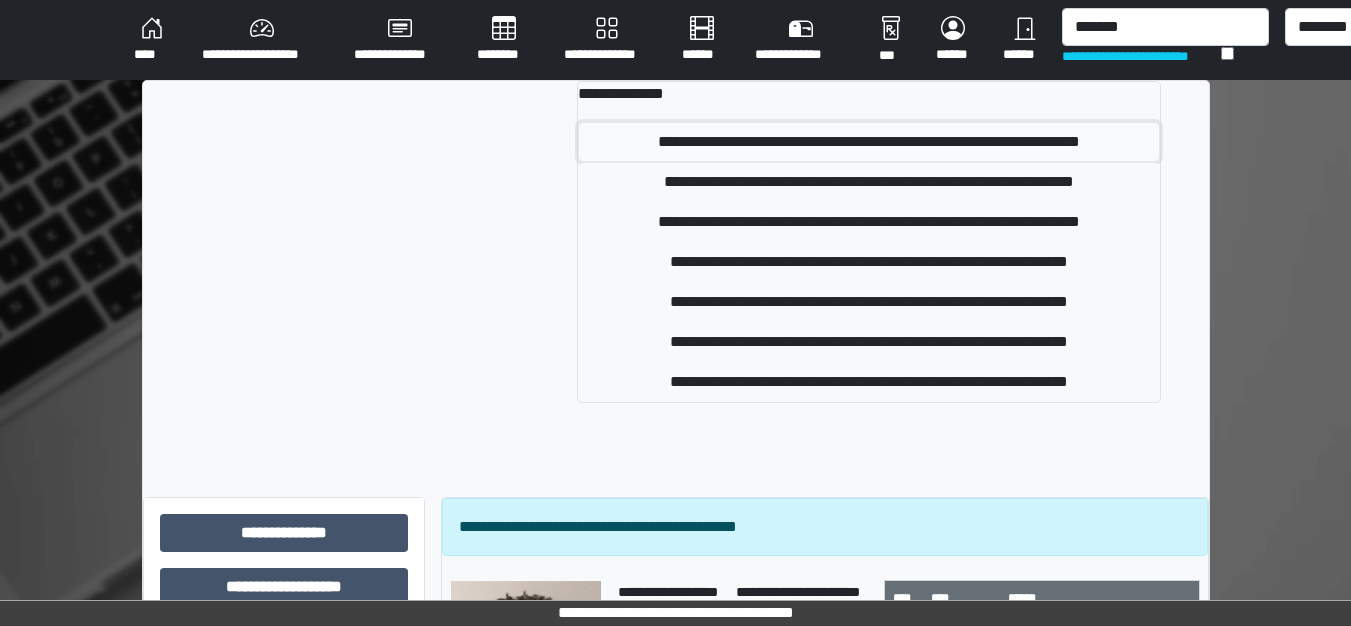 click on "**********" at bounding box center [869, 142] 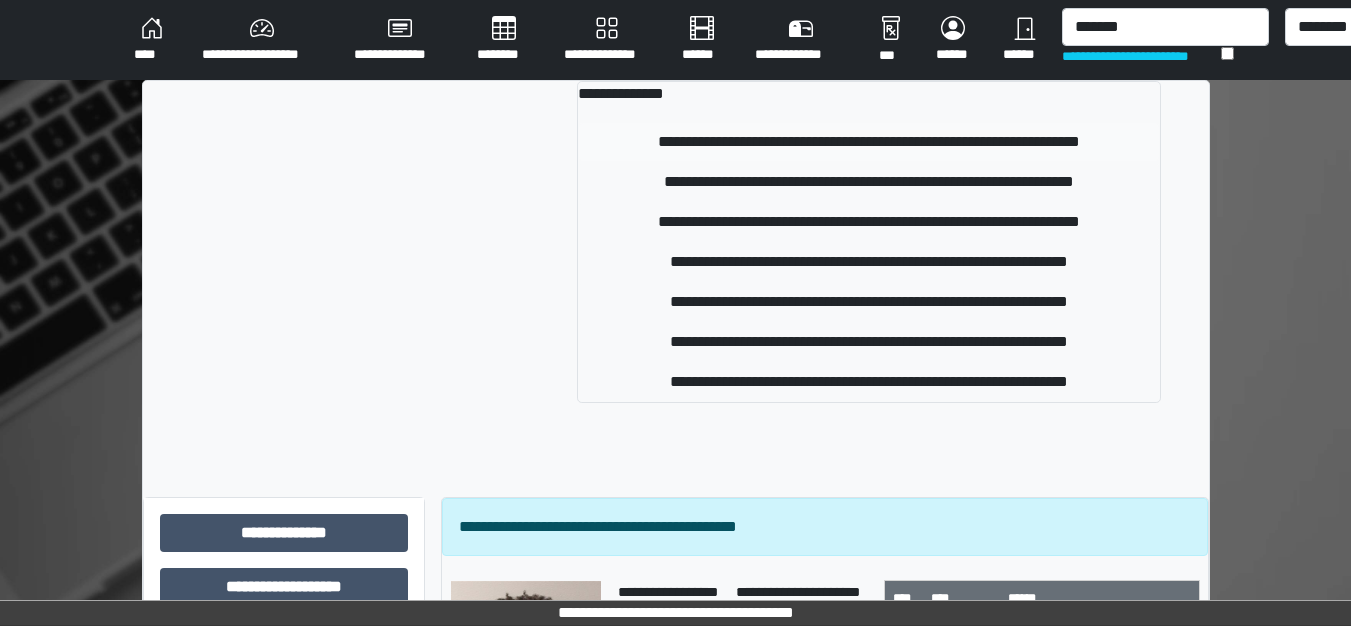type 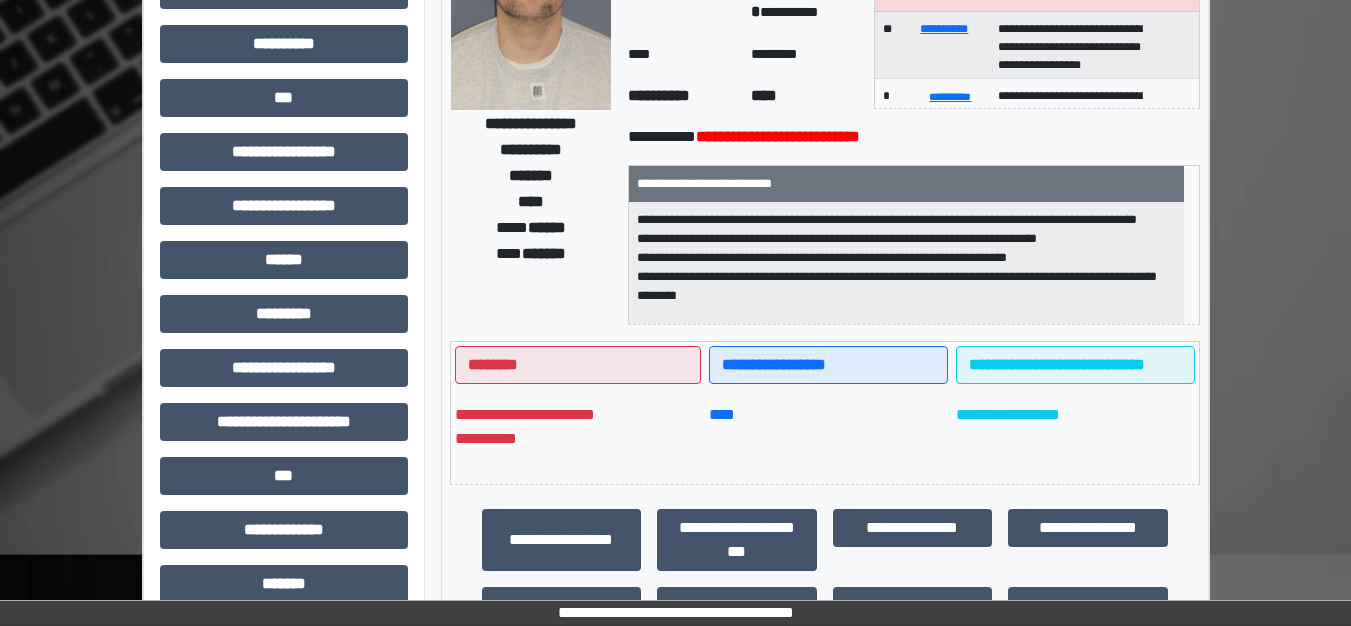 scroll, scrollTop: 100, scrollLeft: 0, axis: vertical 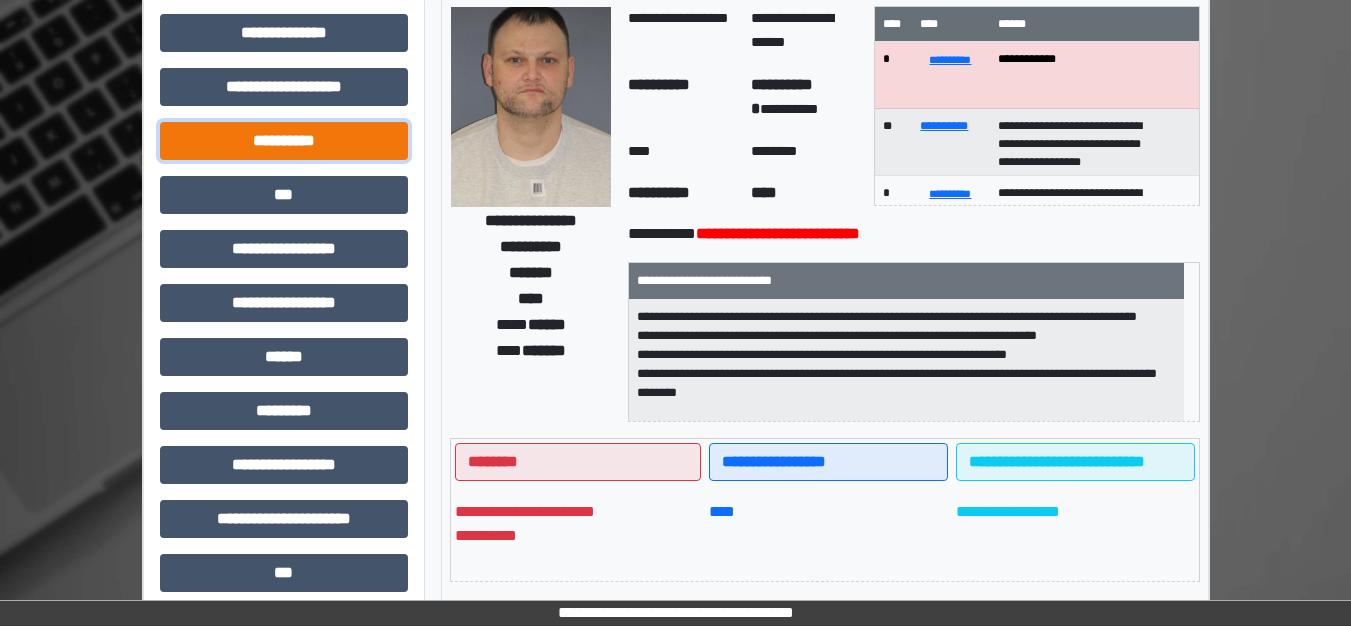 click on "**********" at bounding box center (284, 141) 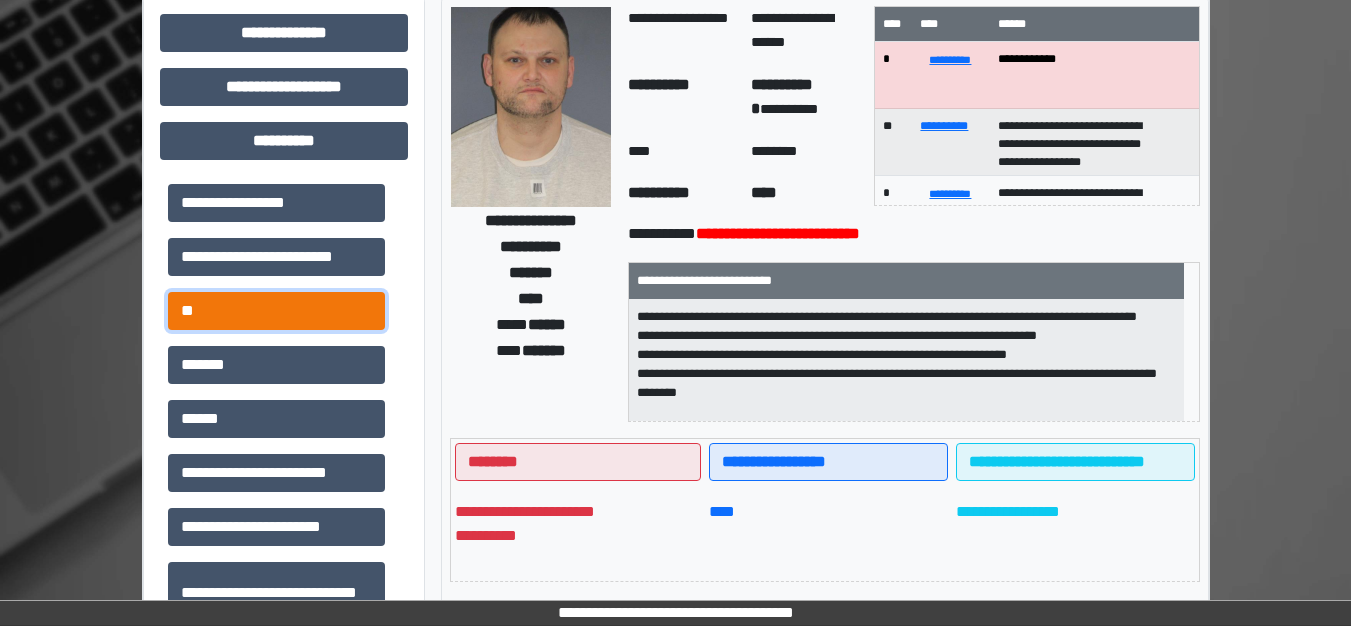 click on "**" at bounding box center (276, 311) 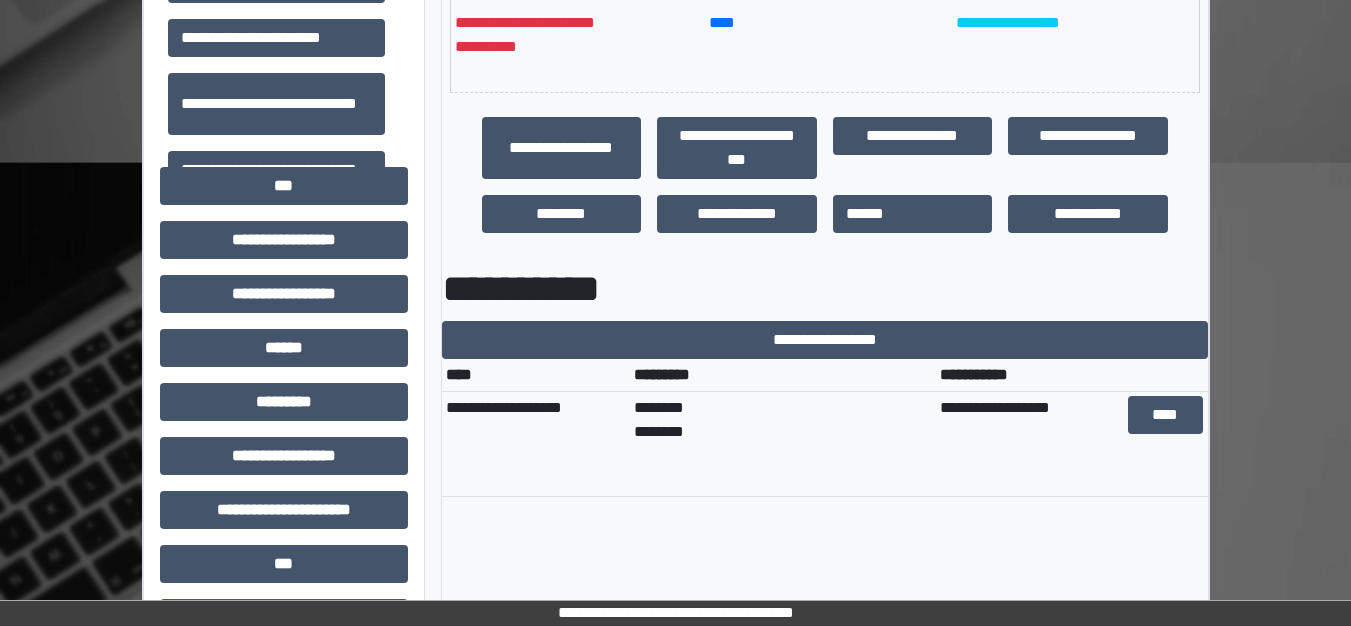 scroll, scrollTop: 600, scrollLeft: 0, axis: vertical 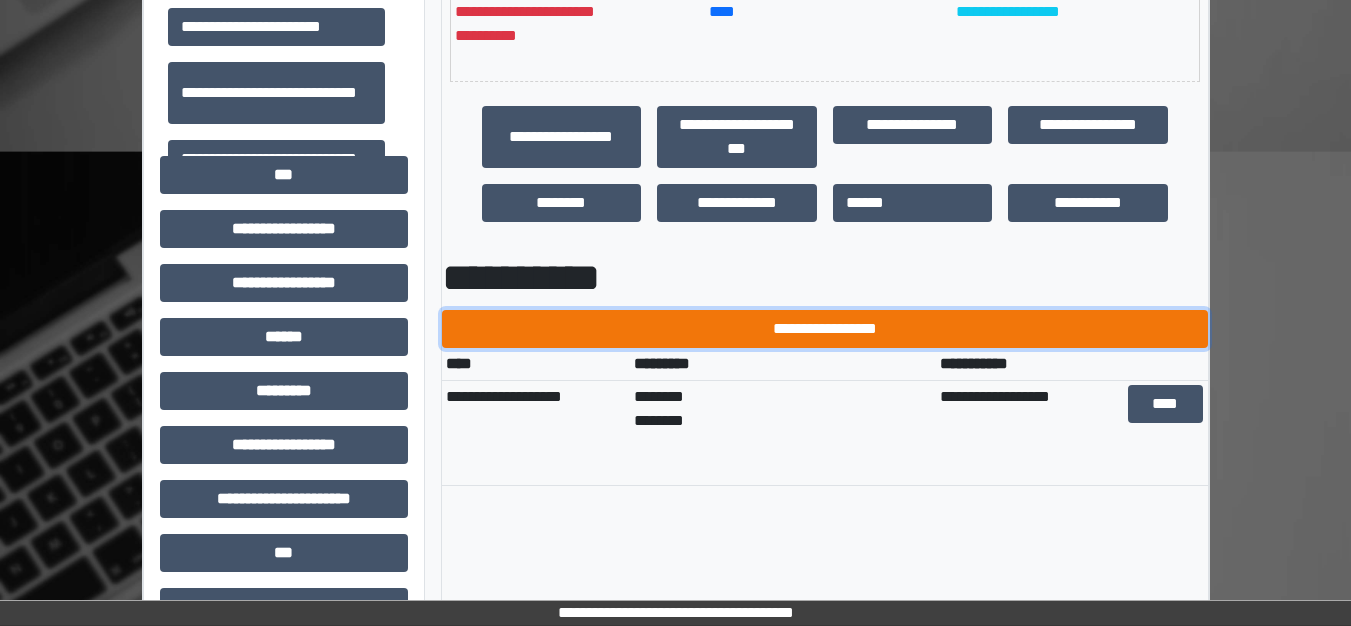 click on "**********" at bounding box center (825, 329) 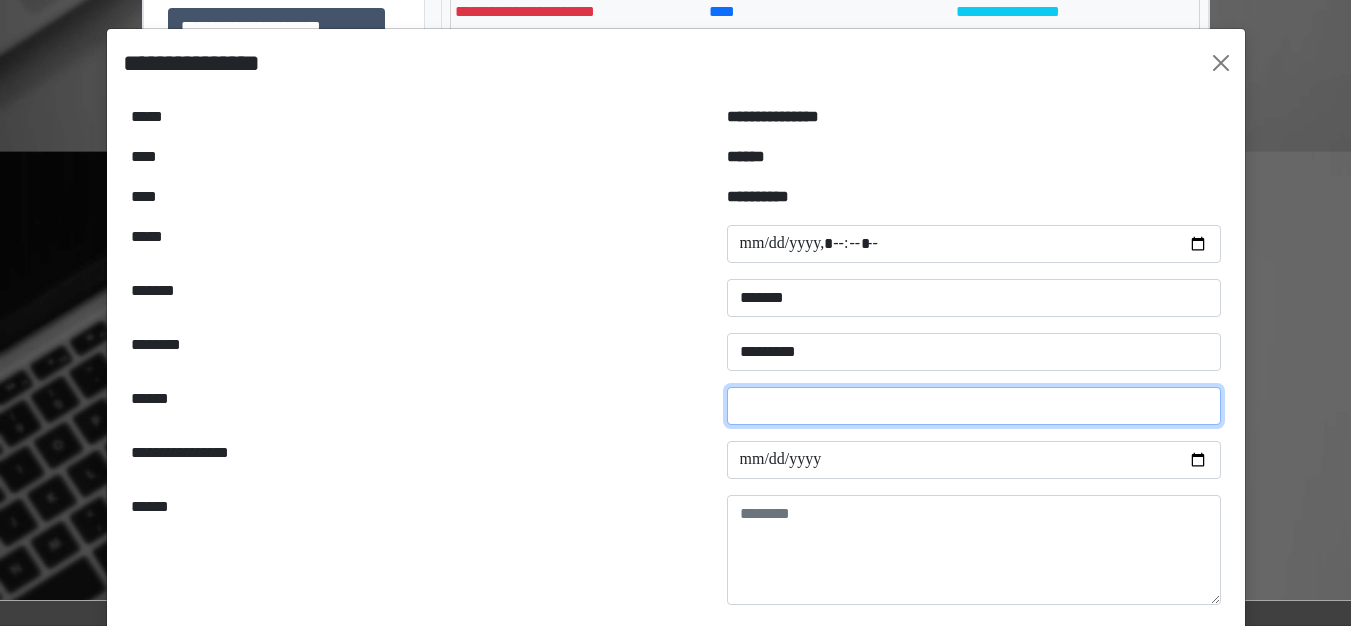 click at bounding box center [974, 406] 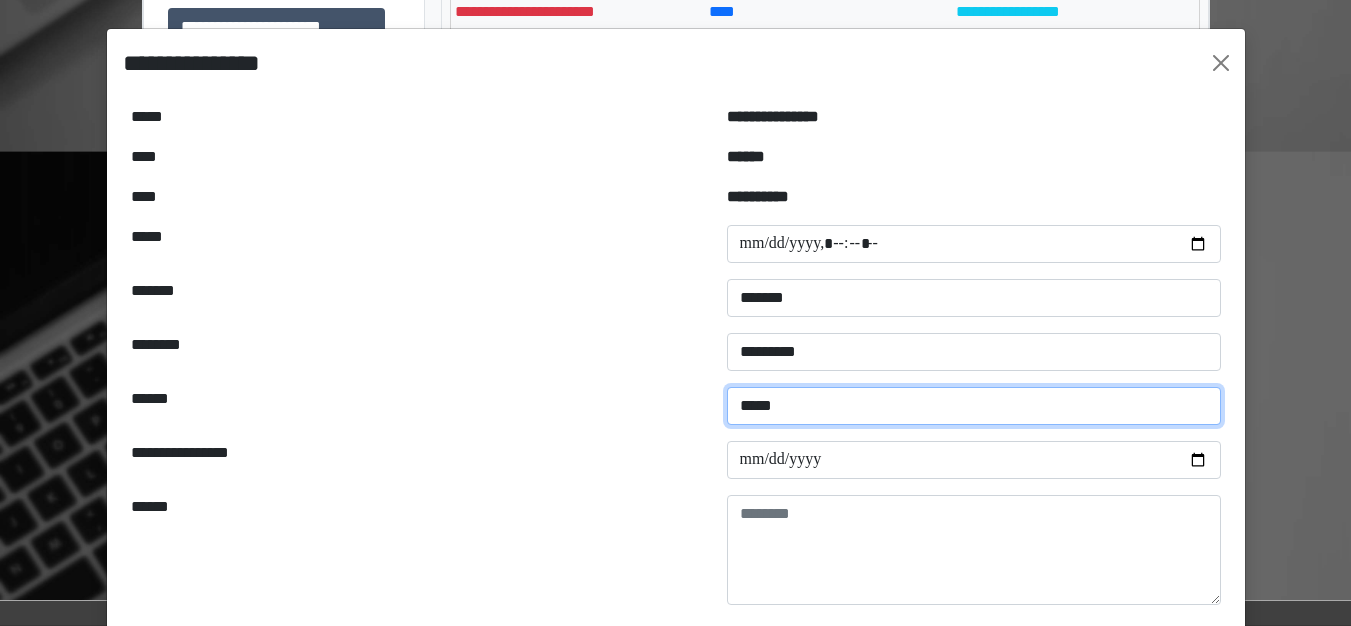type on "*****" 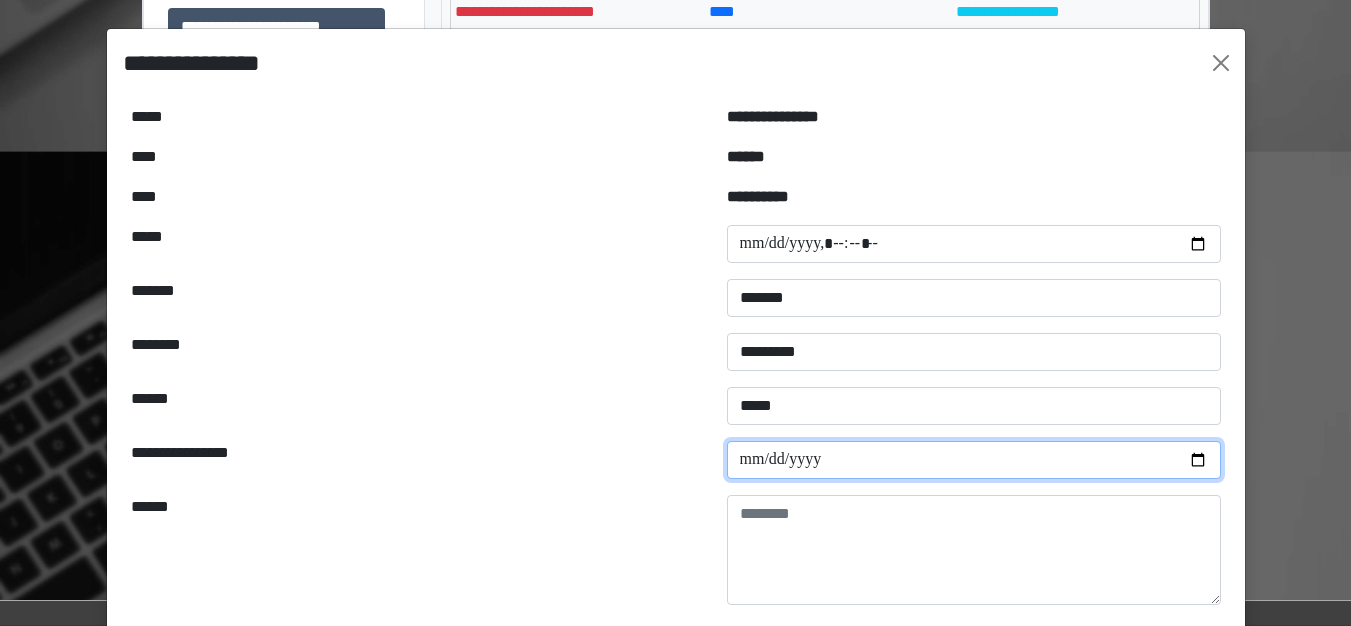 click at bounding box center [974, 460] 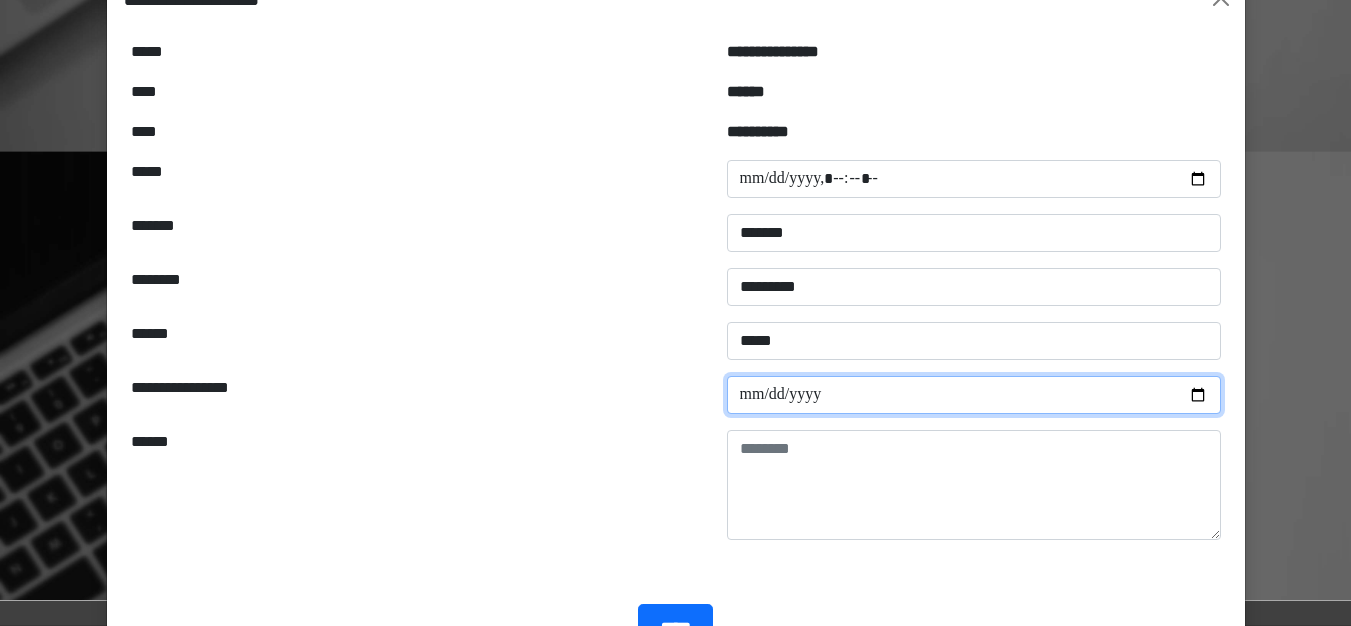 scroll, scrollTop: 100, scrollLeft: 0, axis: vertical 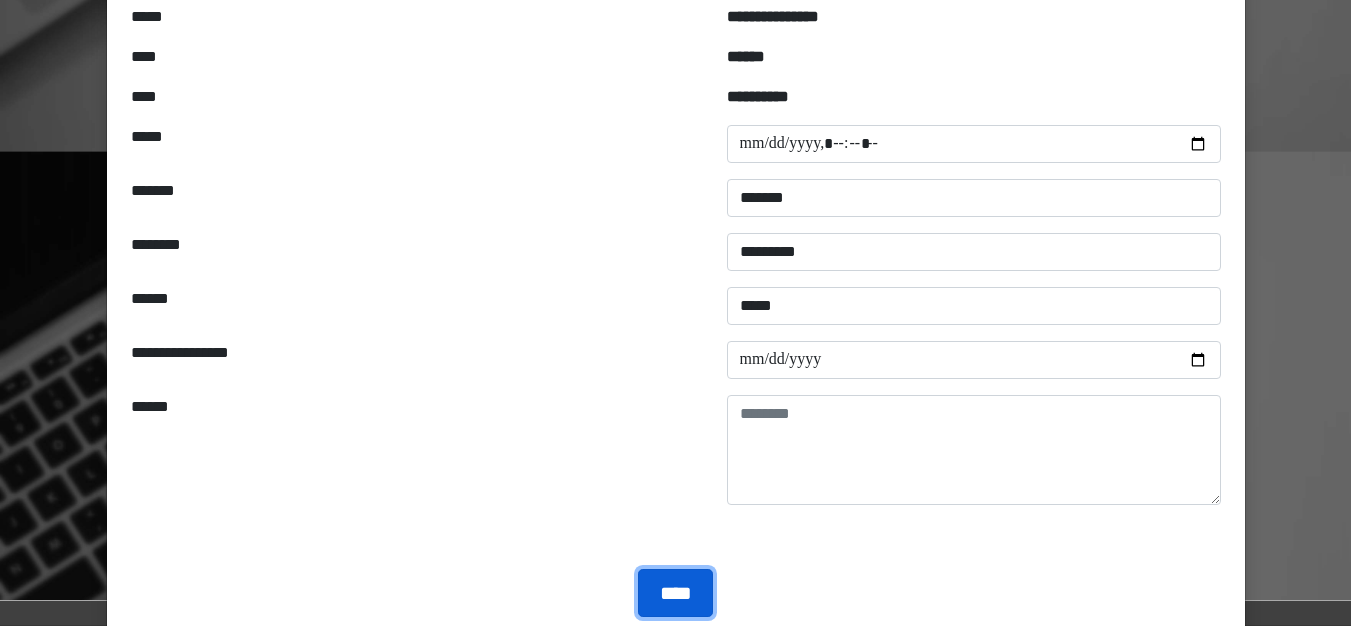 click on "****" at bounding box center (675, 593) 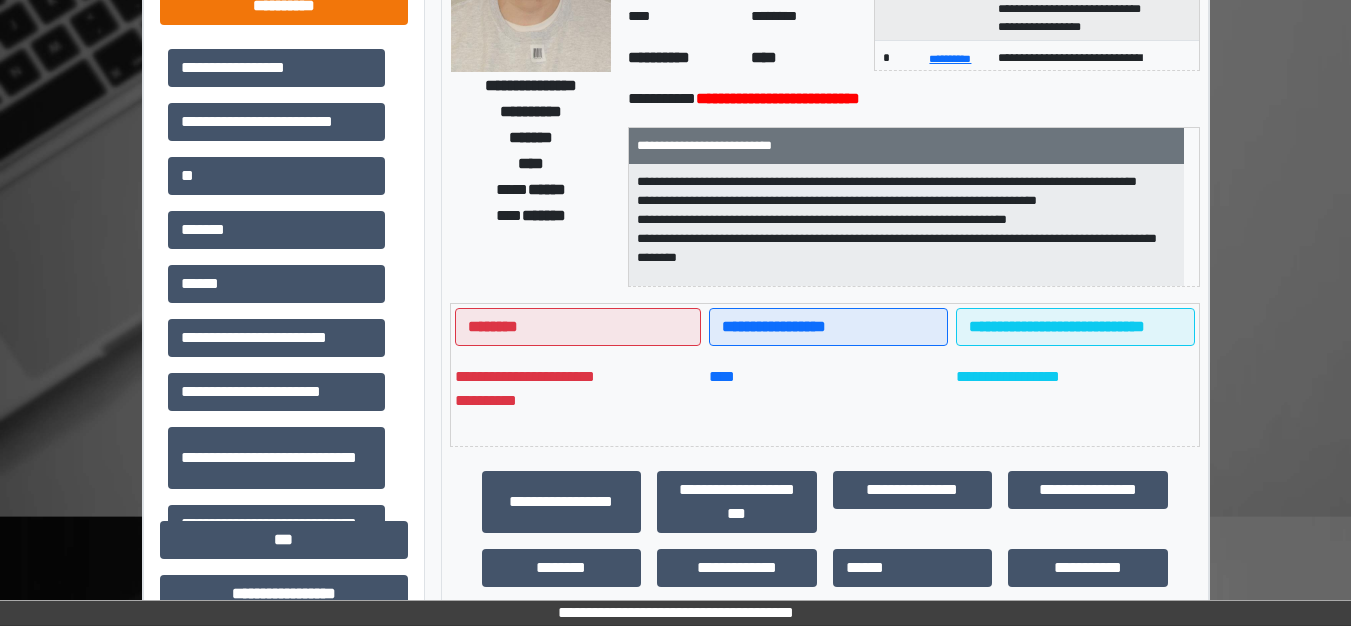 scroll, scrollTop: 200, scrollLeft: 0, axis: vertical 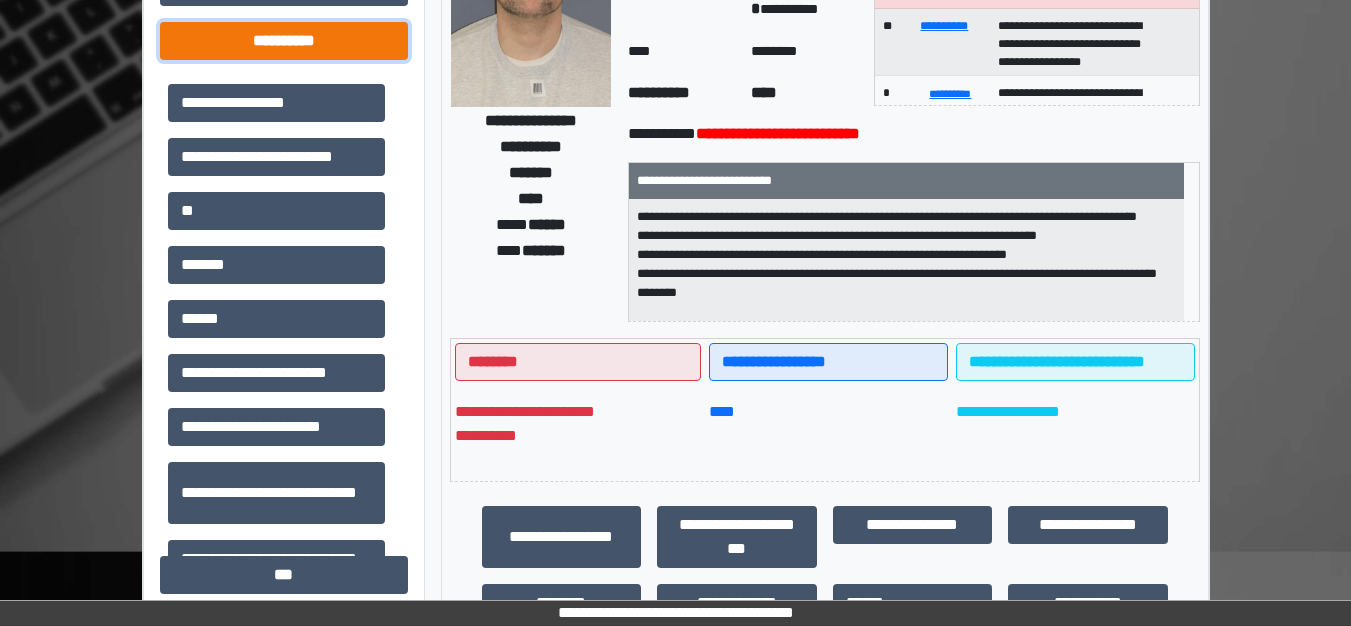 click on "**********" at bounding box center [284, 41] 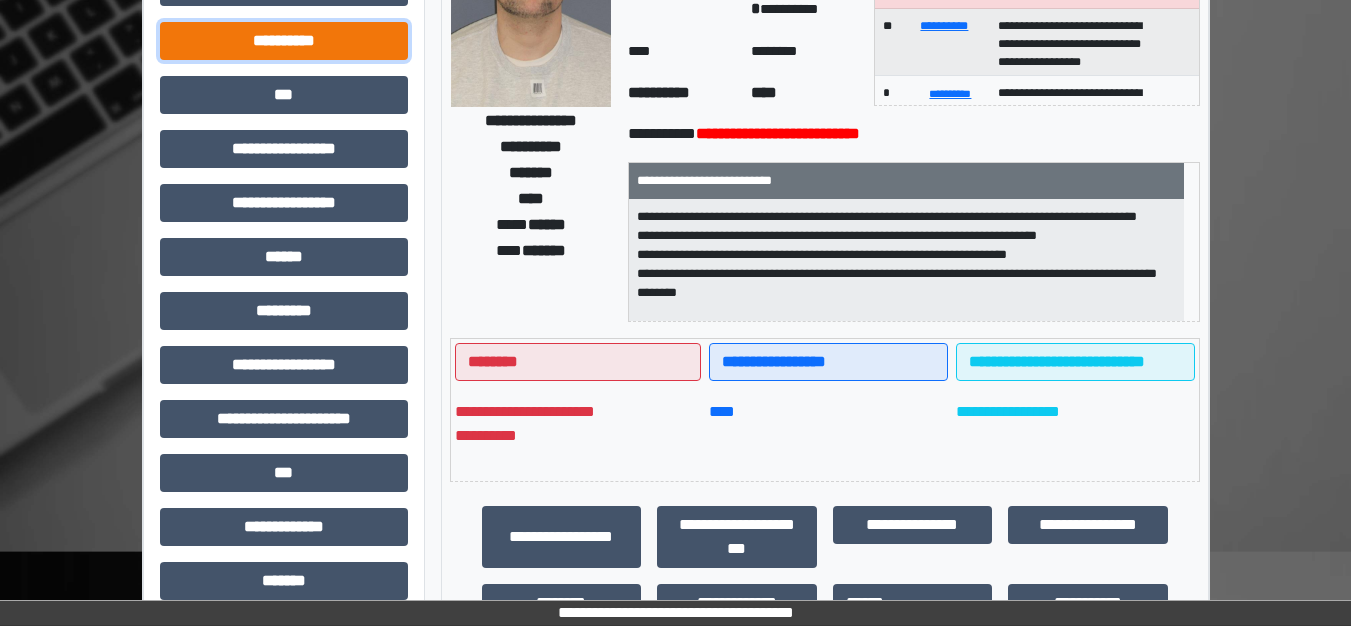 click on "**********" at bounding box center (284, 41) 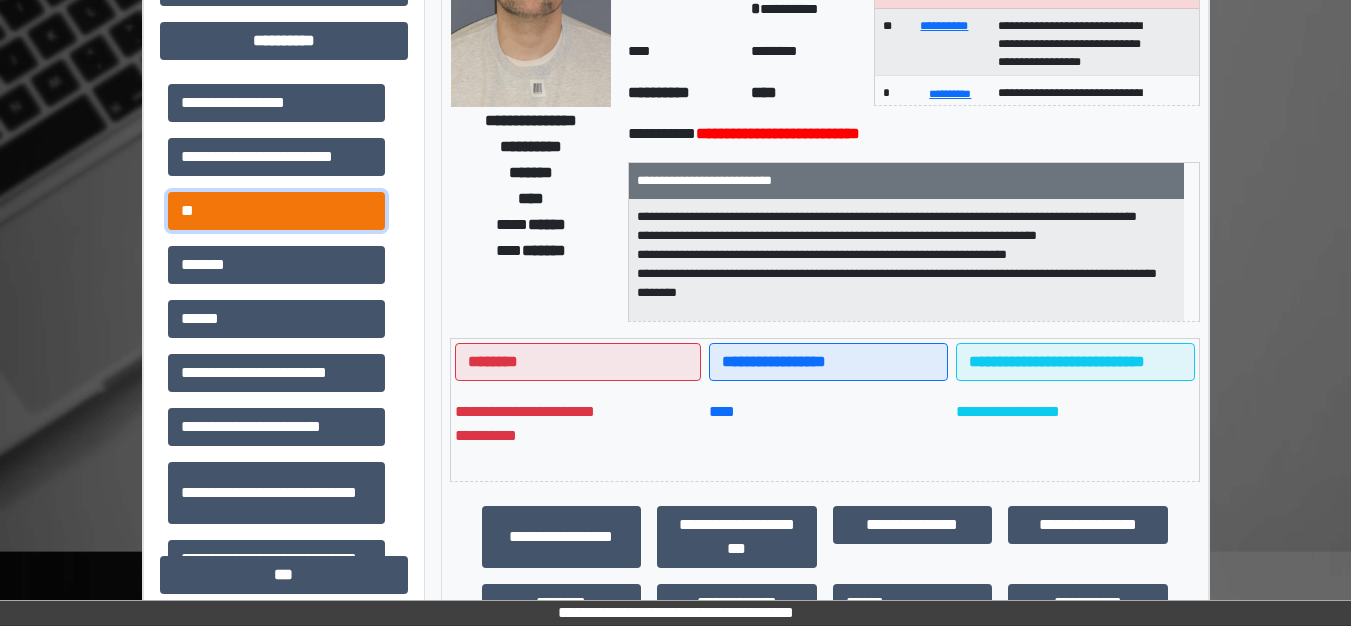 click on "**" at bounding box center (276, 211) 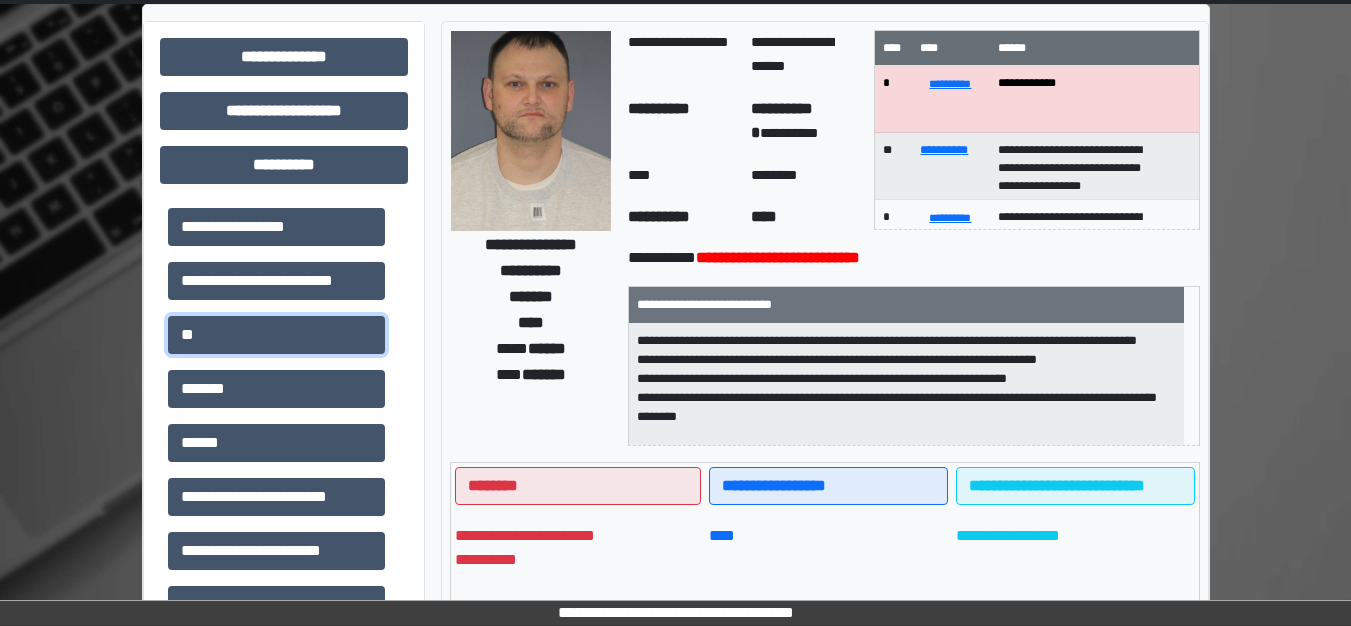 scroll, scrollTop: 0, scrollLeft: 0, axis: both 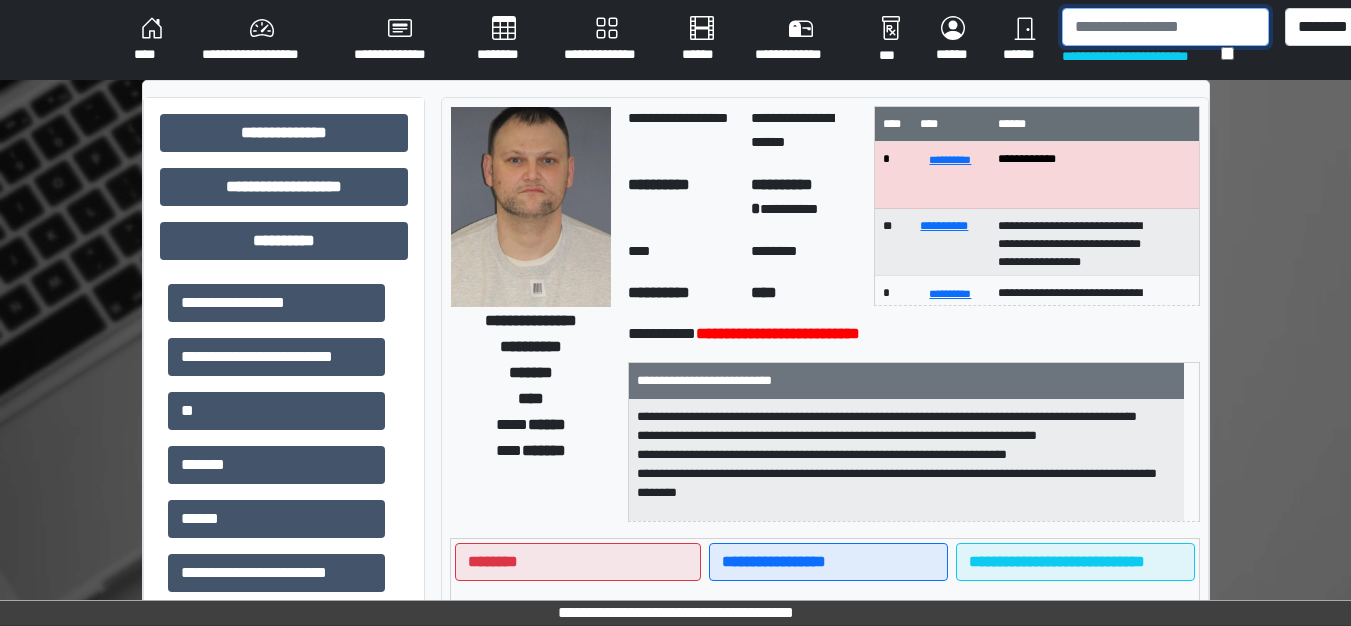 click at bounding box center [1165, 27] 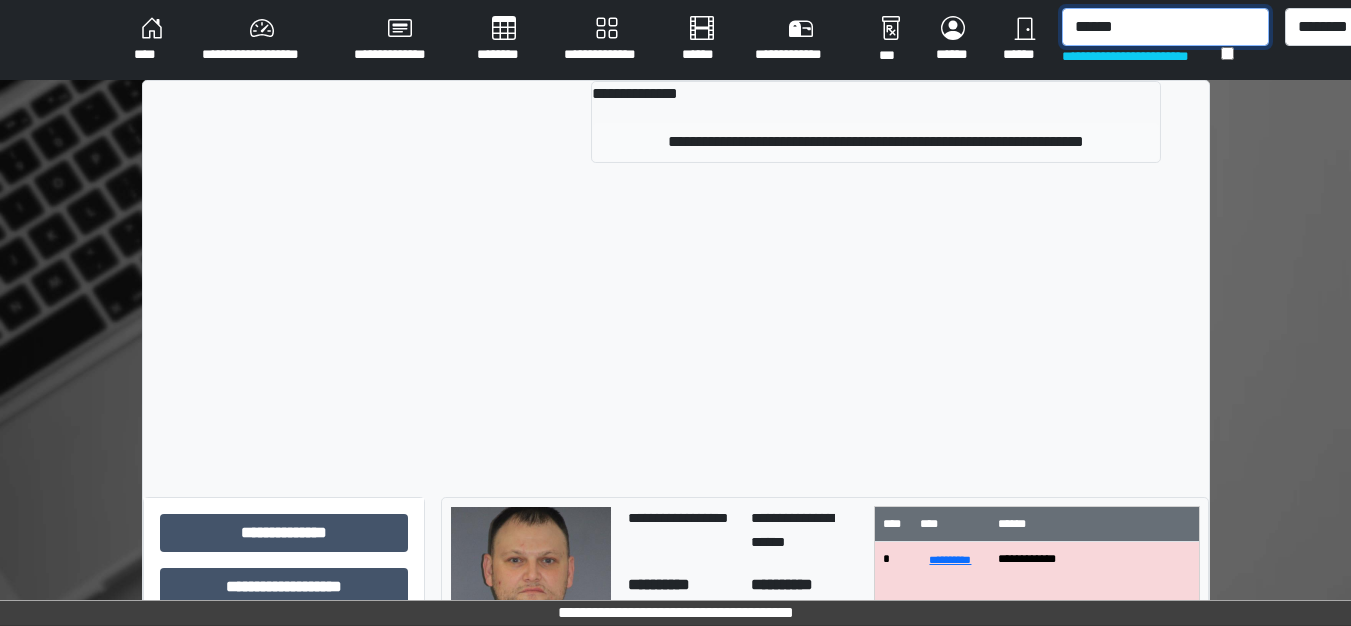 type on "******" 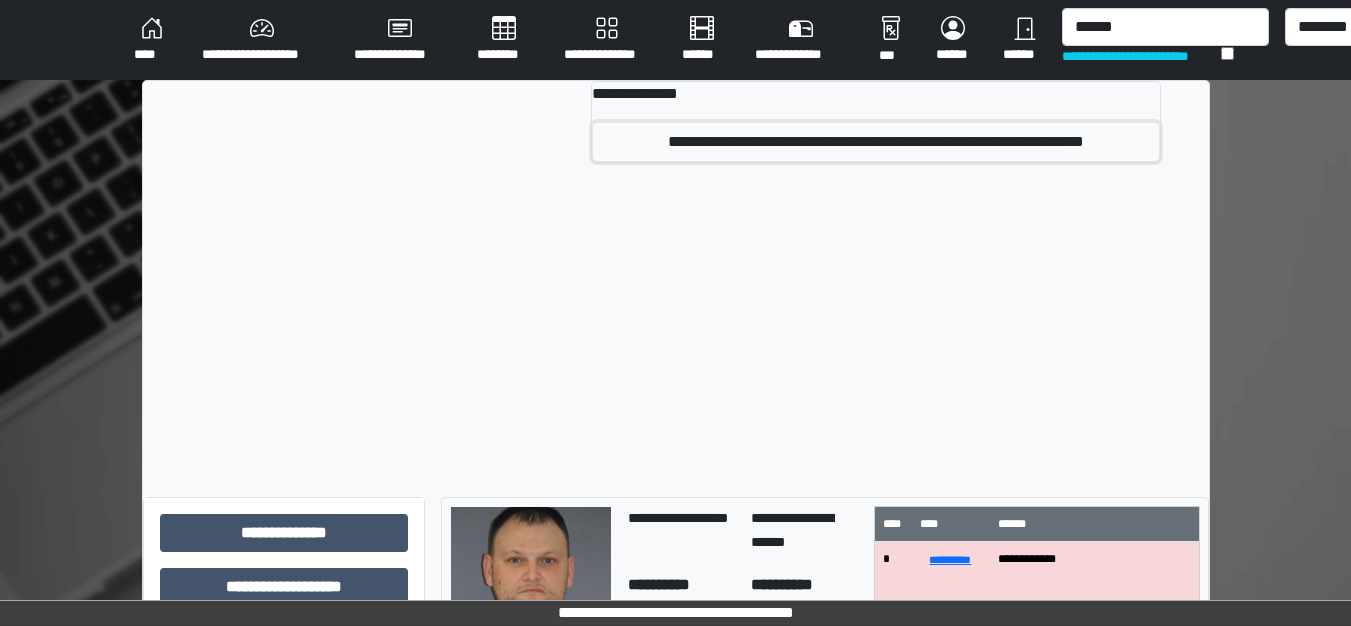 click on "**********" at bounding box center [876, 142] 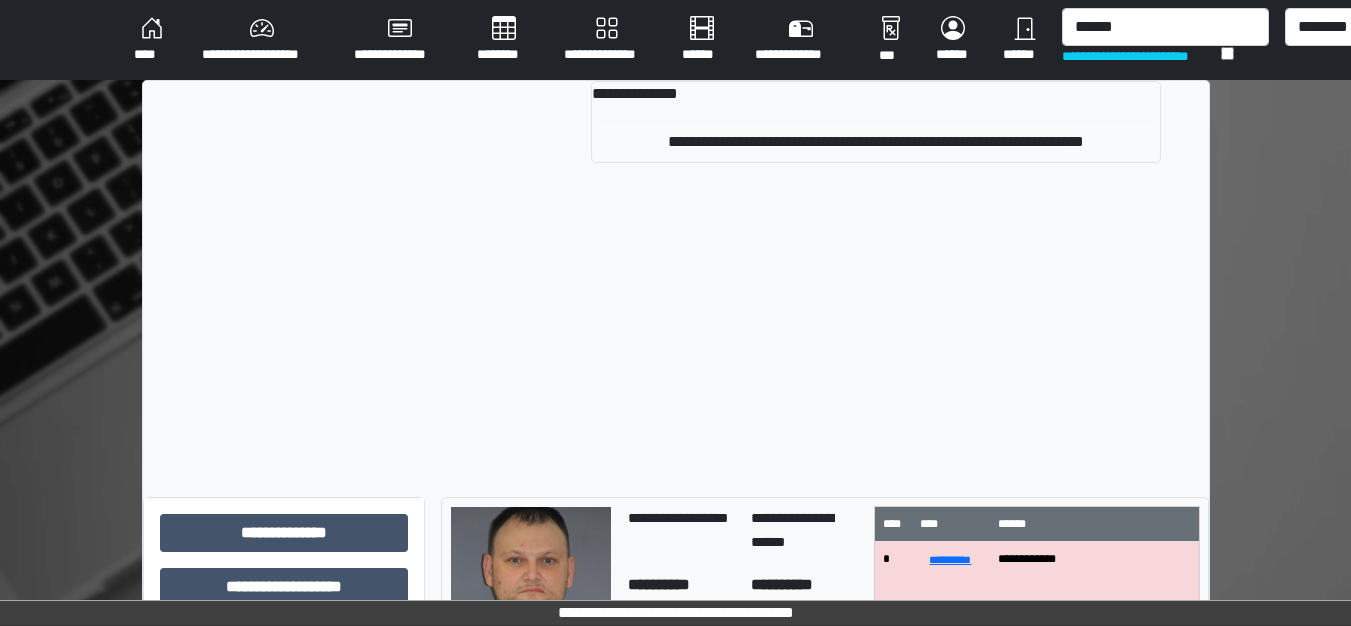 type 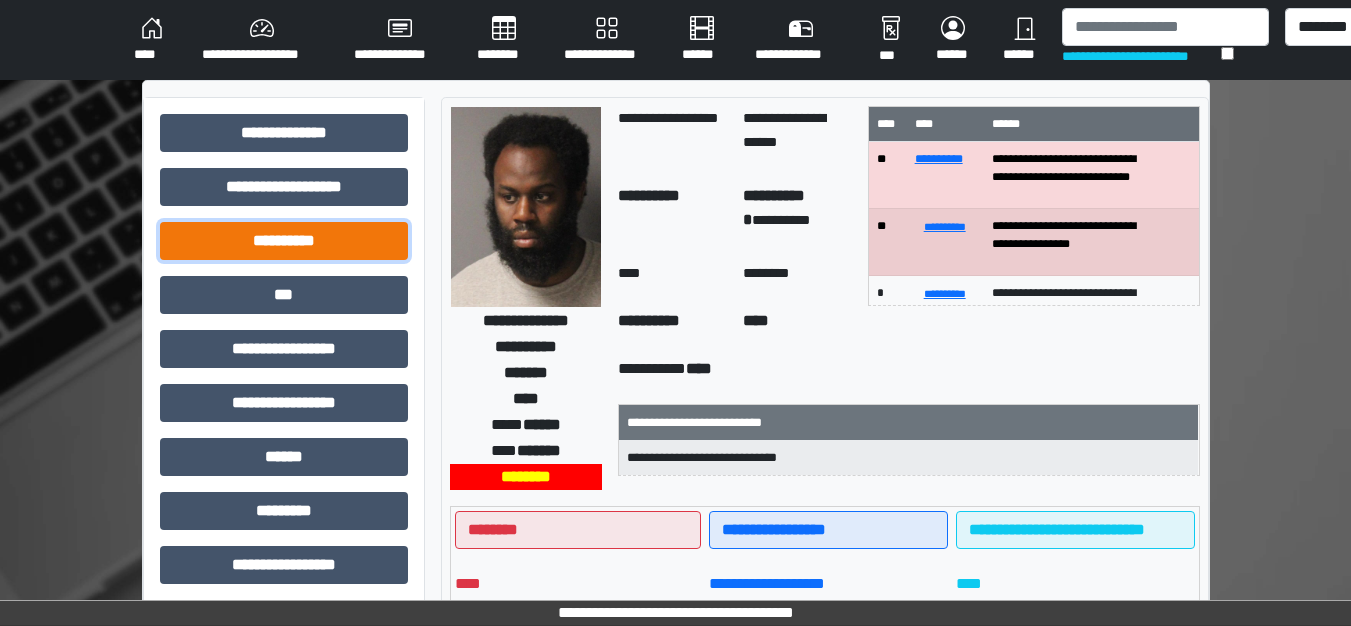 click on "**********" at bounding box center (284, 241) 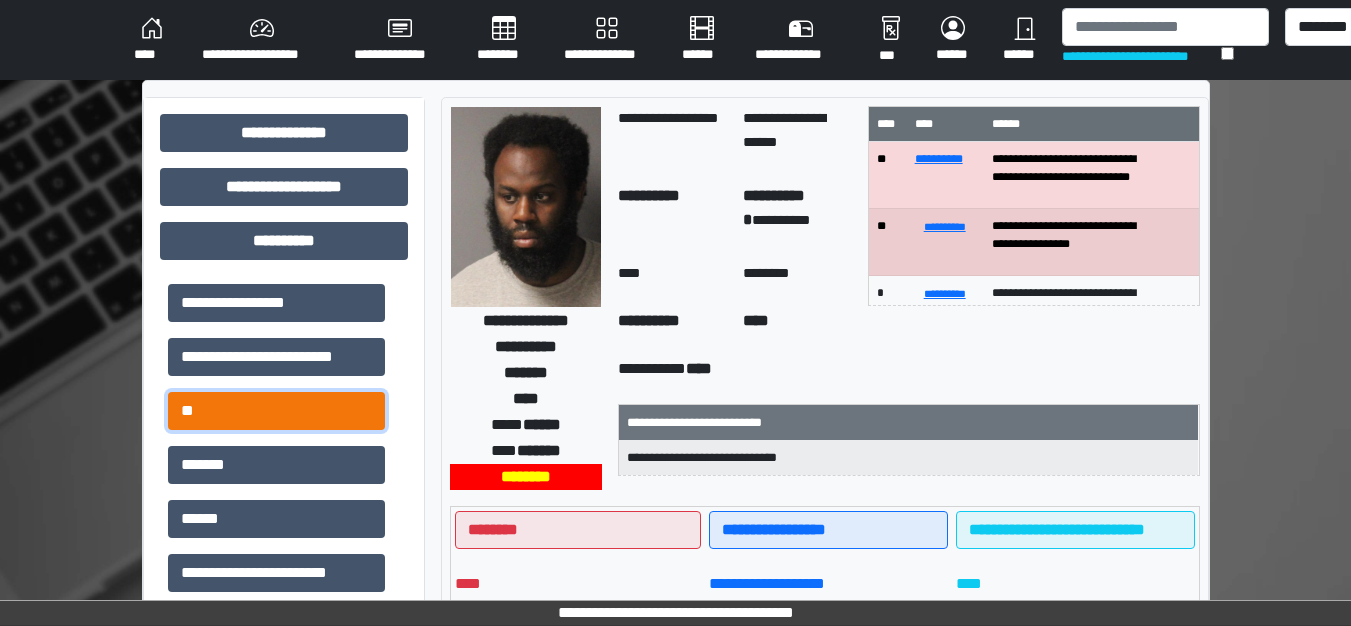 click on "**" at bounding box center [276, 411] 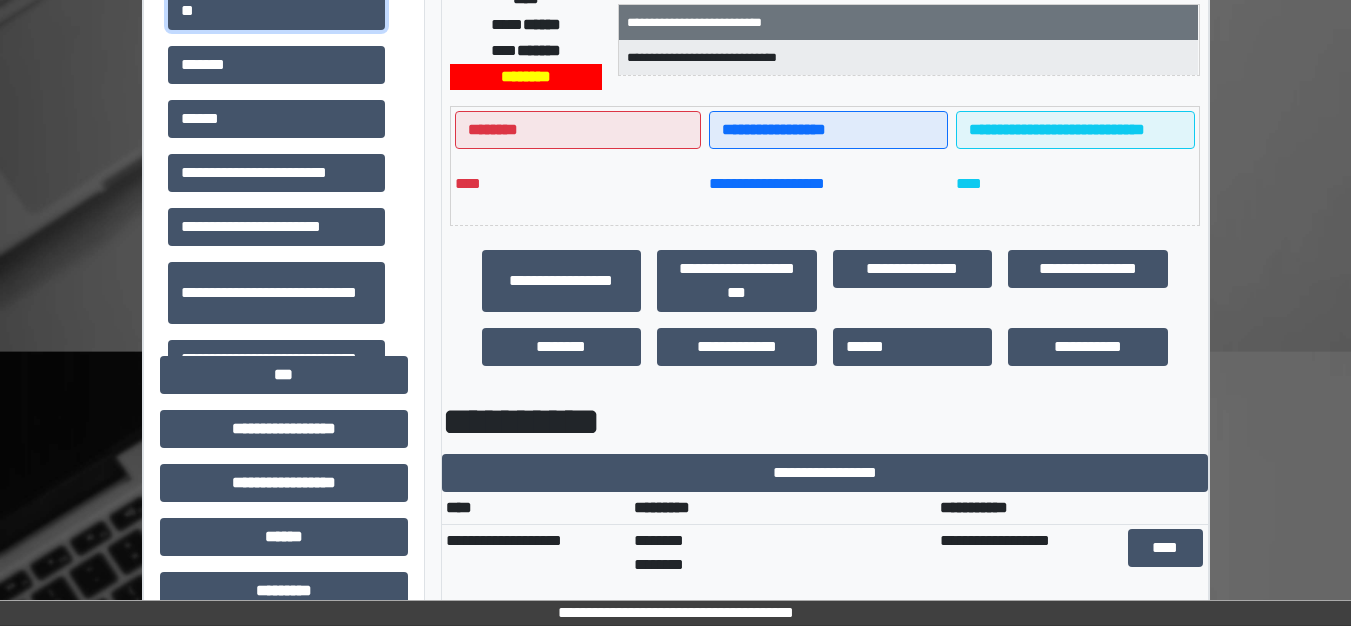 scroll, scrollTop: 500, scrollLeft: 0, axis: vertical 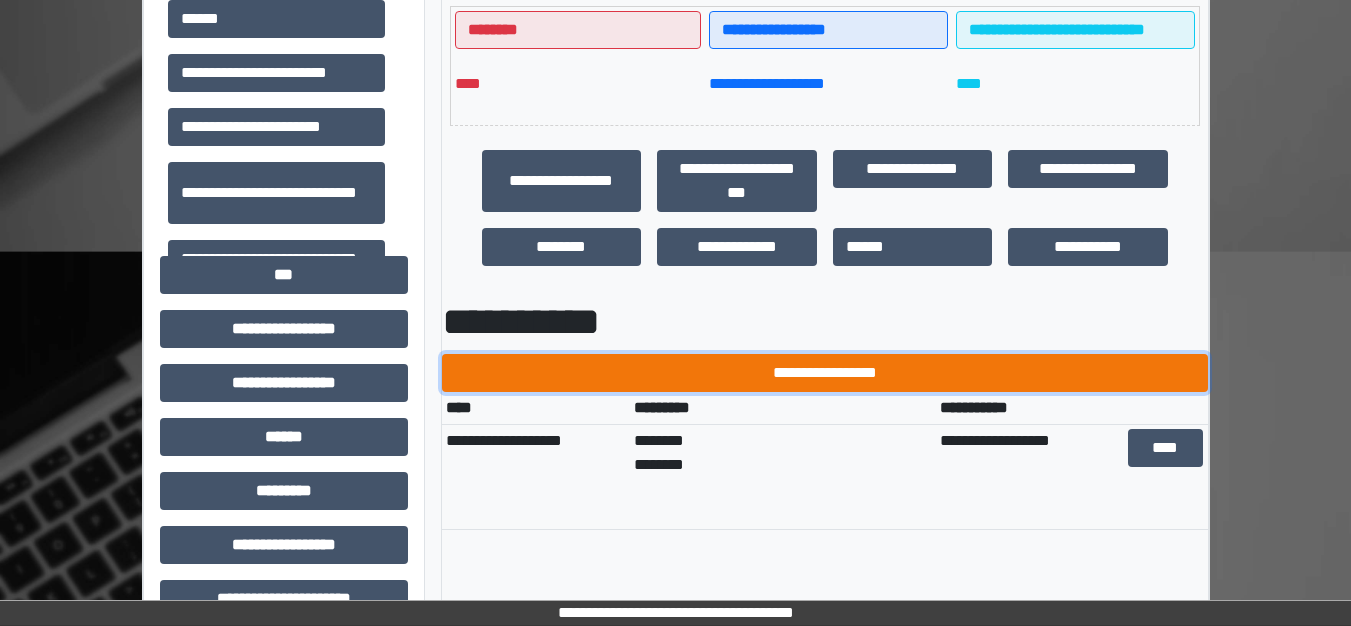 click on "**********" at bounding box center (825, 373) 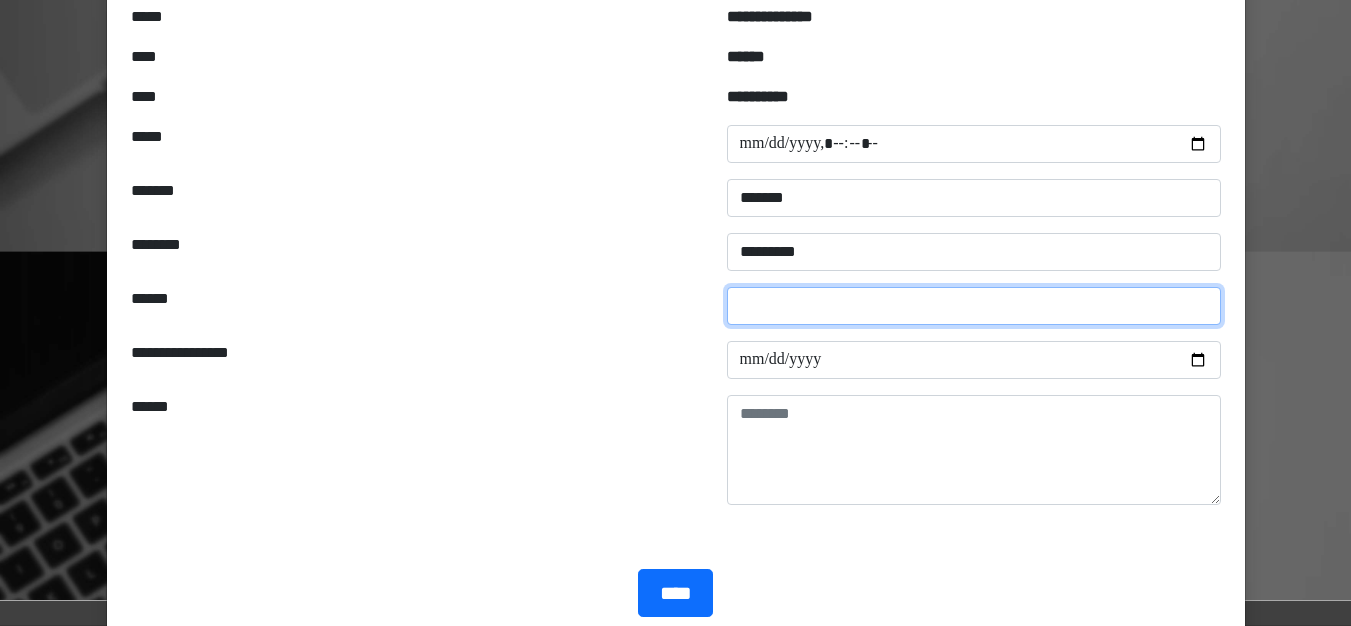 click at bounding box center [974, 306] 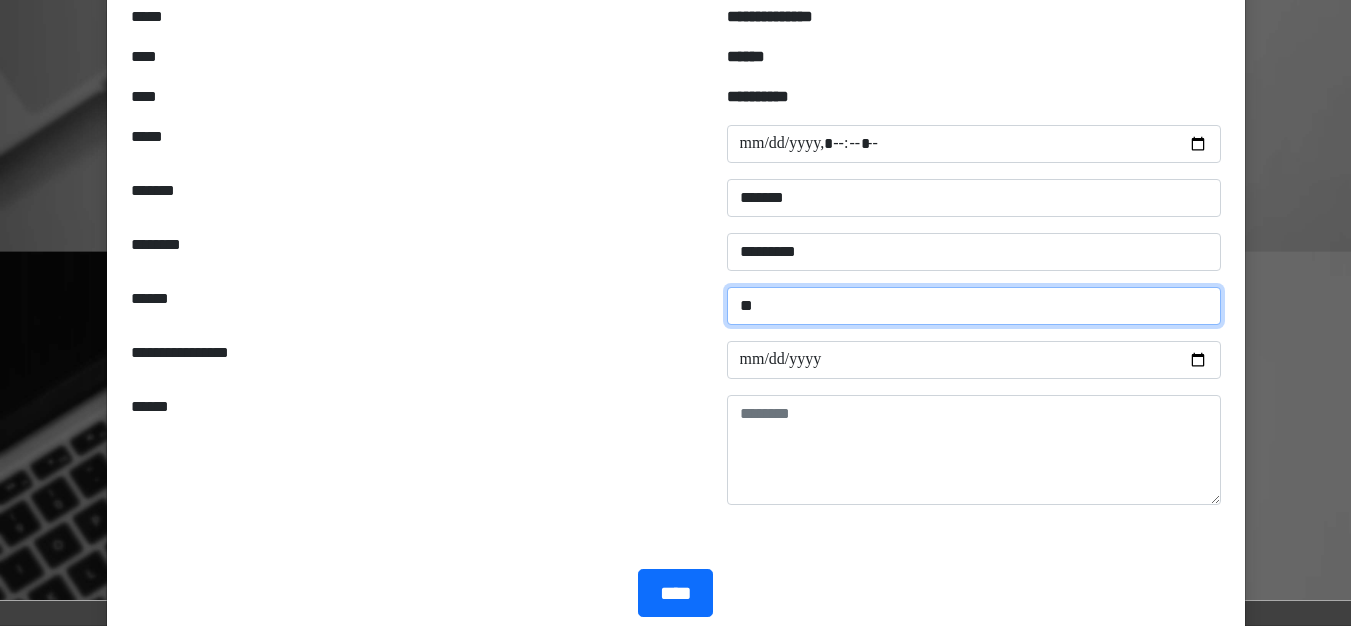 type on "*" 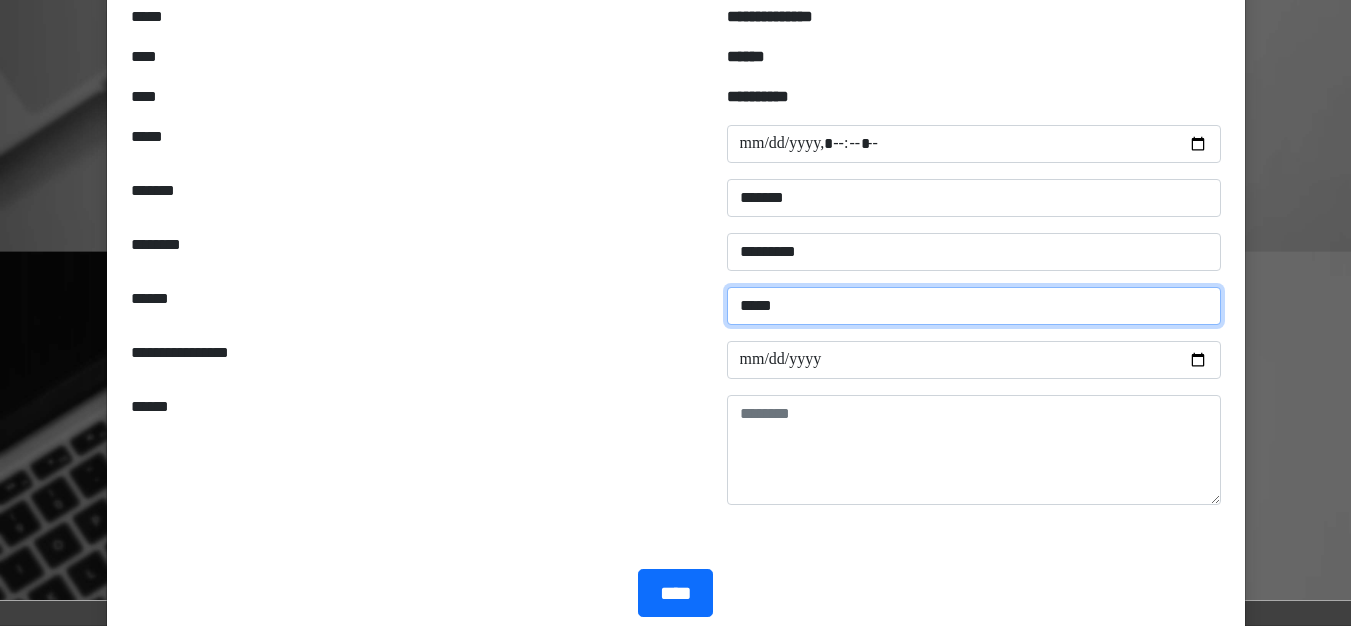 type on "*****" 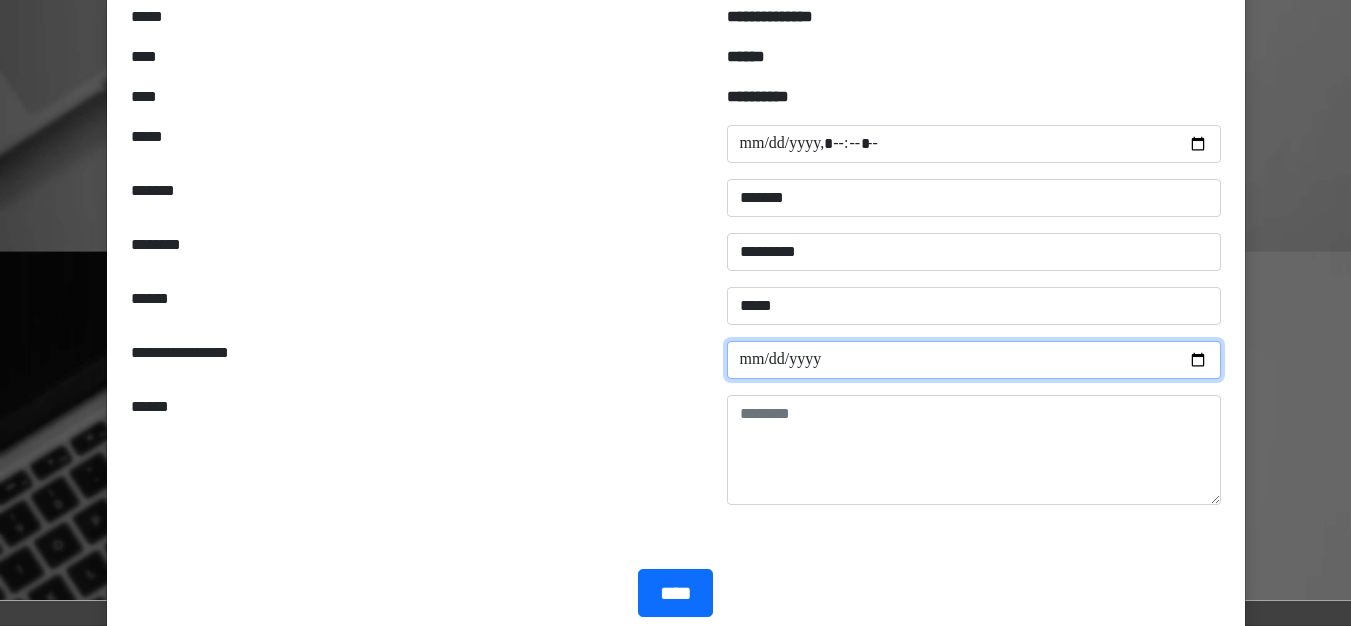 click at bounding box center (974, 360) 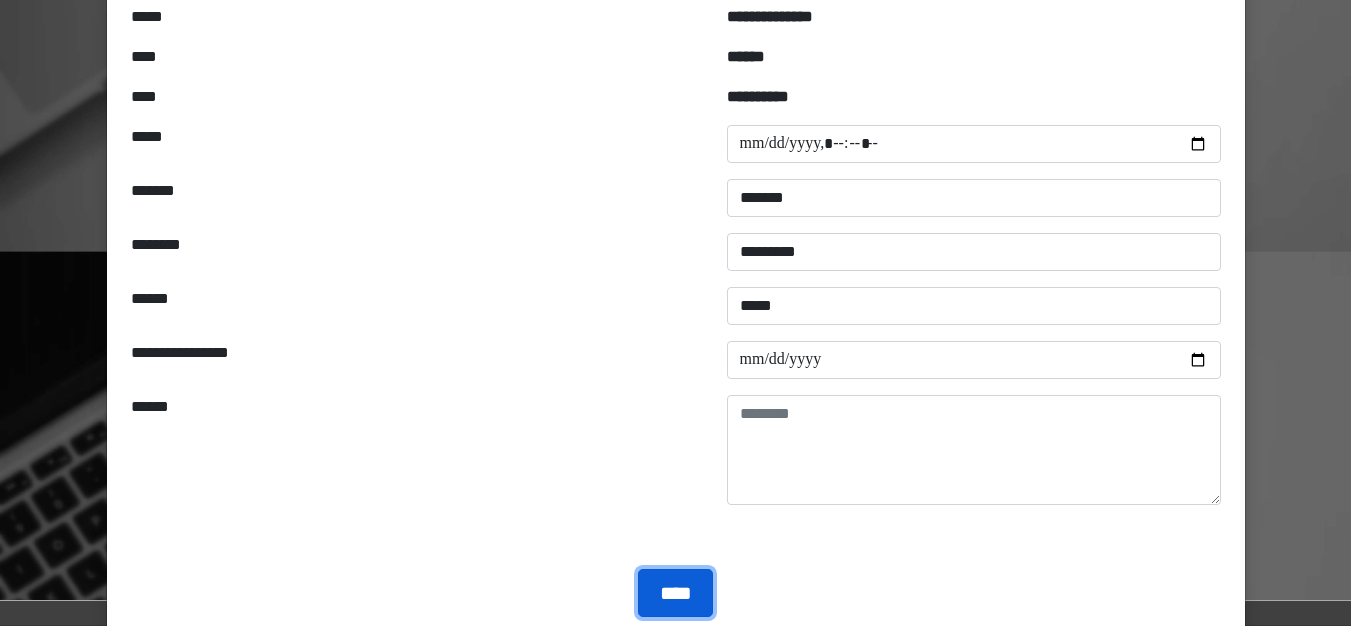 click on "****" at bounding box center [675, 593] 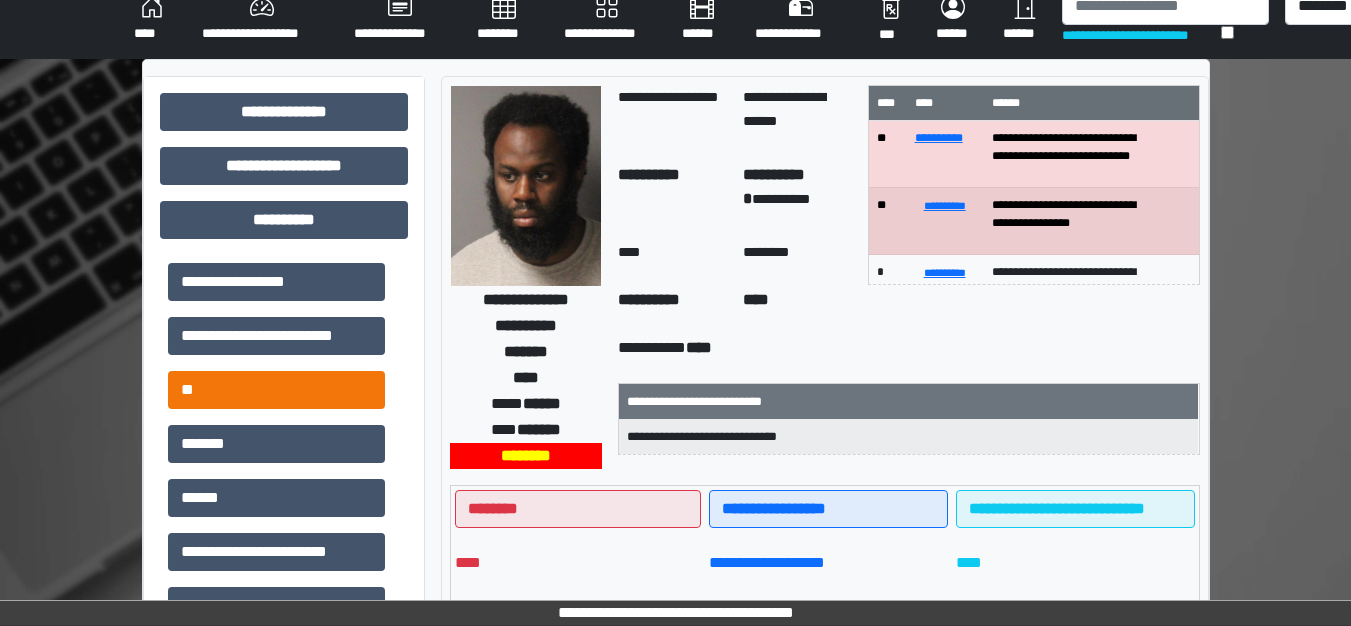 scroll, scrollTop: 0, scrollLeft: 0, axis: both 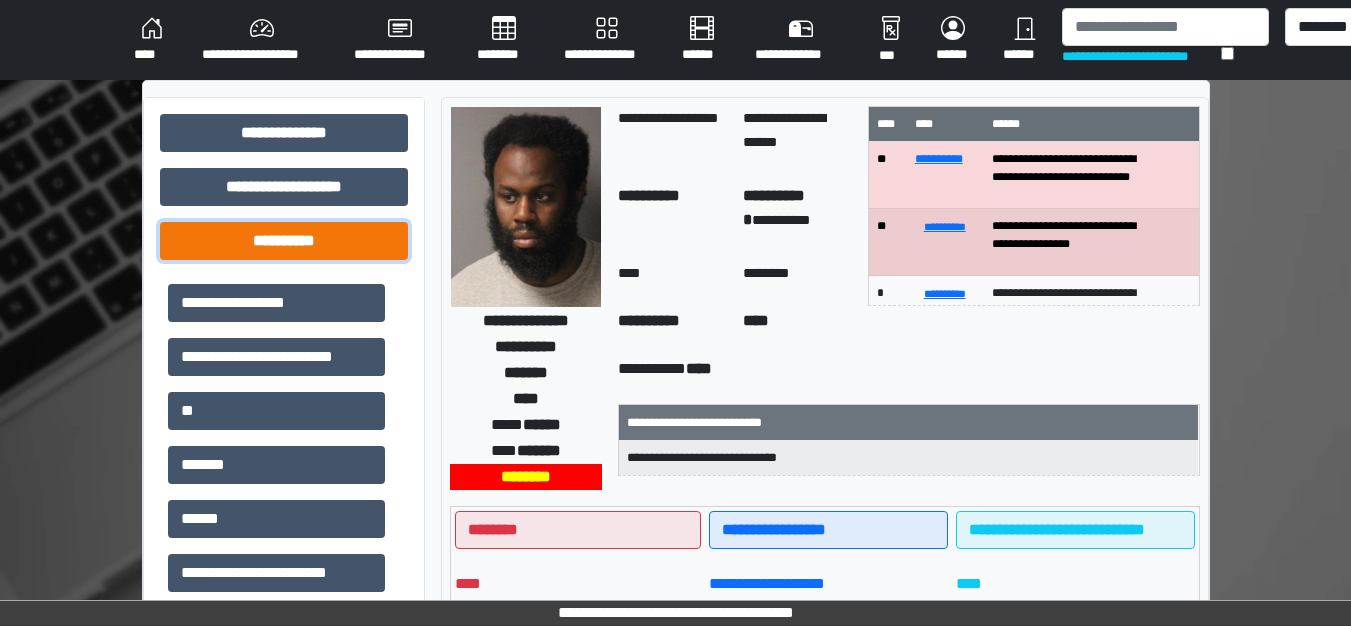 click on "**********" at bounding box center (284, 241) 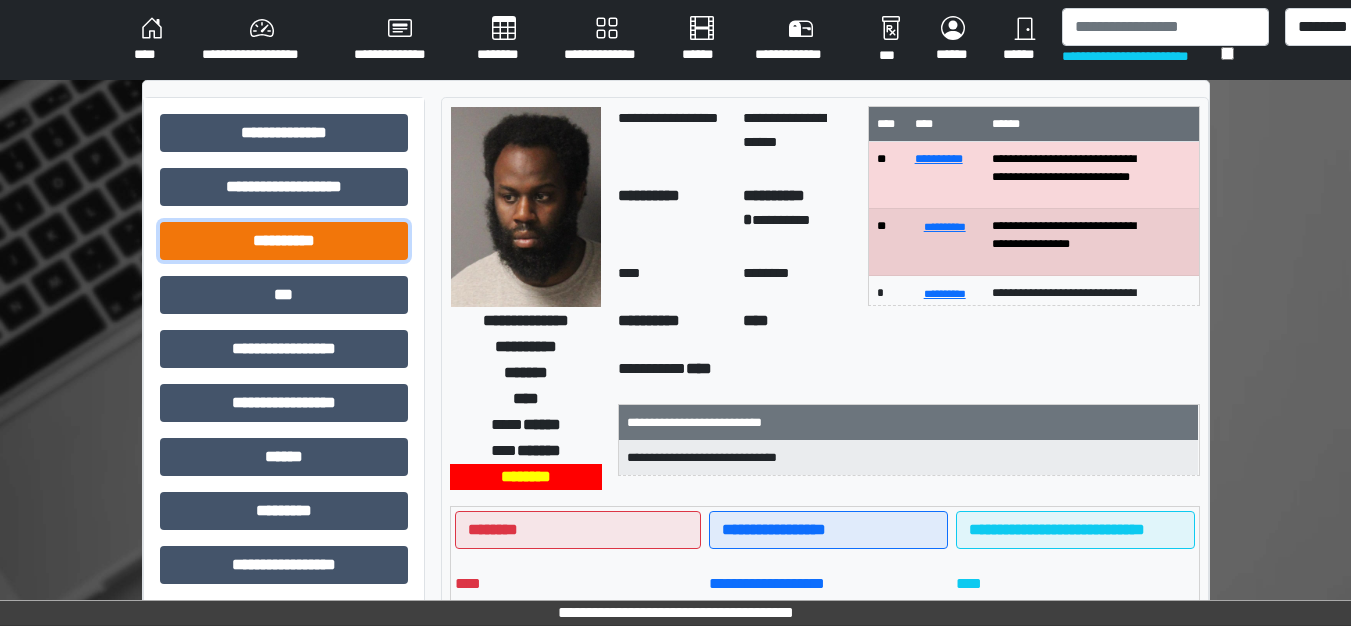 click on "**********" at bounding box center [284, 241] 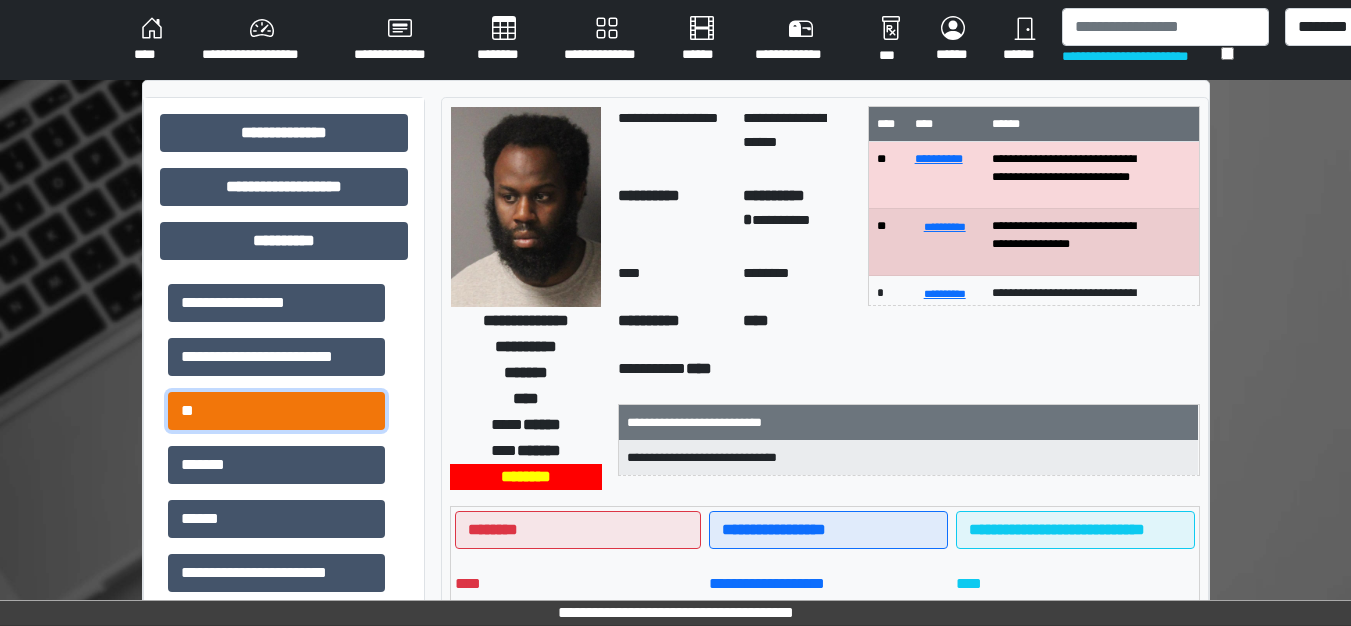 click on "**" at bounding box center (276, 411) 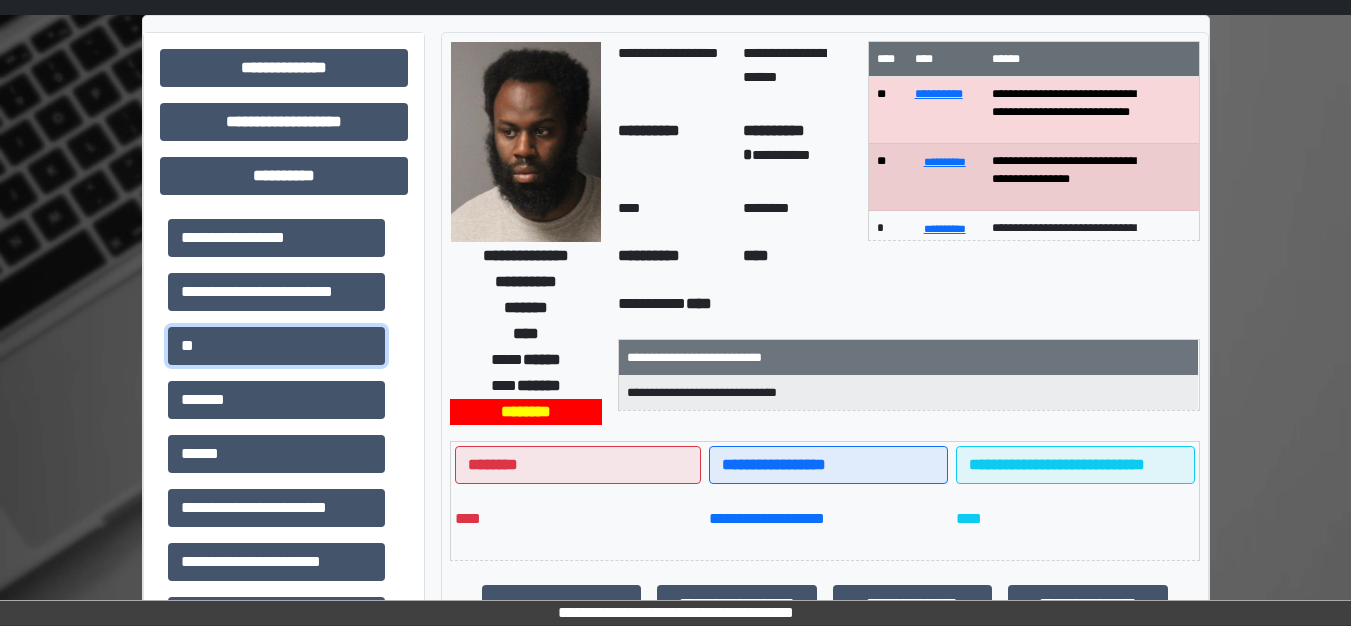 scroll, scrollTop: 0, scrollLeft: 0, axis: both 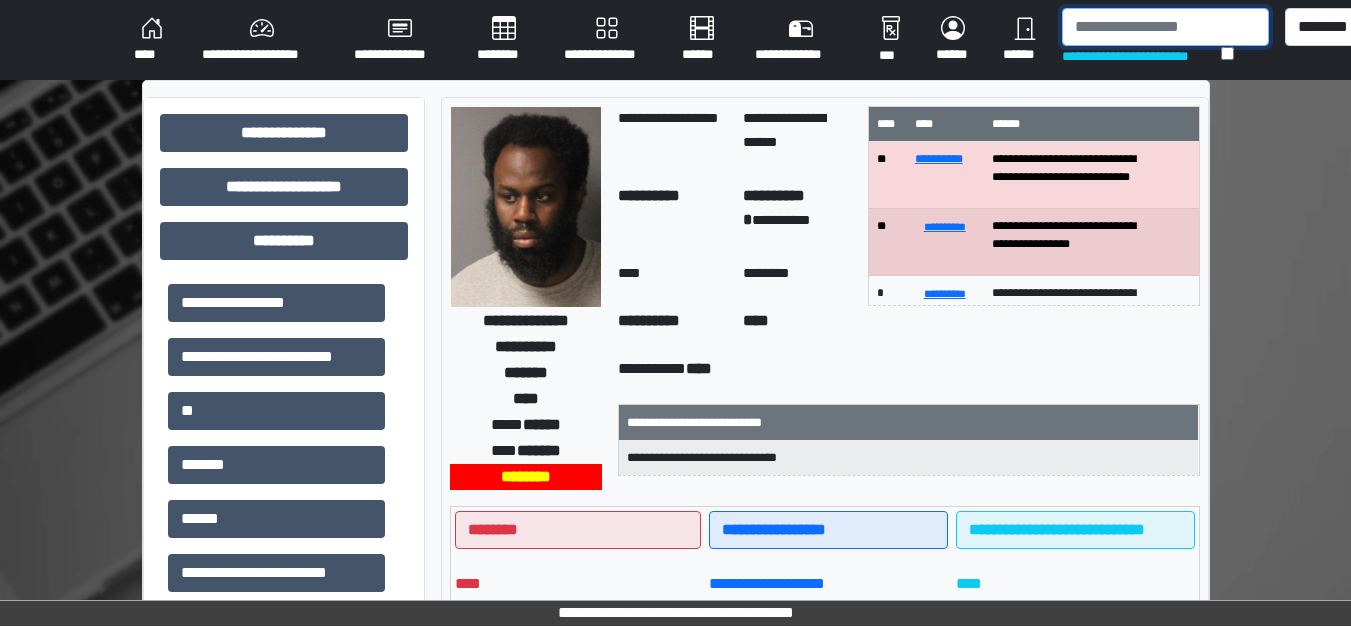 click at bounding box center (1165, 27) 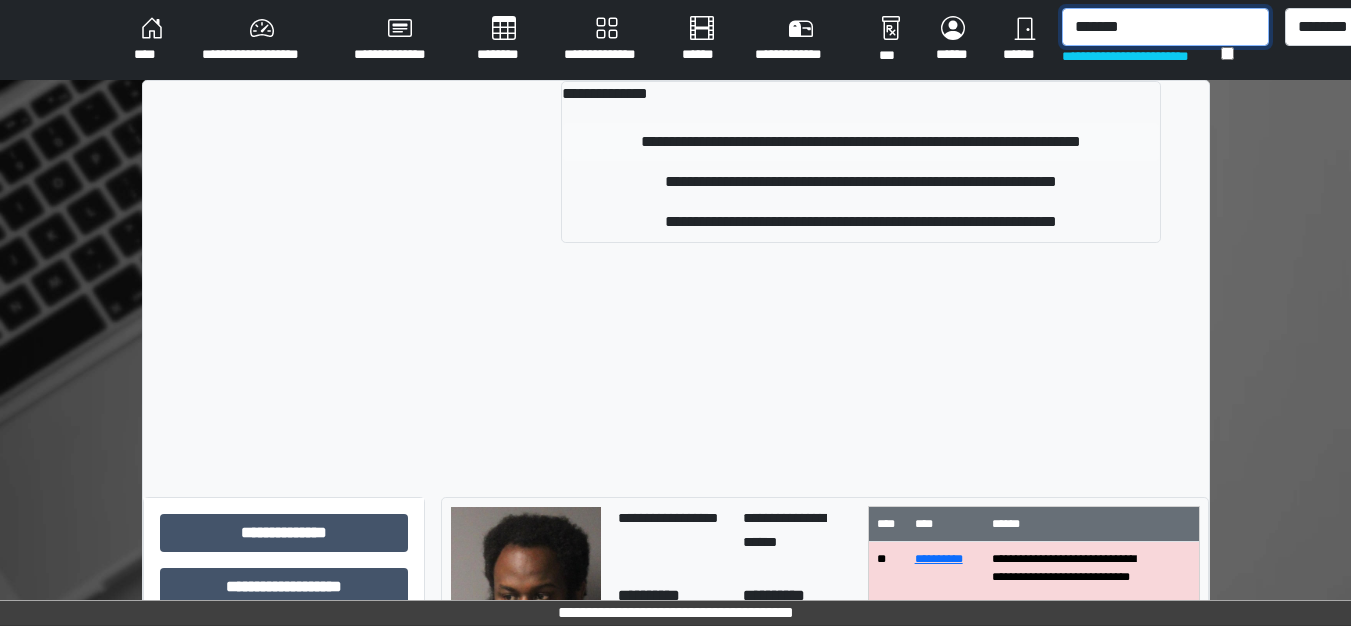 type on "*******" 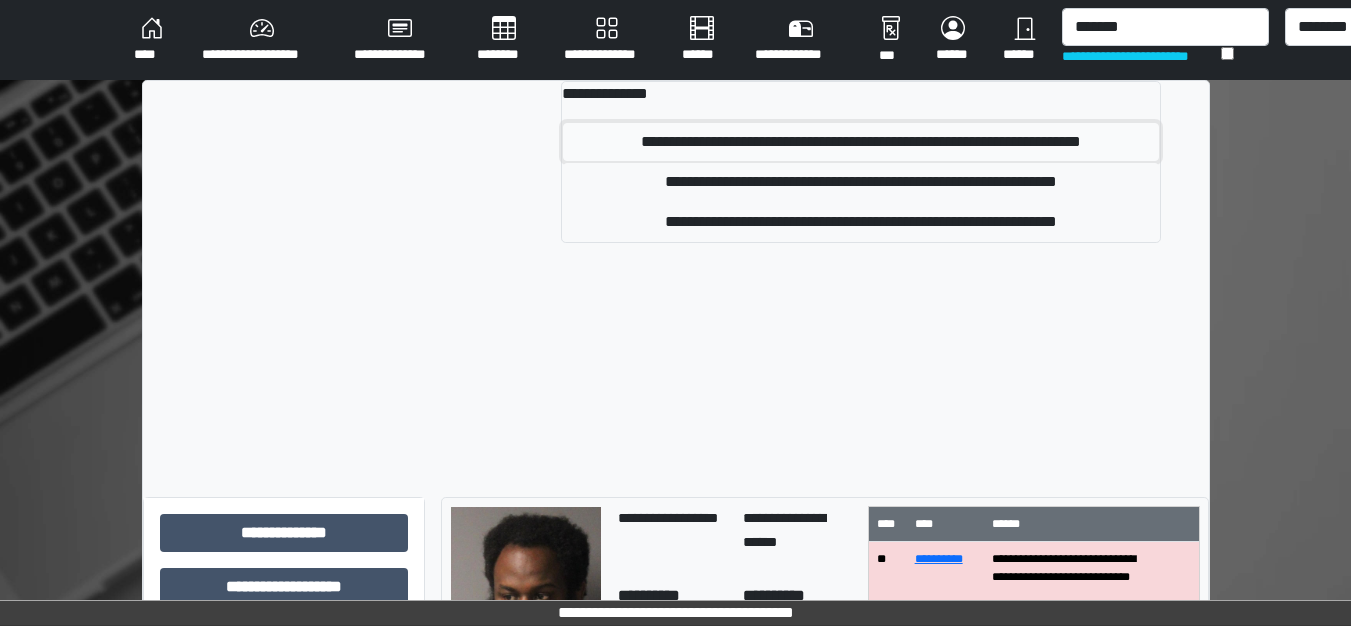 click on "**********" at bounding box center (861, 142) 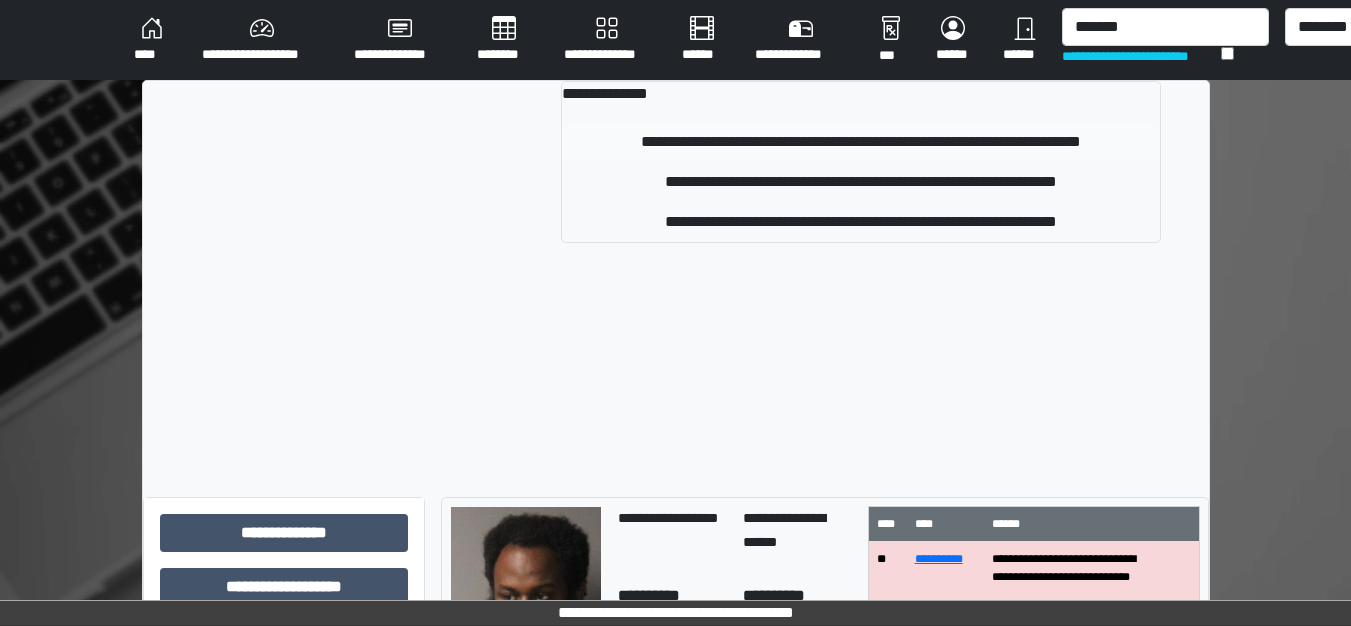 type 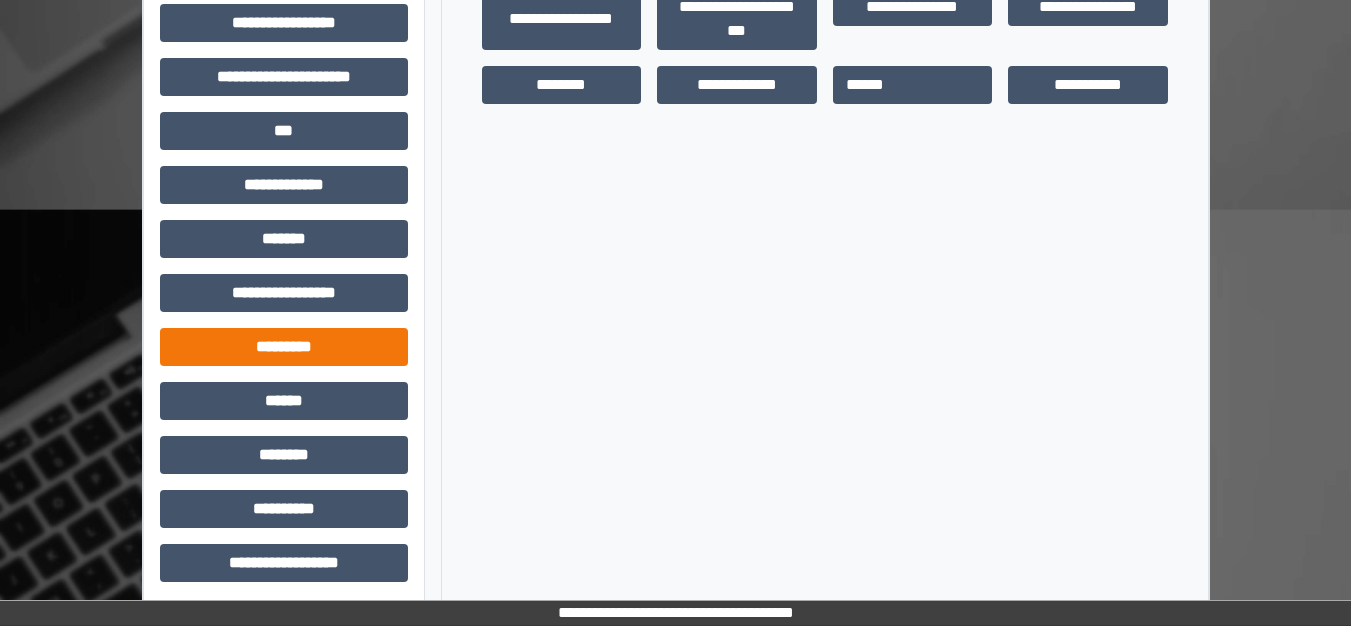 scroll, scrollTop: 548, scrollLeft: 0, axis: vertical 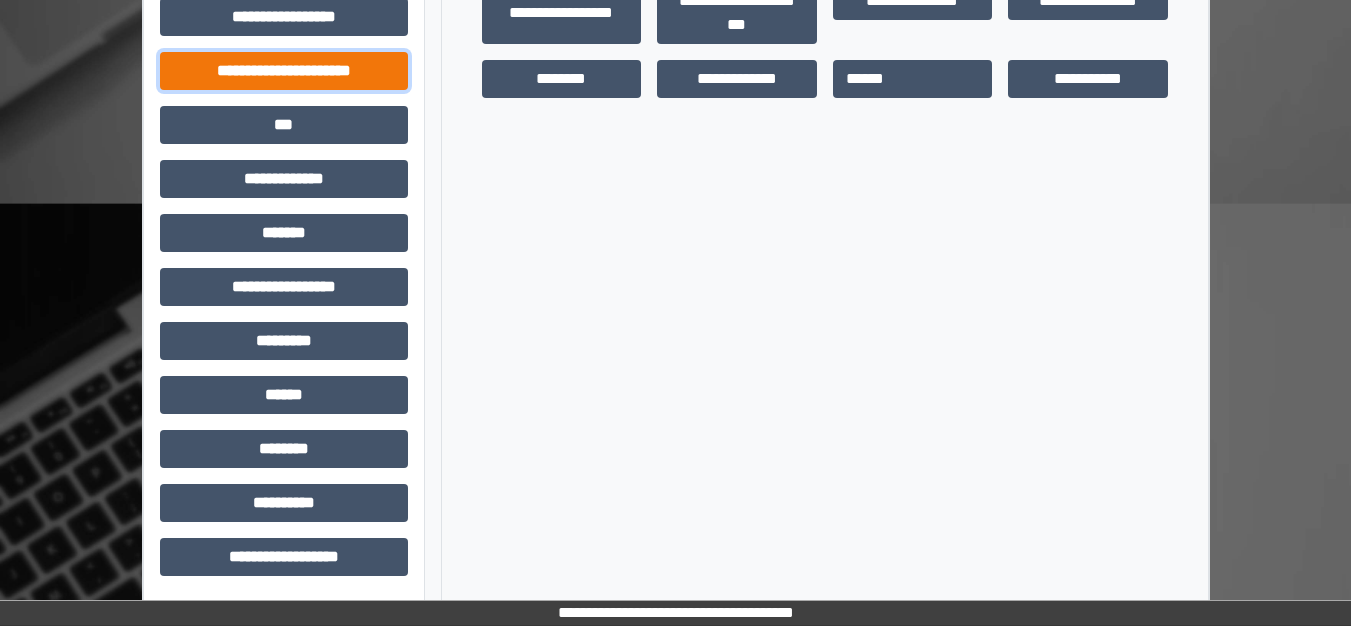 click on "**********" at bounding box center [284, 71] 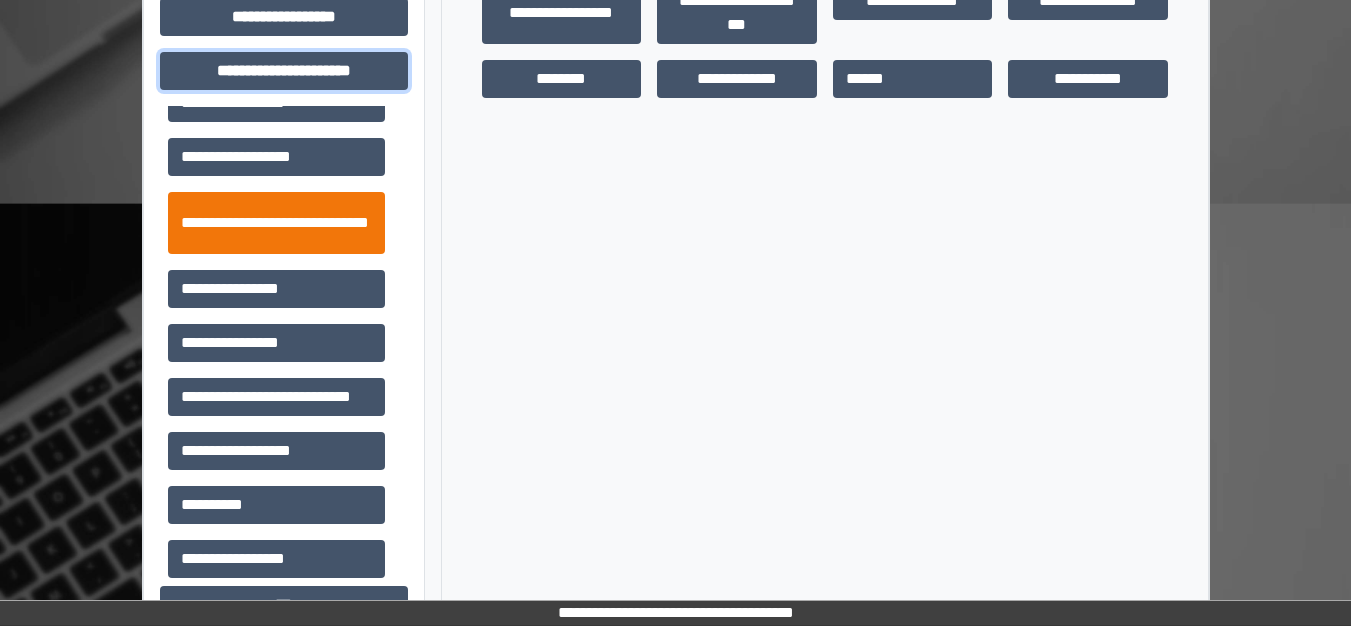 scroll, scrollTop: 46, scrollLeft: 0, axis: vertical 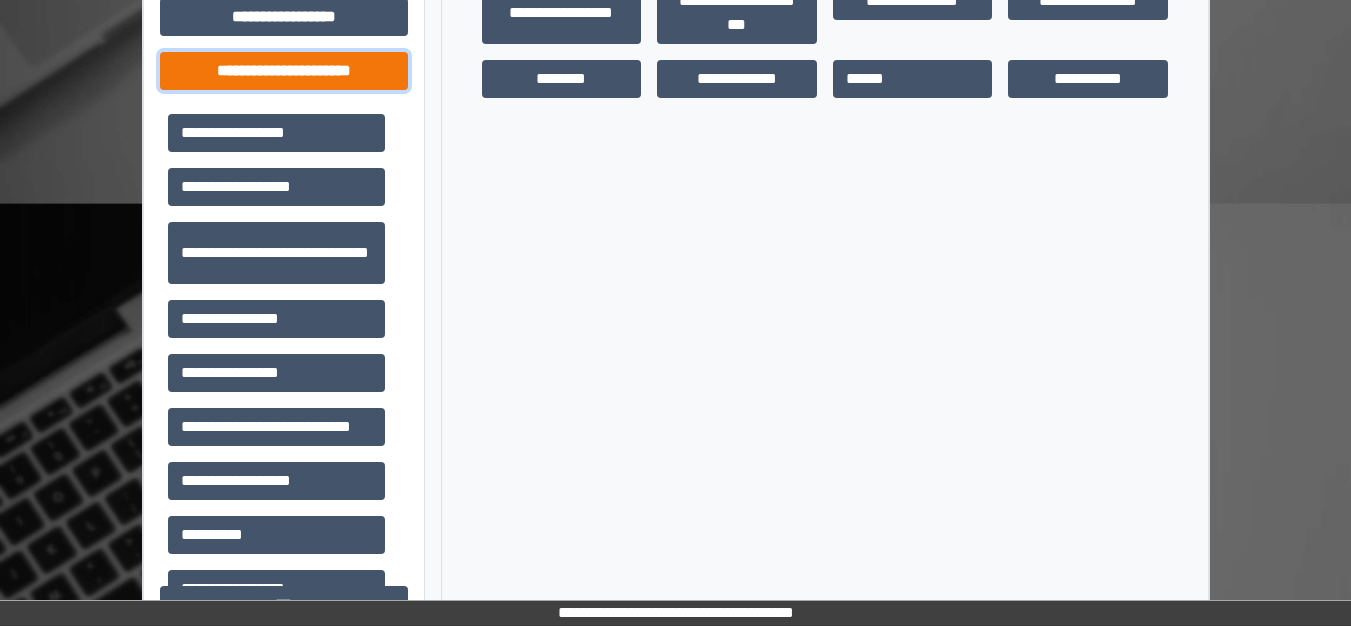click on "**********" at bounding box center [284, 71] 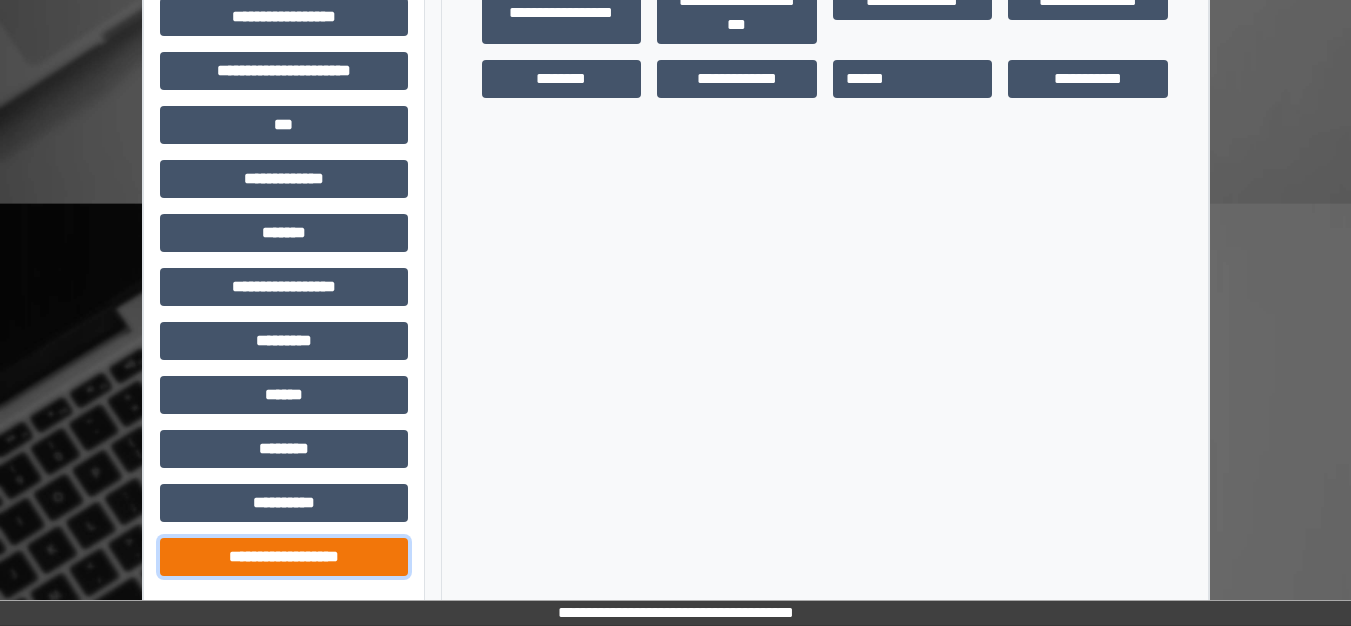 click on "**********" at bounding box center [284, 557] 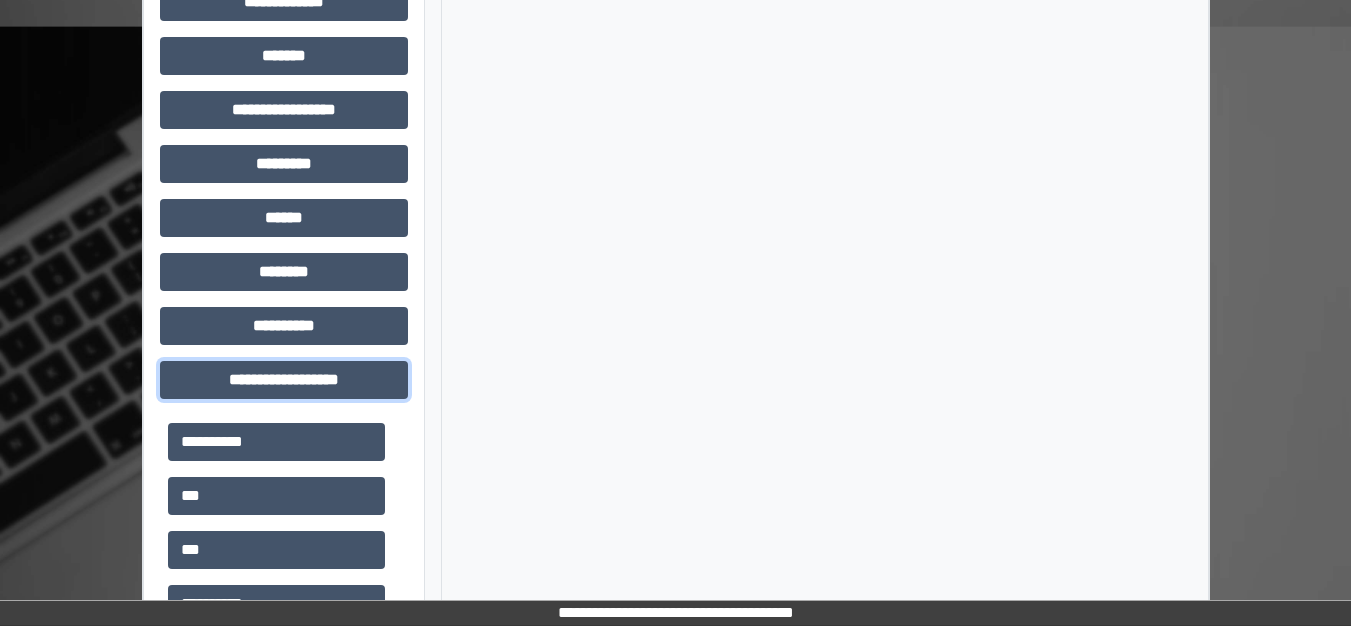 scroll, scrollTop: 848, scrollLeft: 0, axis: vertical 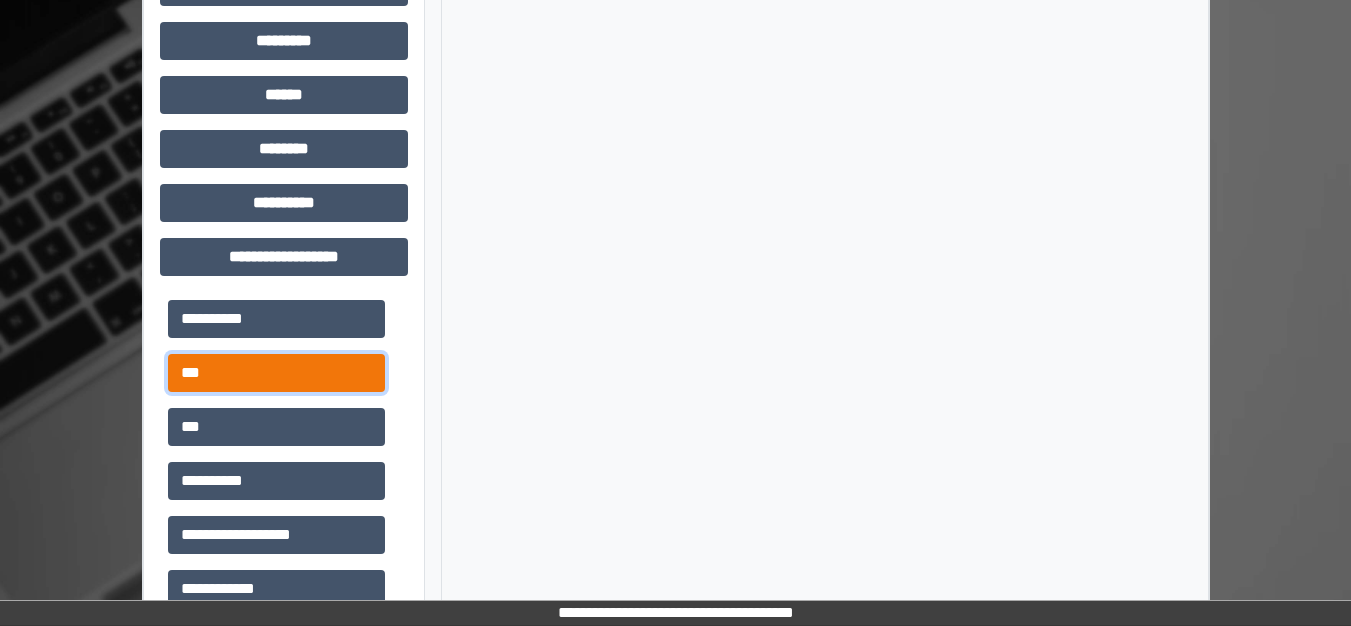 click on "***" at bounding box center (276, 373) 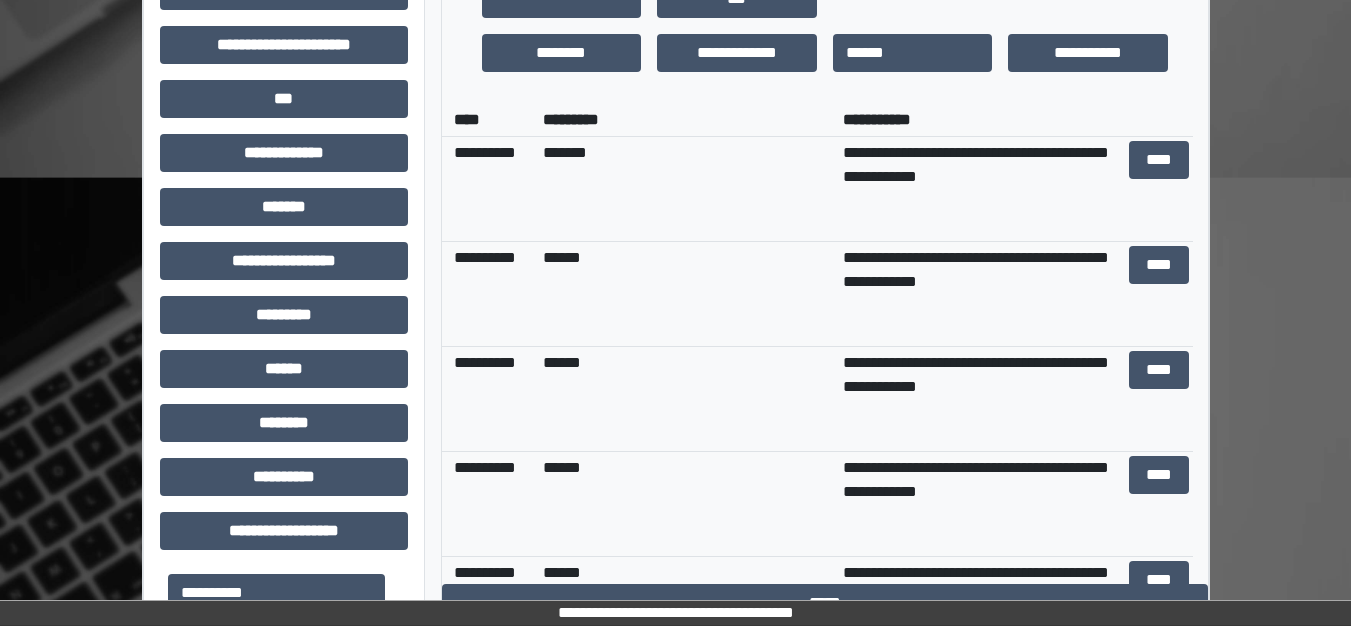 scroll, scrollTop: 548, scrollLeft: 0, axis: vertical 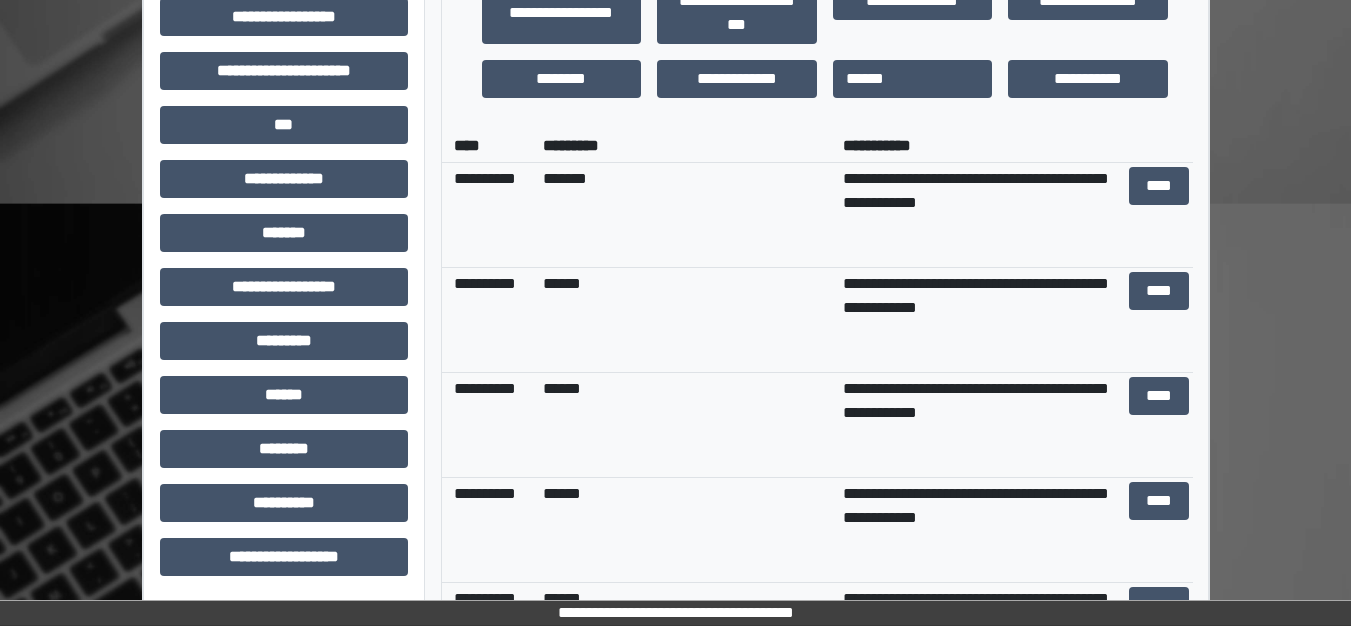 click on "**********" at bounding box center (977, 215) 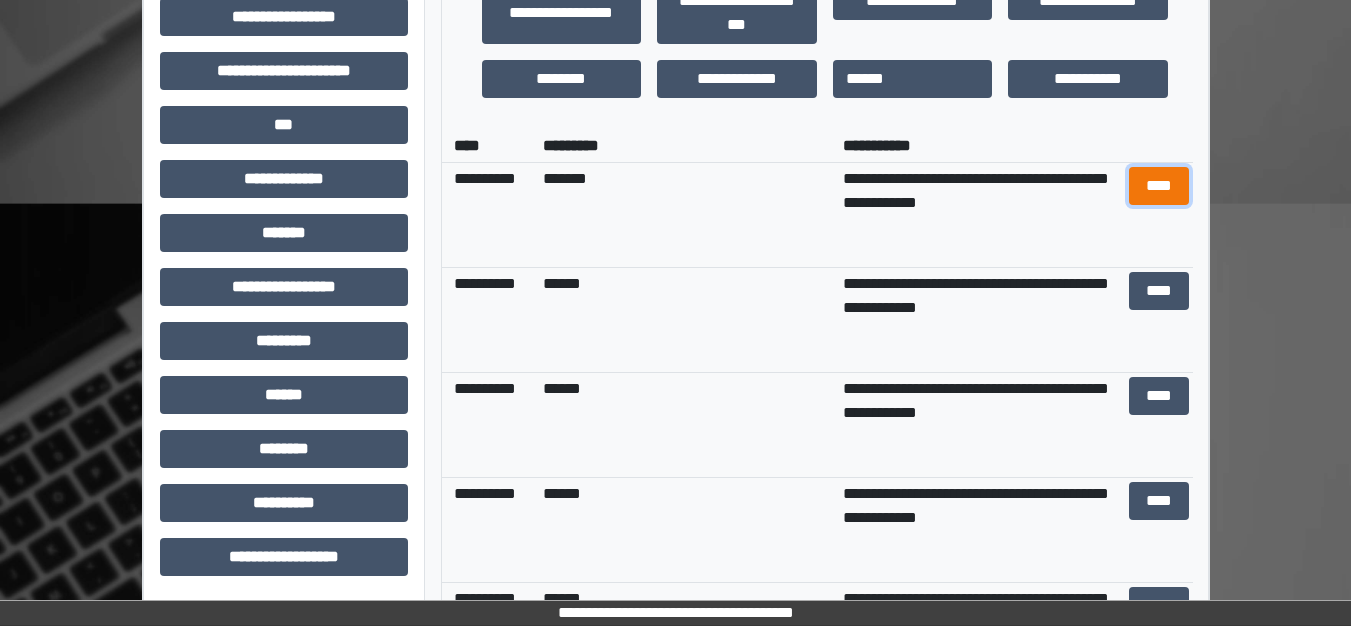 click on "****" at bounding box center (1159, 186) 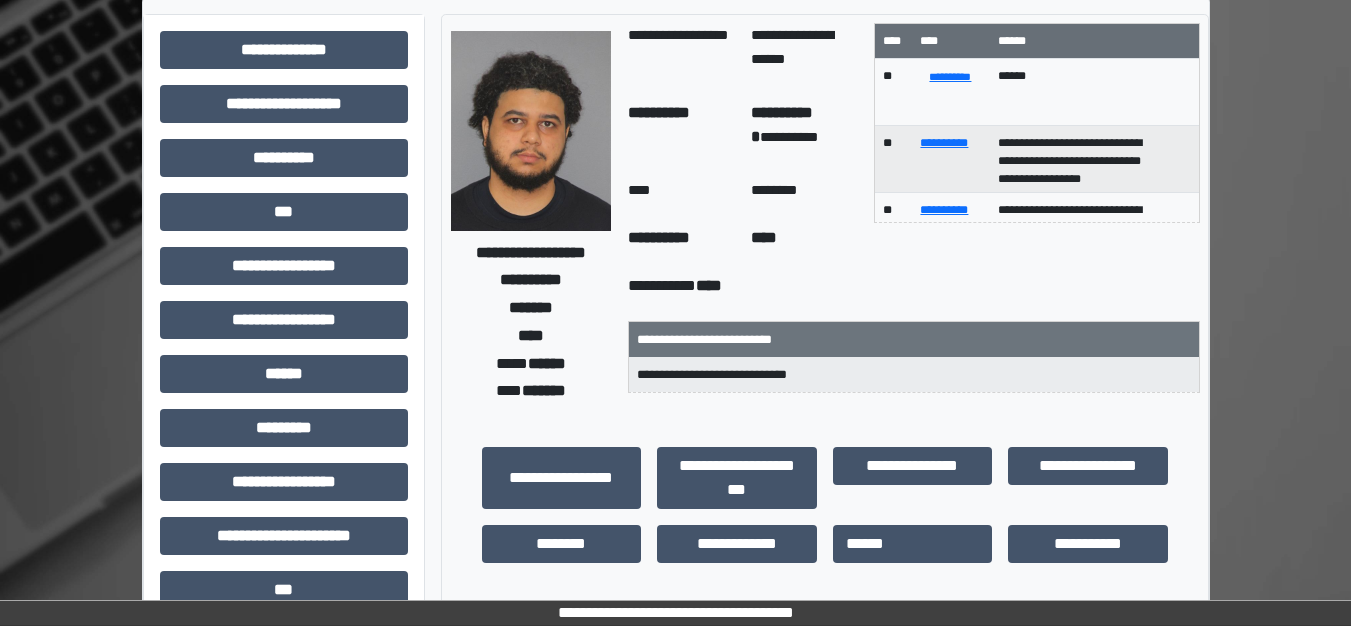 scroll, scrollTop: 48, scrollLeft: 0, axis: vertical 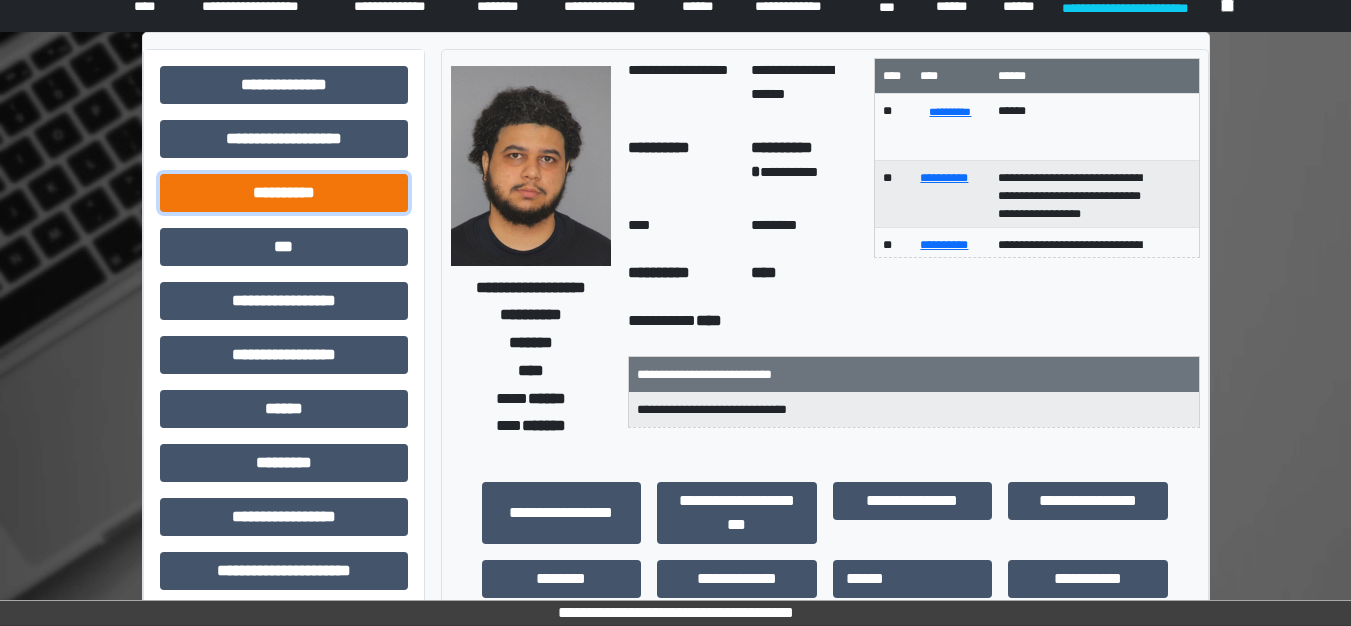 click on "**********" at bounding box center (284, 193) 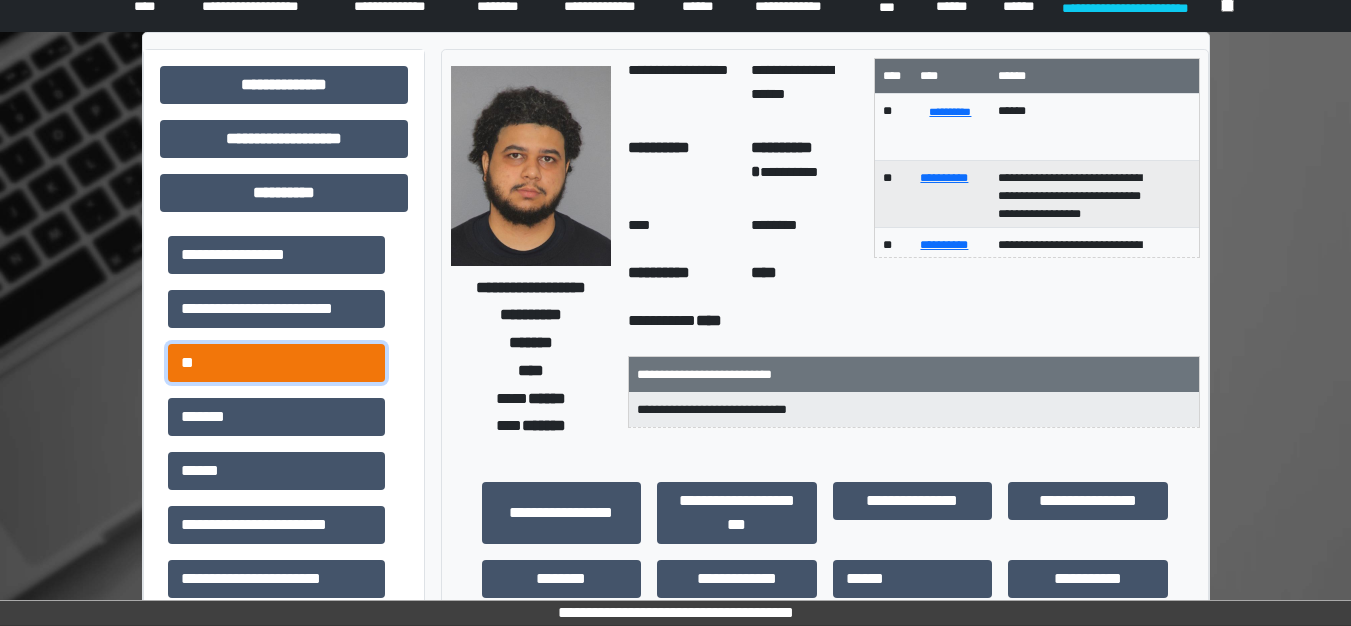 click on "**" at bounding box center [276, 363] 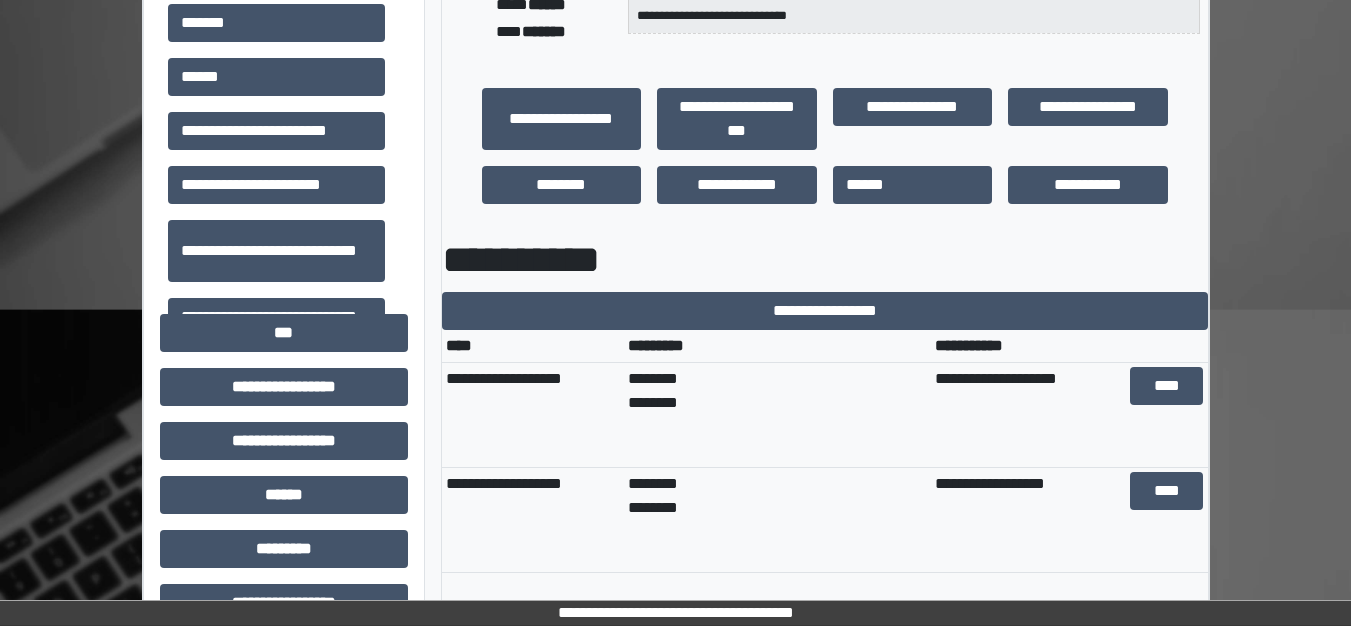 scroll, scrollTop: 448, scrollLeft: 0, axis: vertical 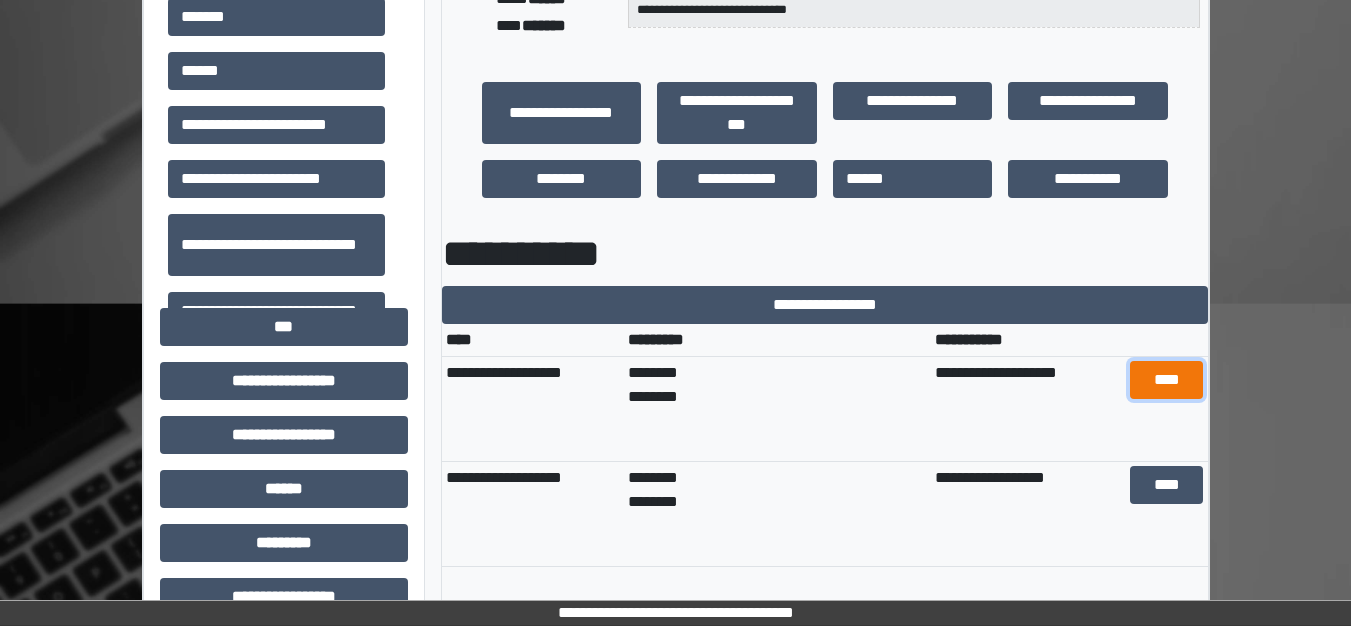 click on "****" at bounding box center [1166, 380] 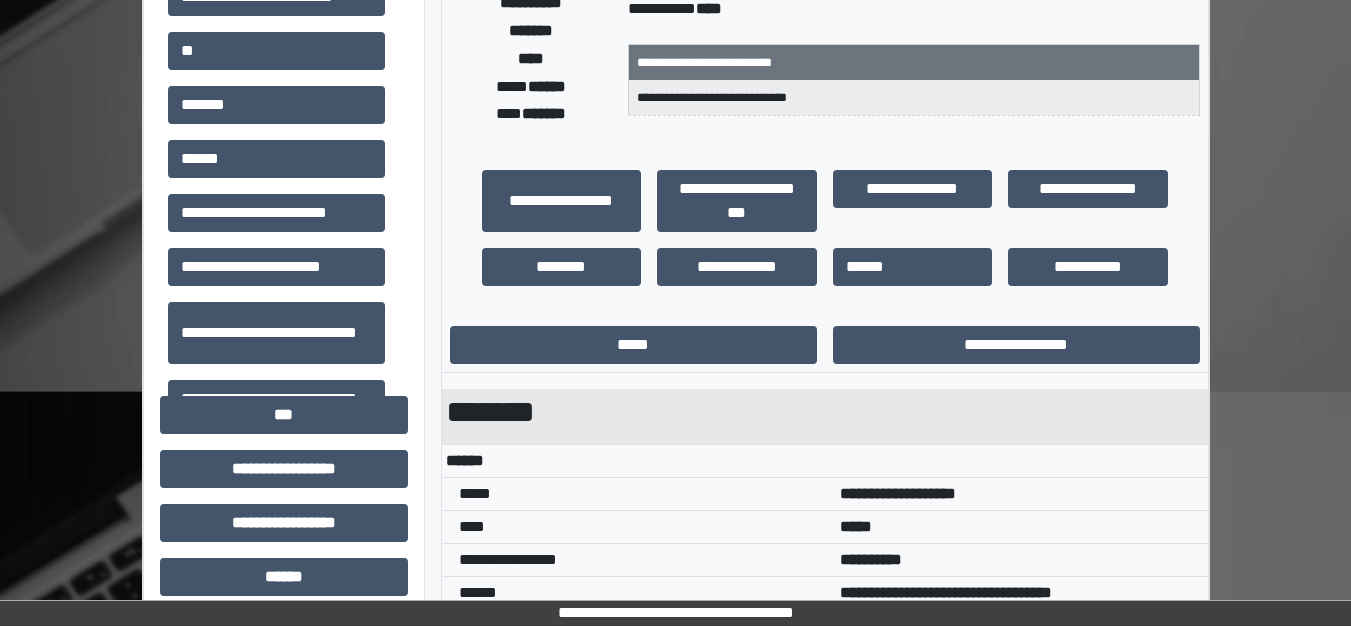 scroll, scrollTop: 348, scrollLeft: 0, axis: vertical 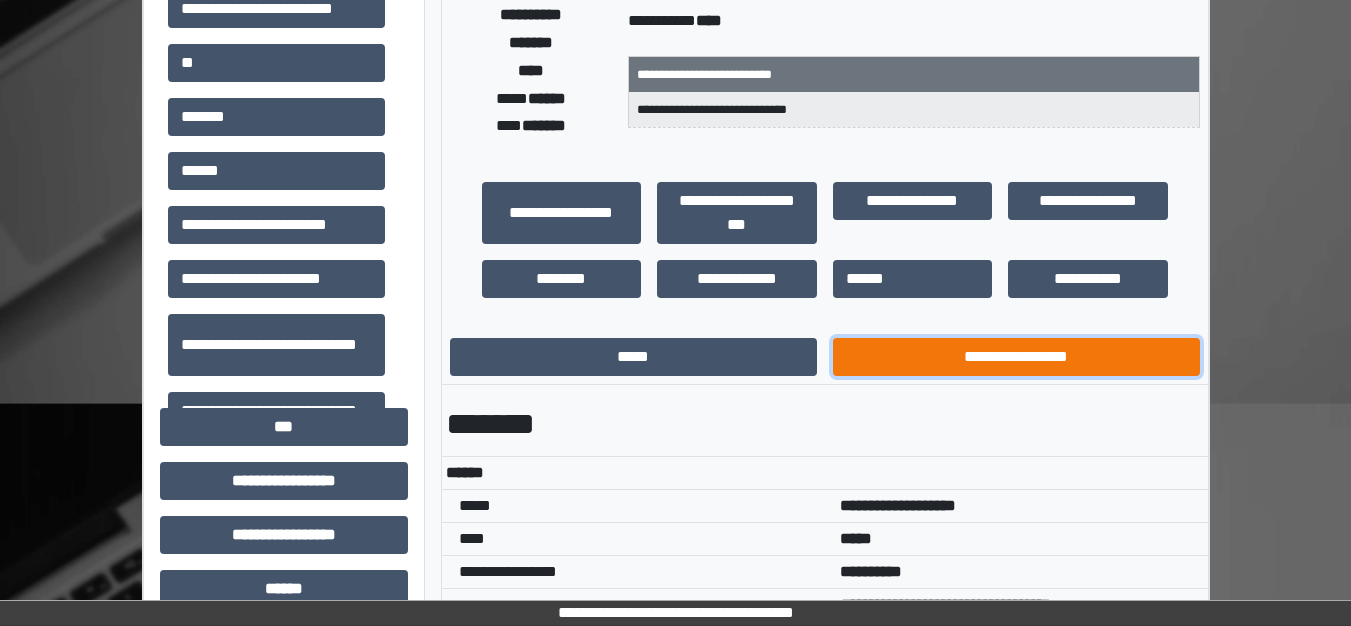click on "**********" at bounding box center (1016, 357) 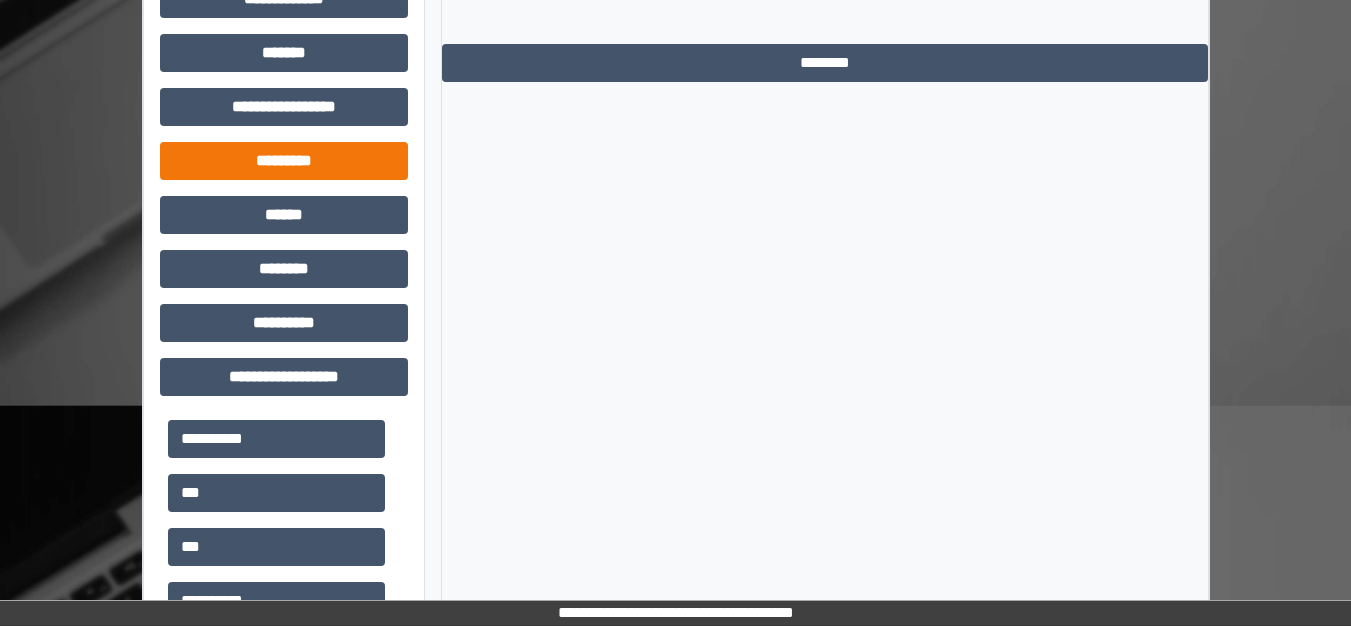 scroll, scrollTop: 1248, scrollLeft: 0, axis: vertical 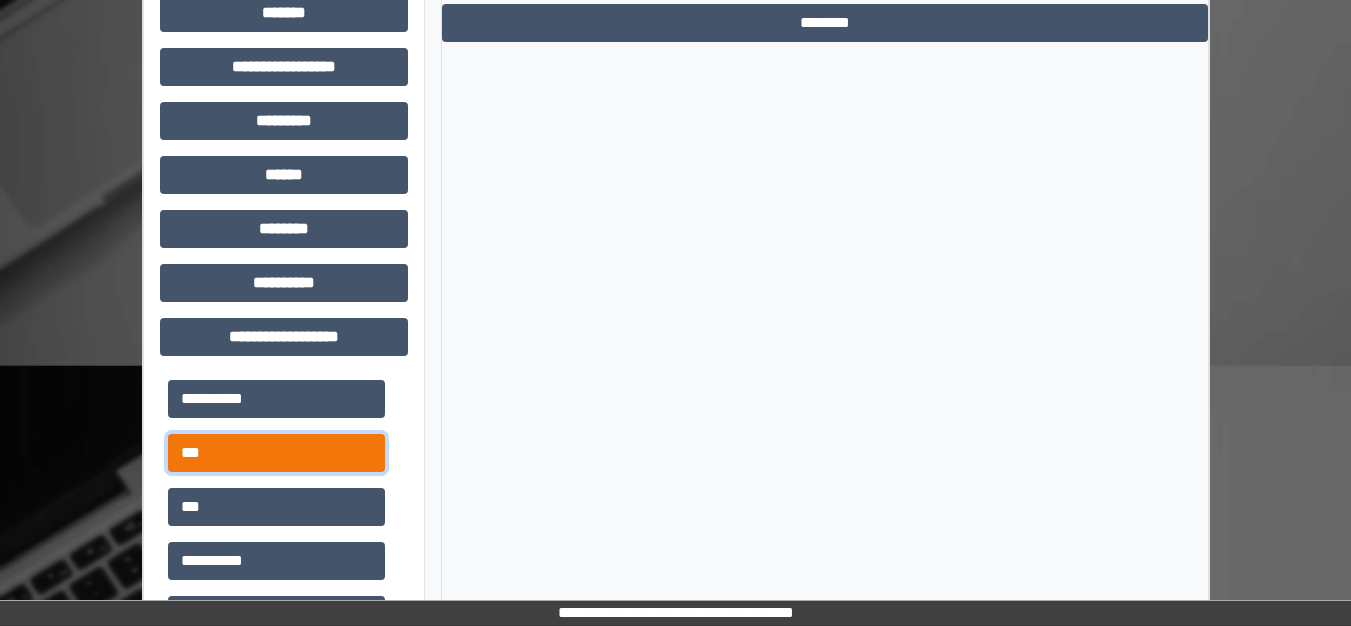 click on "***" at bounding box center [276, 453] 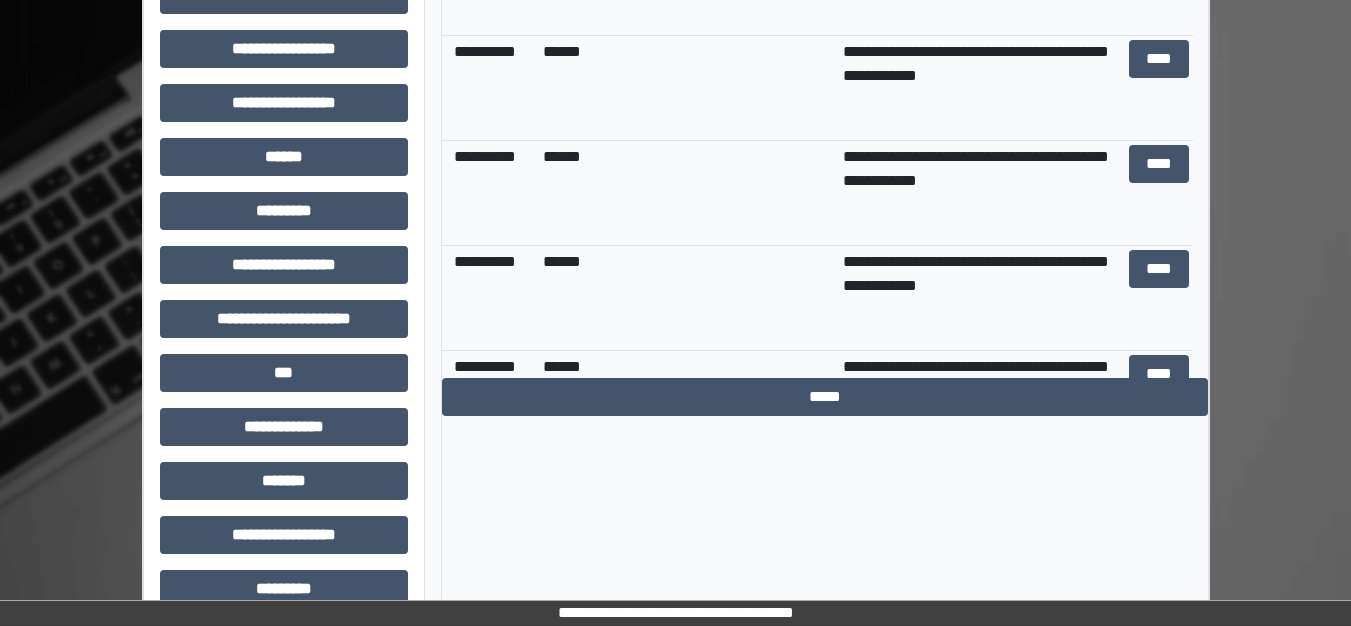 scroll, scrollTop: 648, scrollLeft: 0, axis: vertical 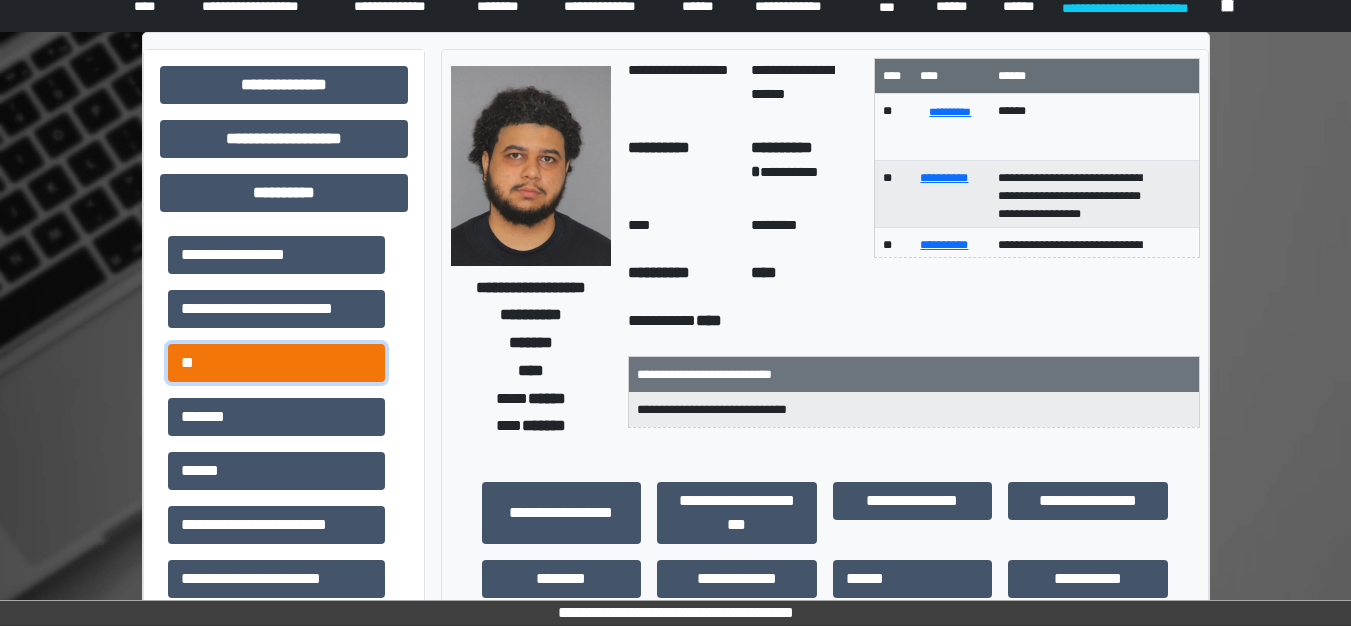 click on "**" at bounding box center (276, 363) 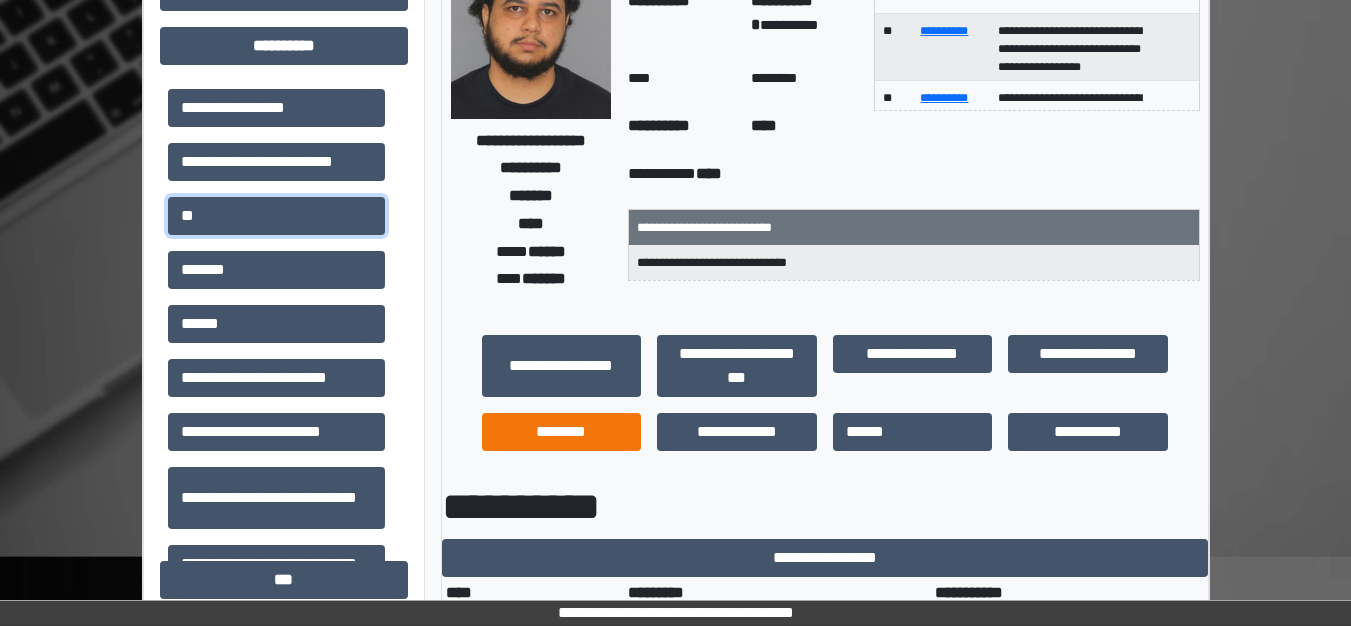 scroll, scrollTop: 248, scrollLeft: 0, axis: vertical 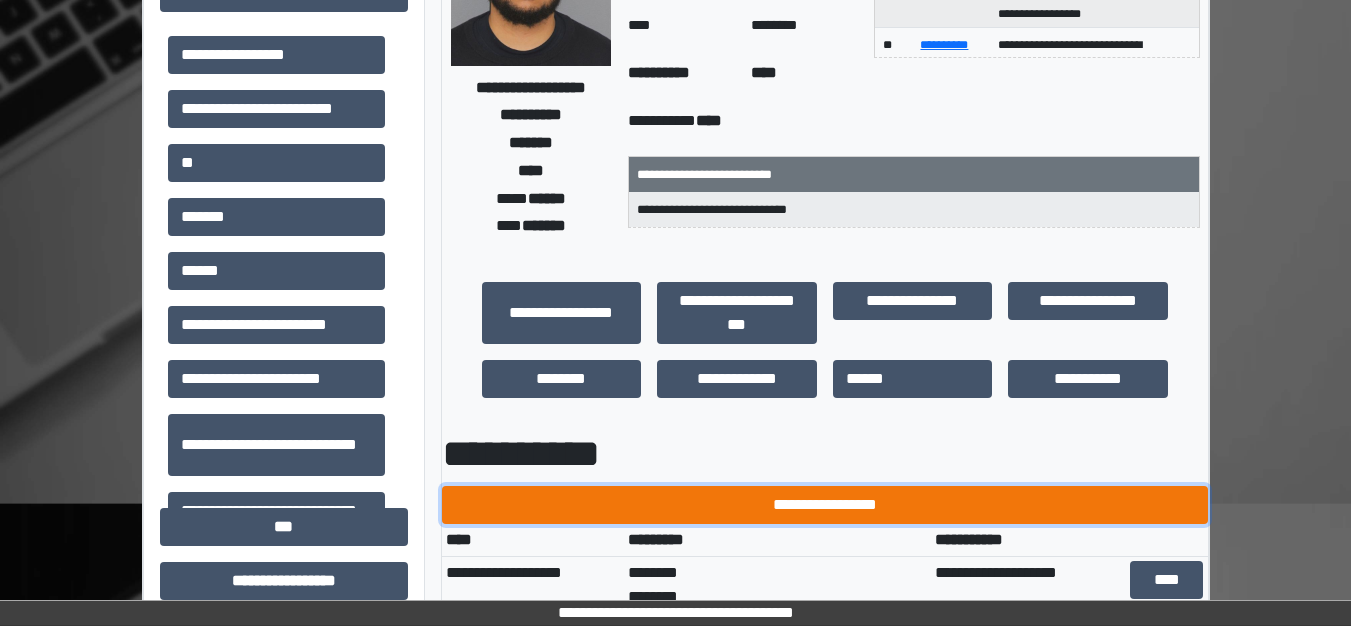 click on "**********" at bounding box center [825, 505] 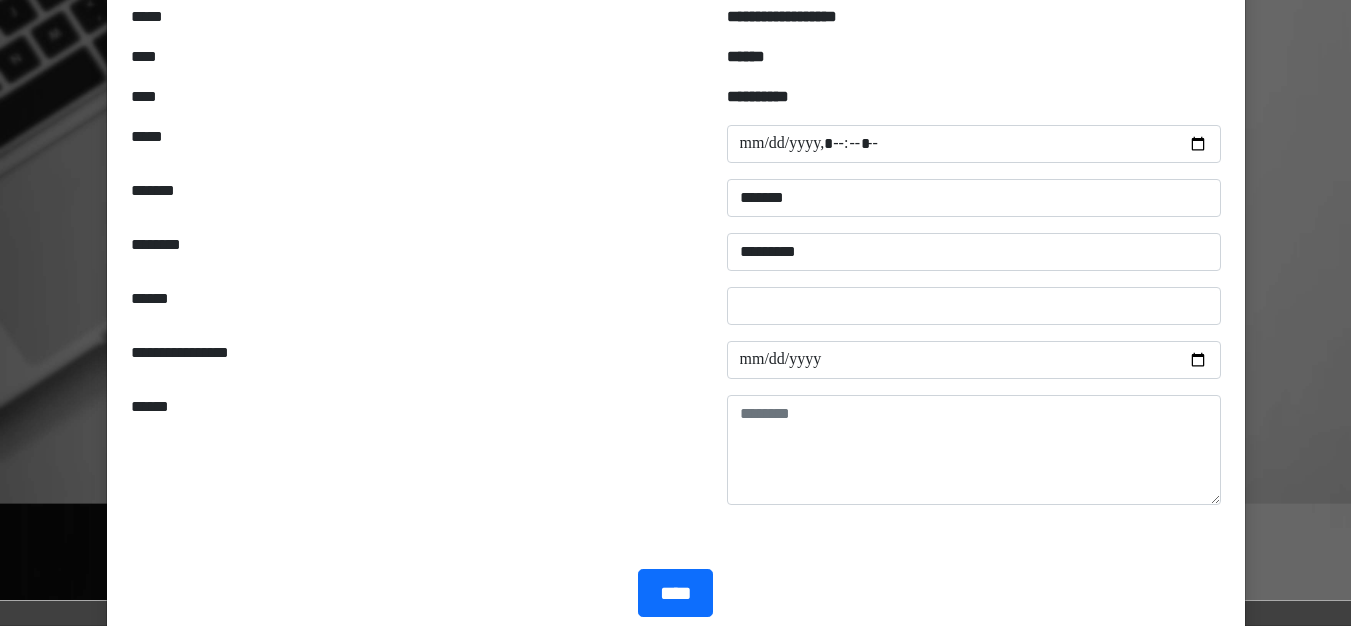 scroll, scrollTop: 0, scrollLeft: 0, axis: both 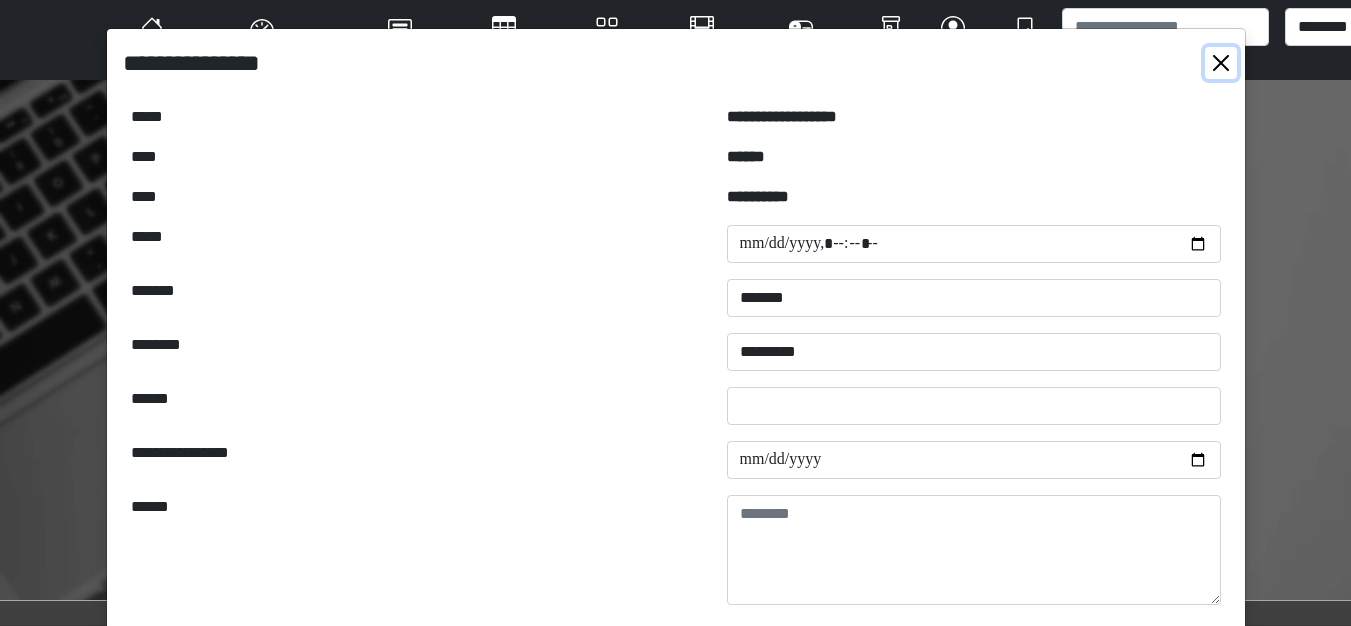 click at bounding box center (1221, 63) 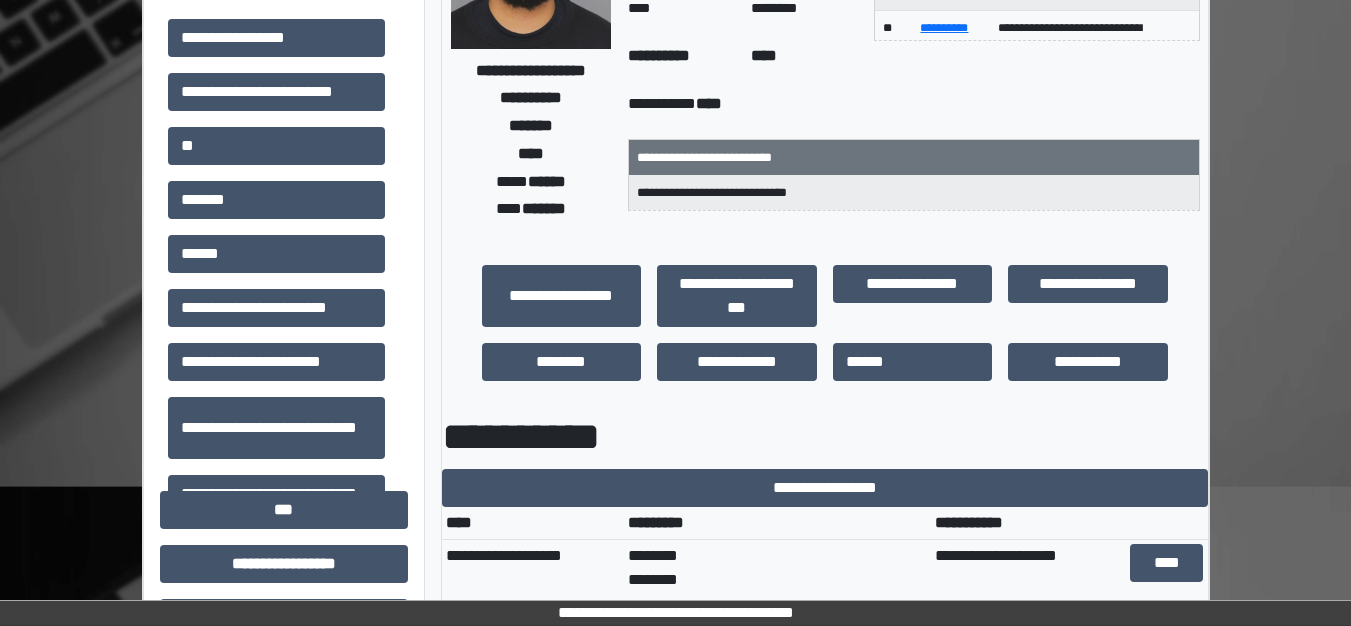 scroll, scrollTop: 300, scrollLeft: 0, axis: vertical 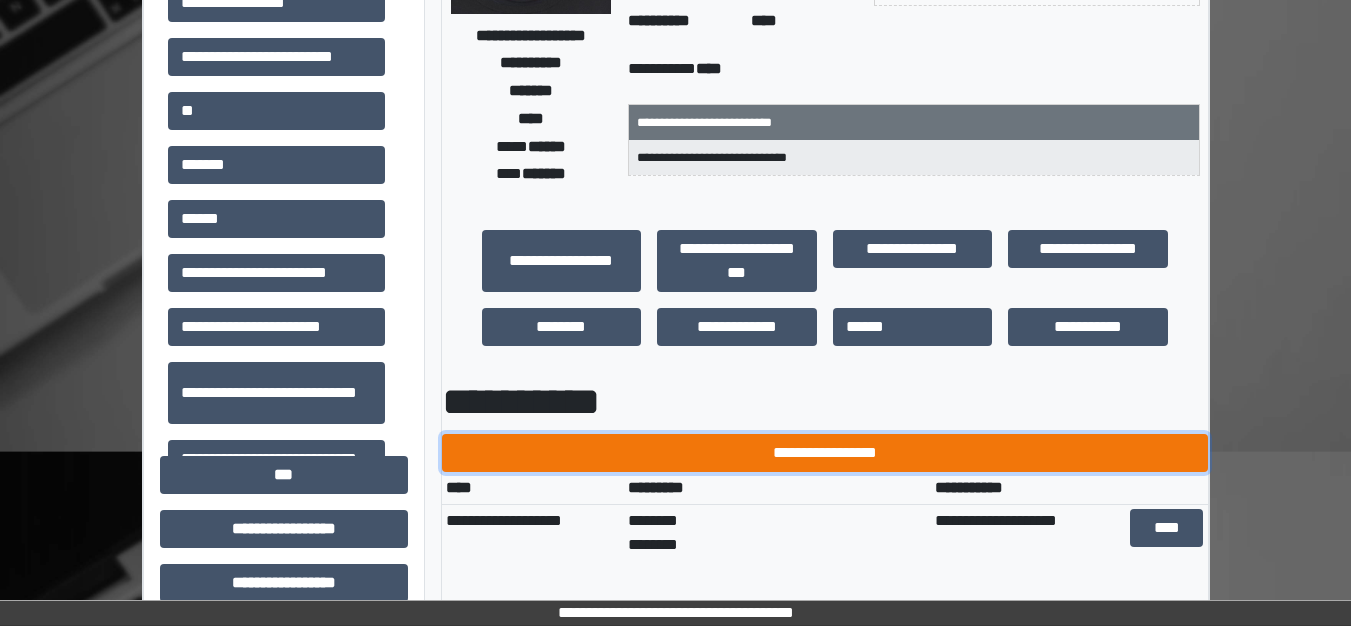 click on "**********" at bounding box center (825, 453) 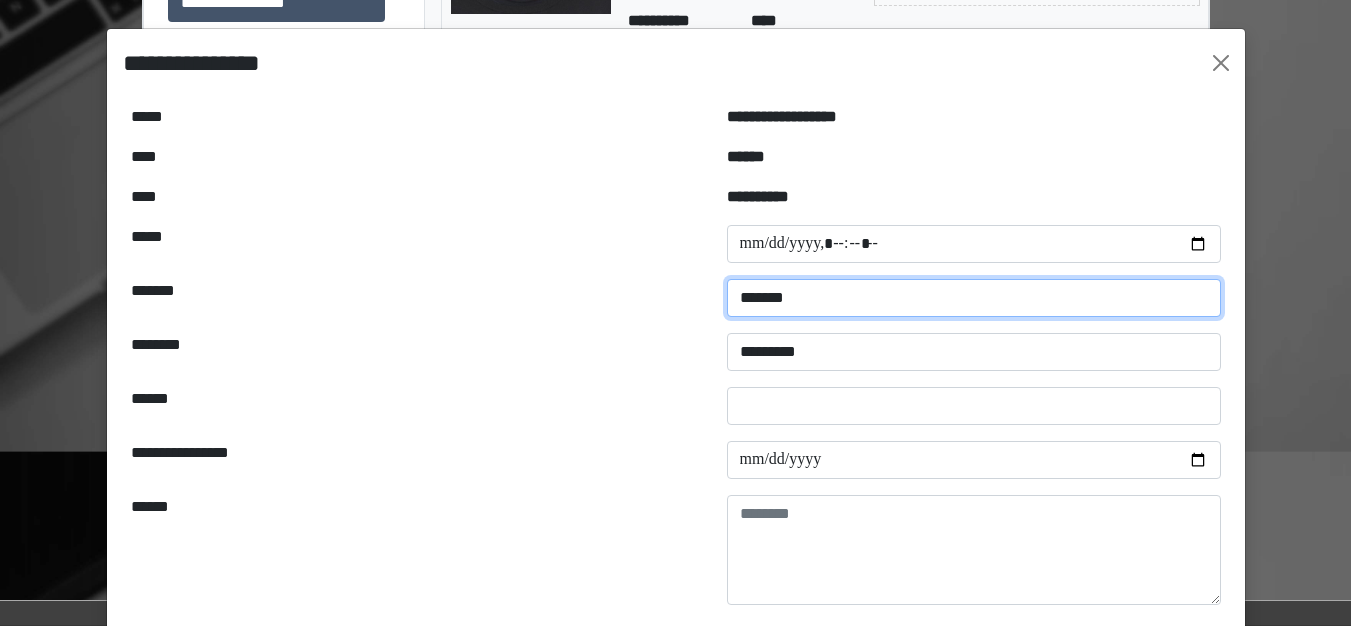 click on "**********" at bounding box center (974, 298) 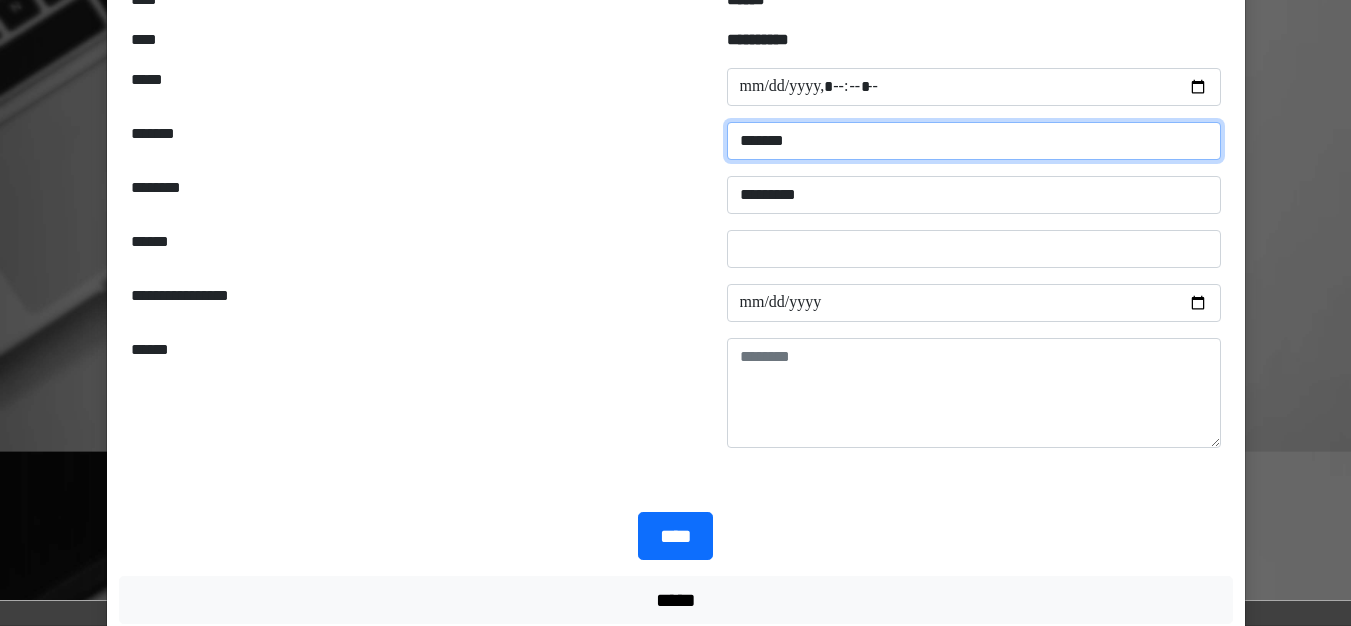 scroll, scrollTop: 200, scrollLeft: 0, axis: vertical 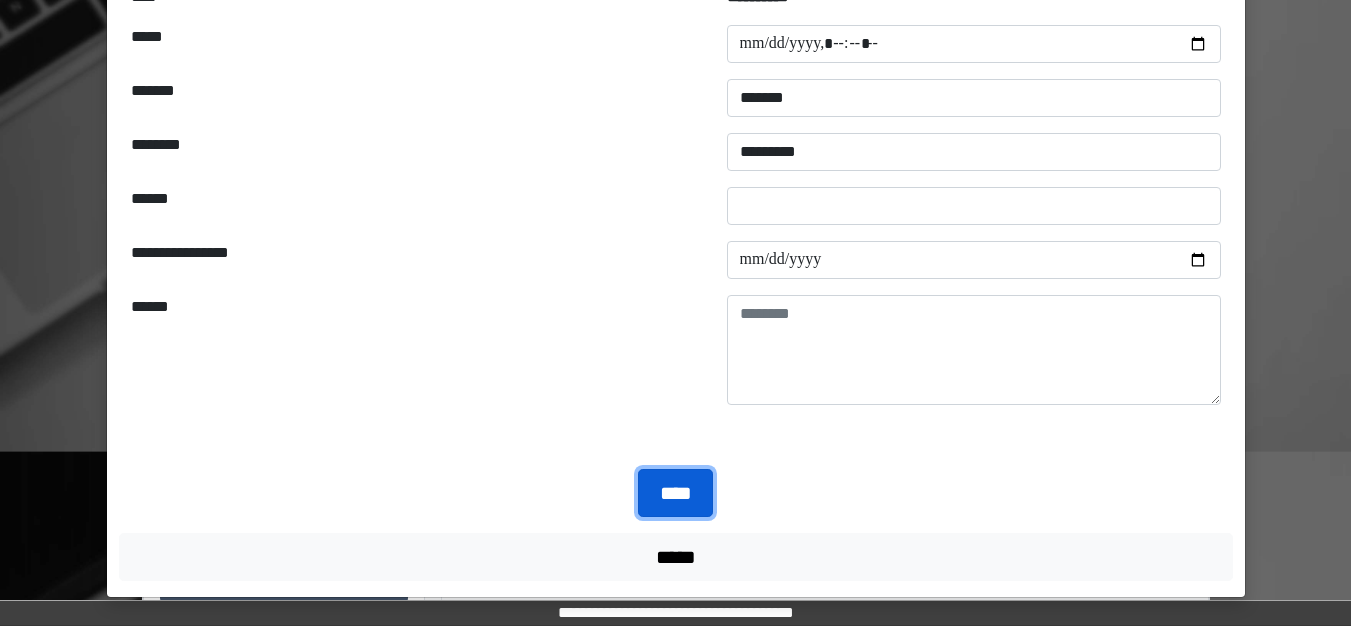click on "****" at bounding box center [675, 493] 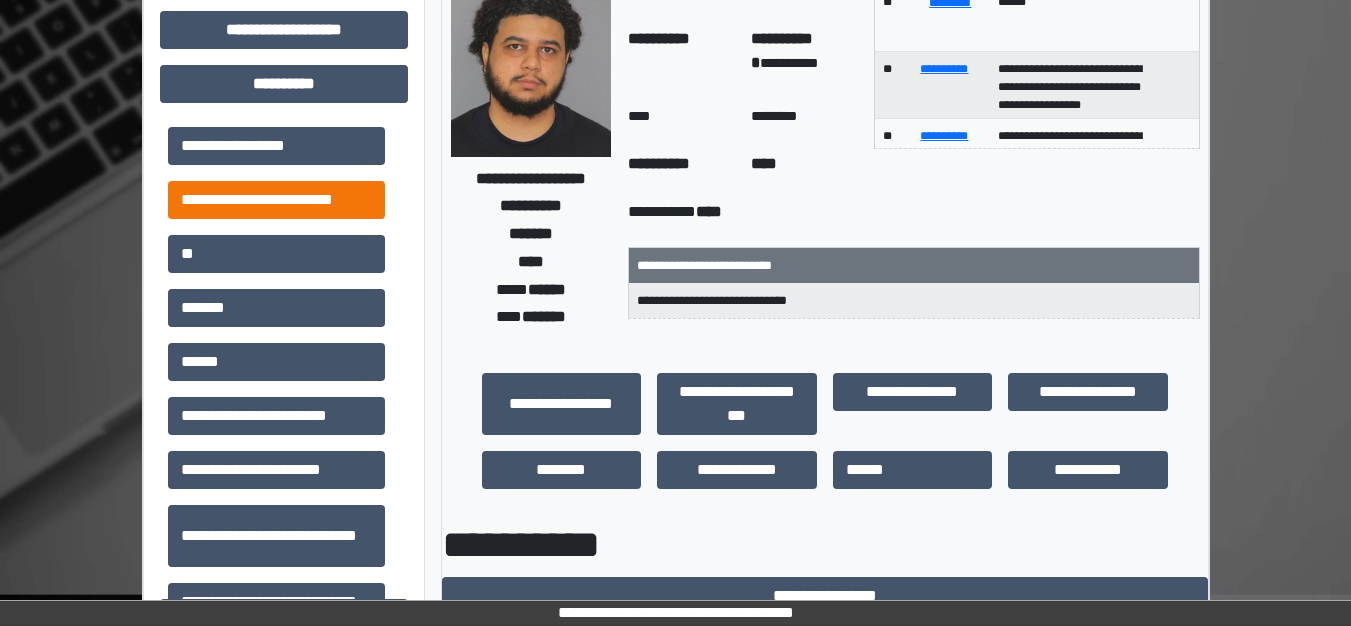 scroll, scrollTop: 100, scrollLeft: 0, axis: vertical 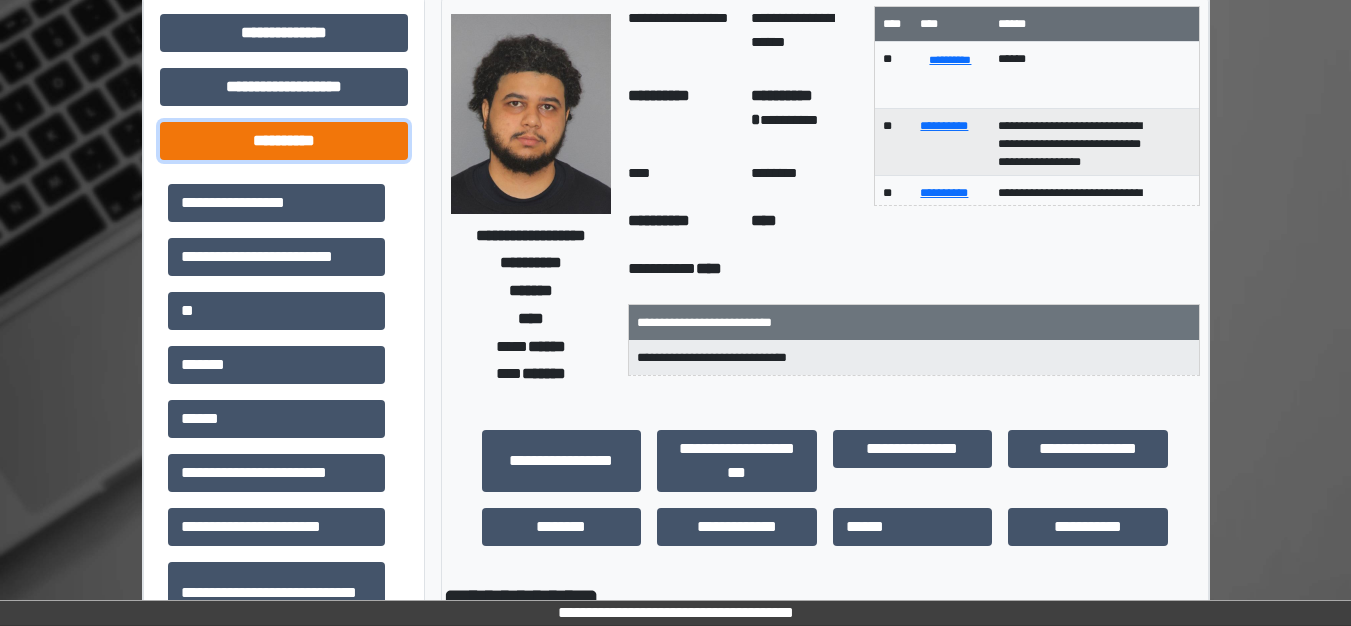 click on "**********" at bounding box center (284, 141) 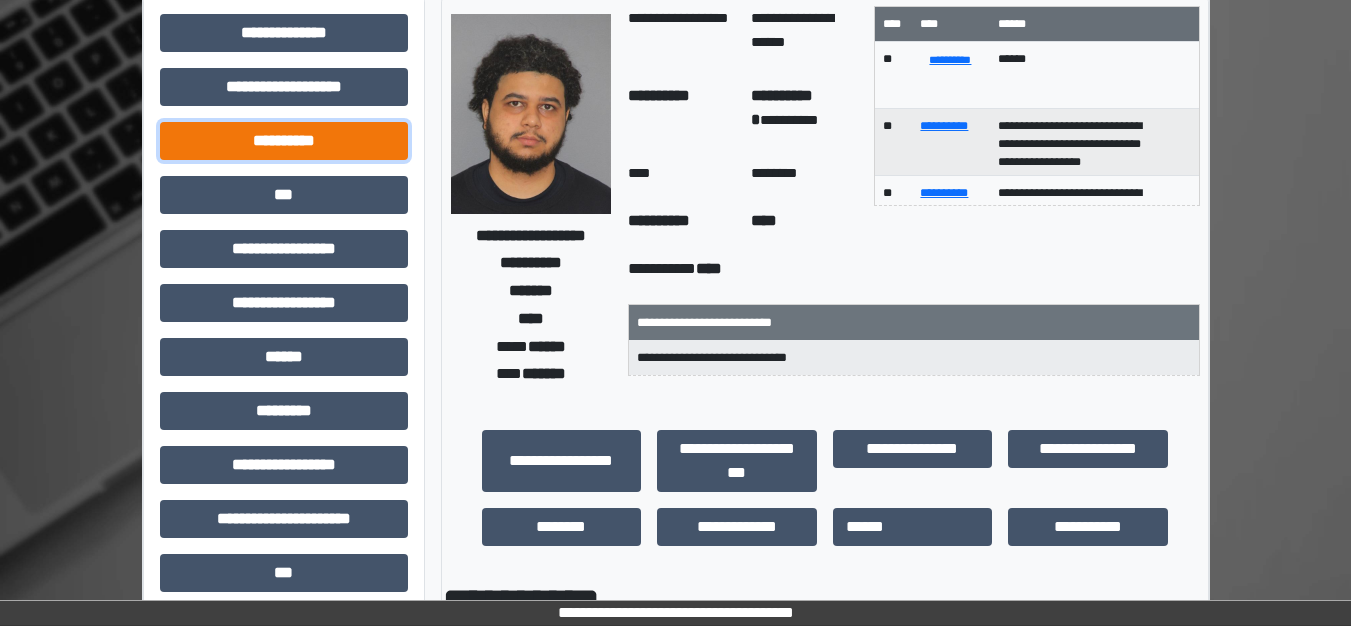 click on "**********" at bounding box center (284, 141) 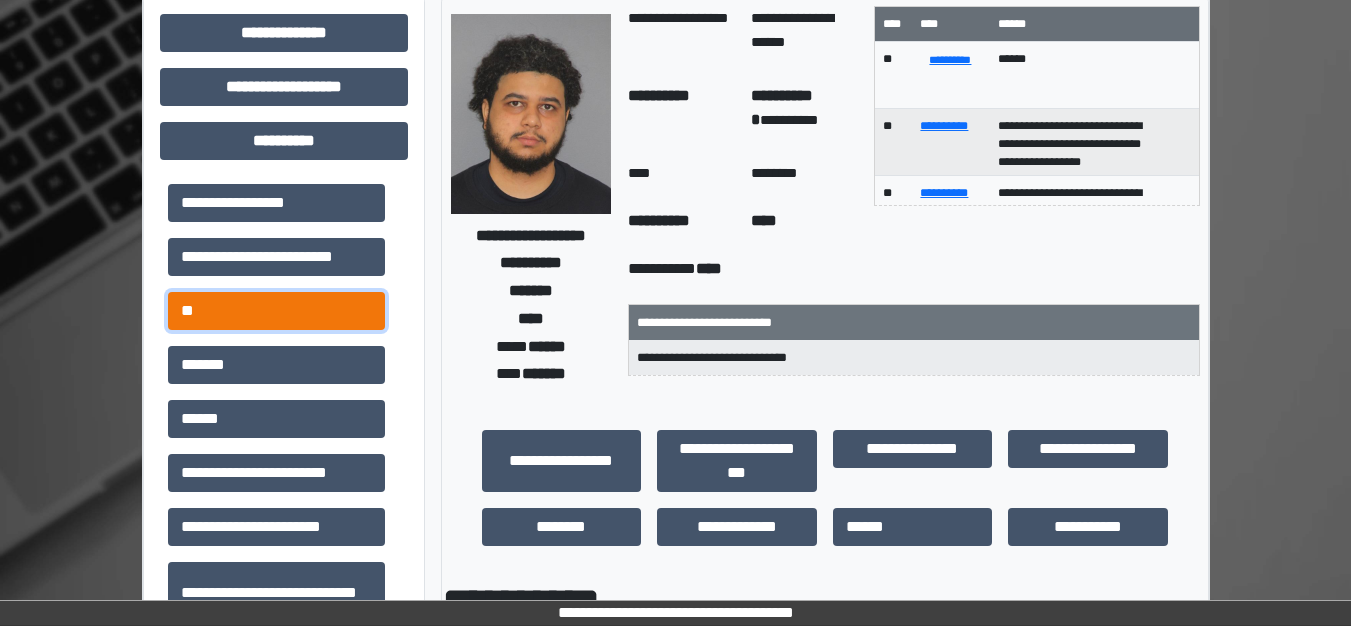 click on "**" at bounding box center (276, 311) 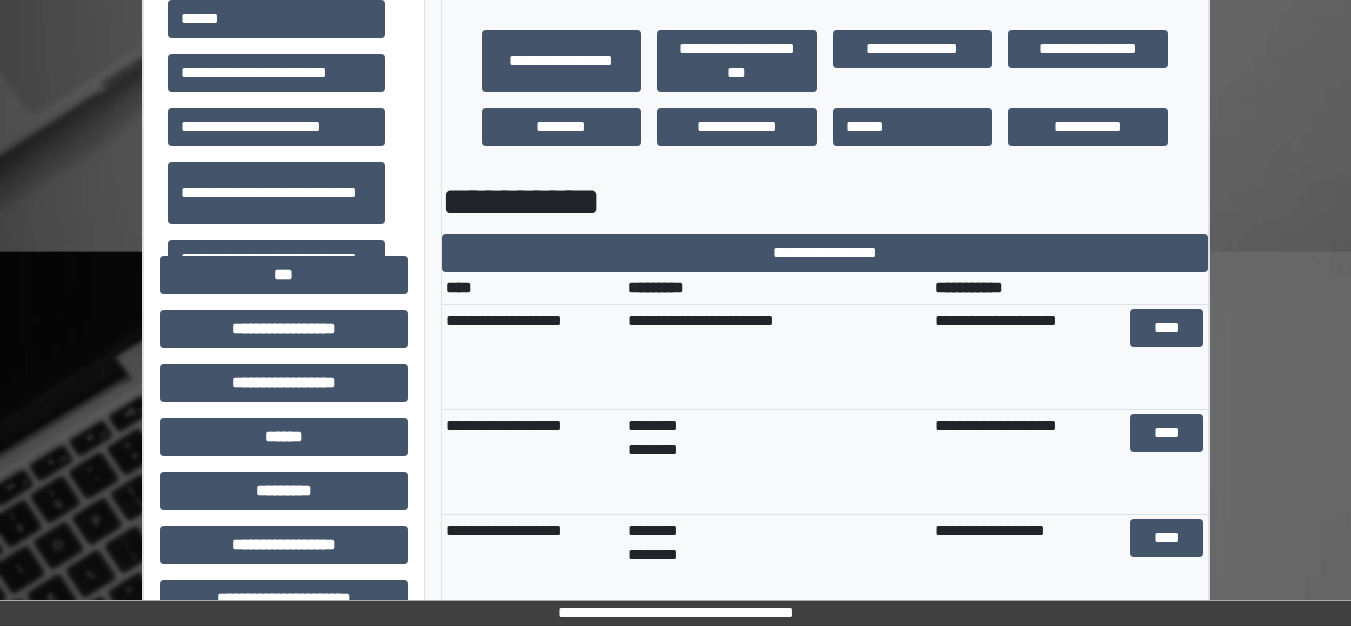 scroll, scrollTop: 600, scrollLeft: 0, axis: vertical 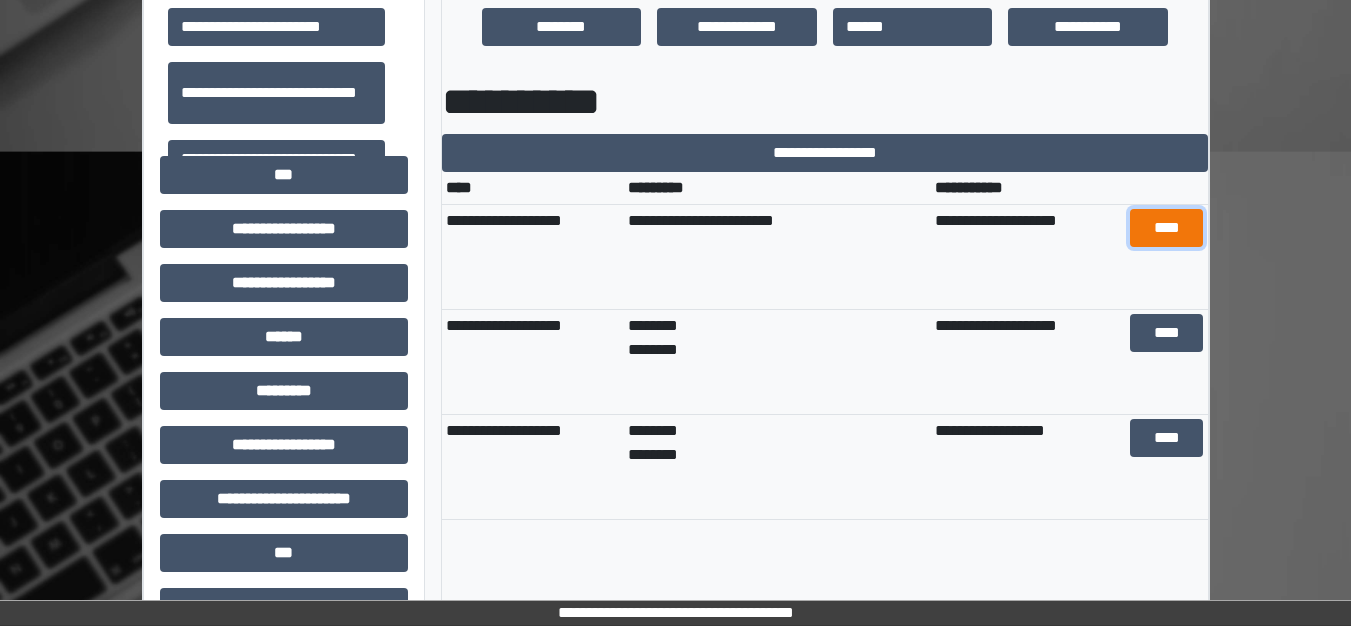 click on "****" at bounding box center (1166, 228) 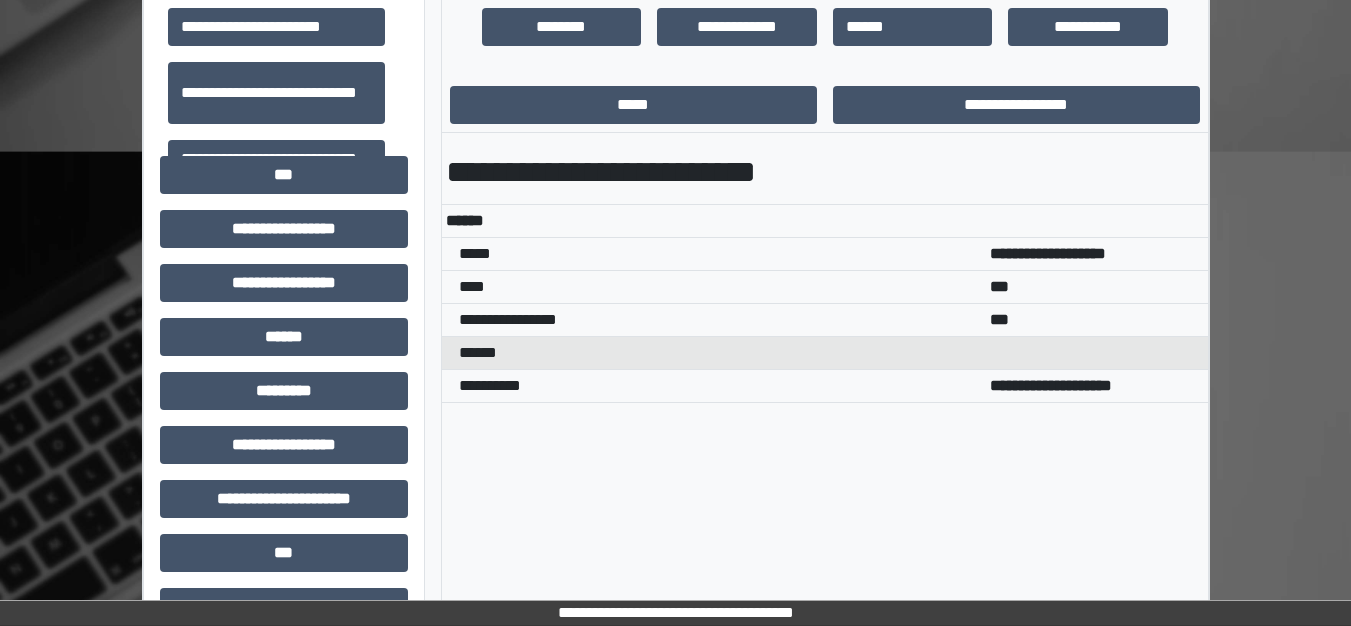 click on "******" at bounding box center [720, 352] 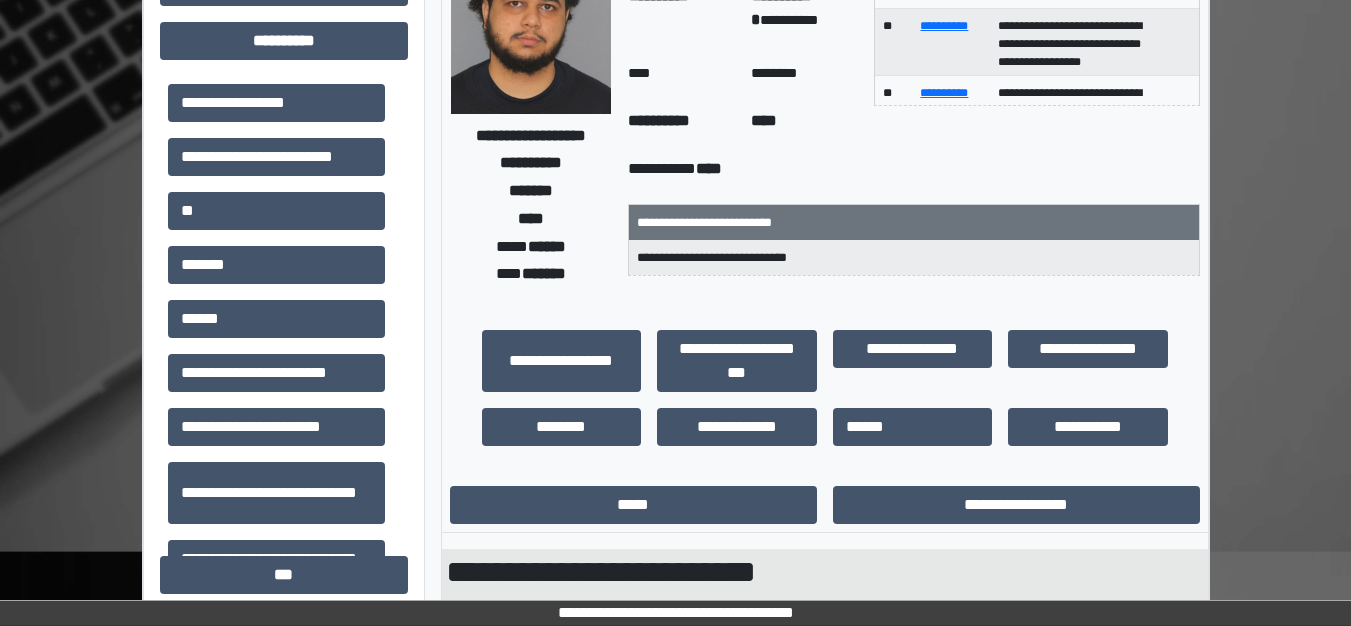 scroll, scrollTop: 0, scrollLeft: 0, axis: both 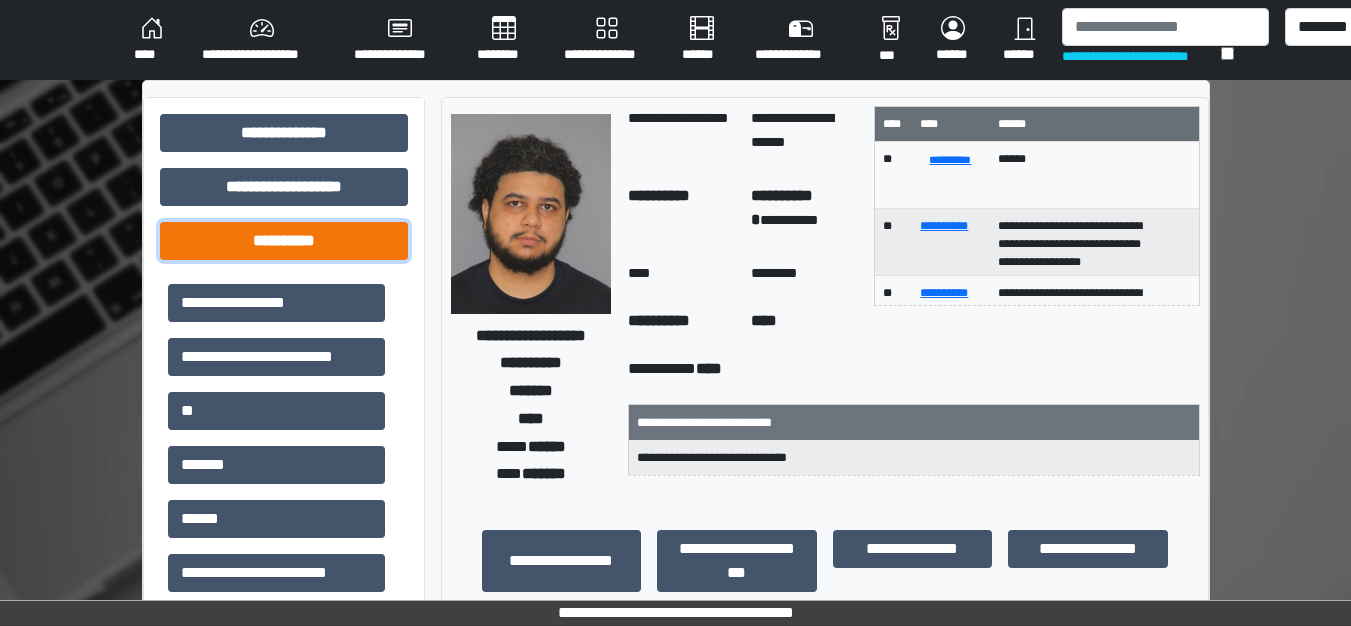 click on "**********" at bounding box center (284, 241) 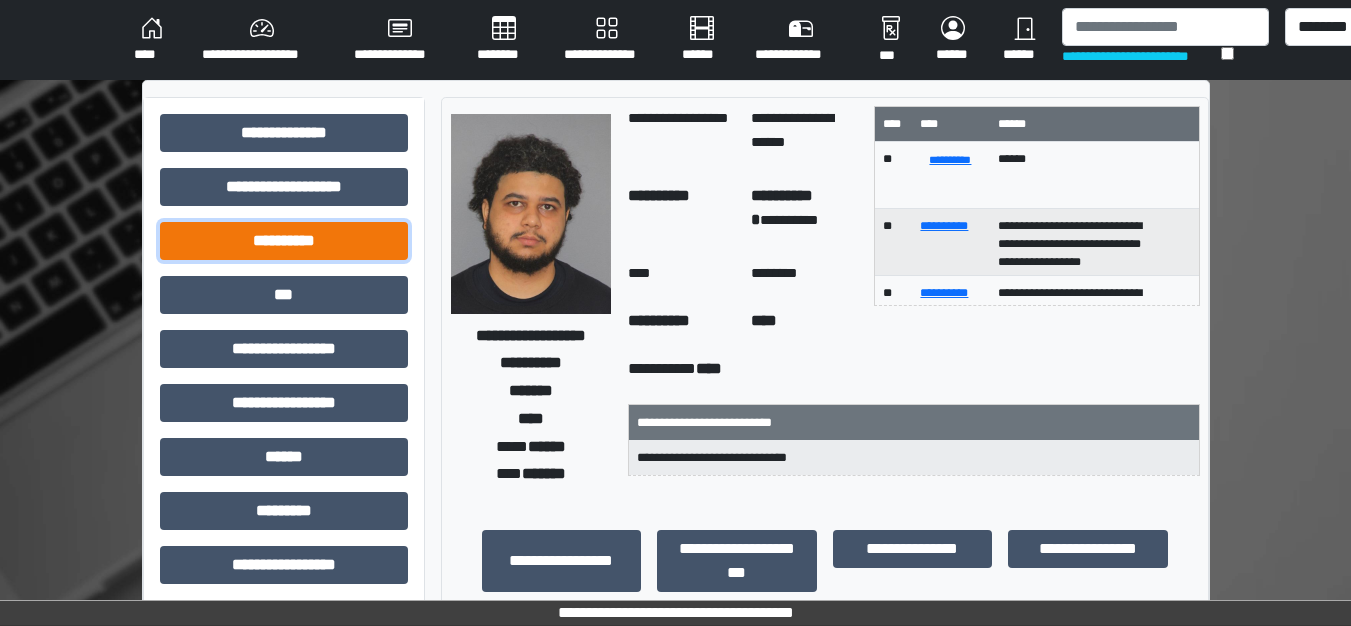 click on "**********" at bounding box center (284, 241) 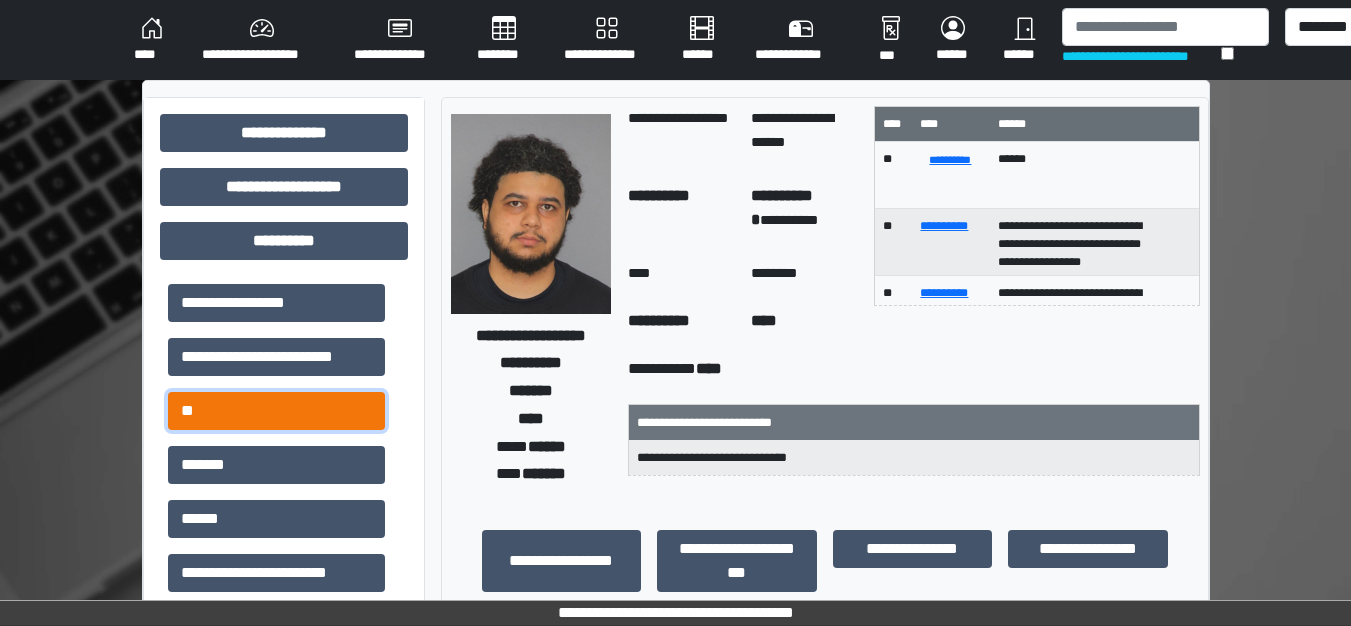 click on "**" at bounding box center [276, 411] 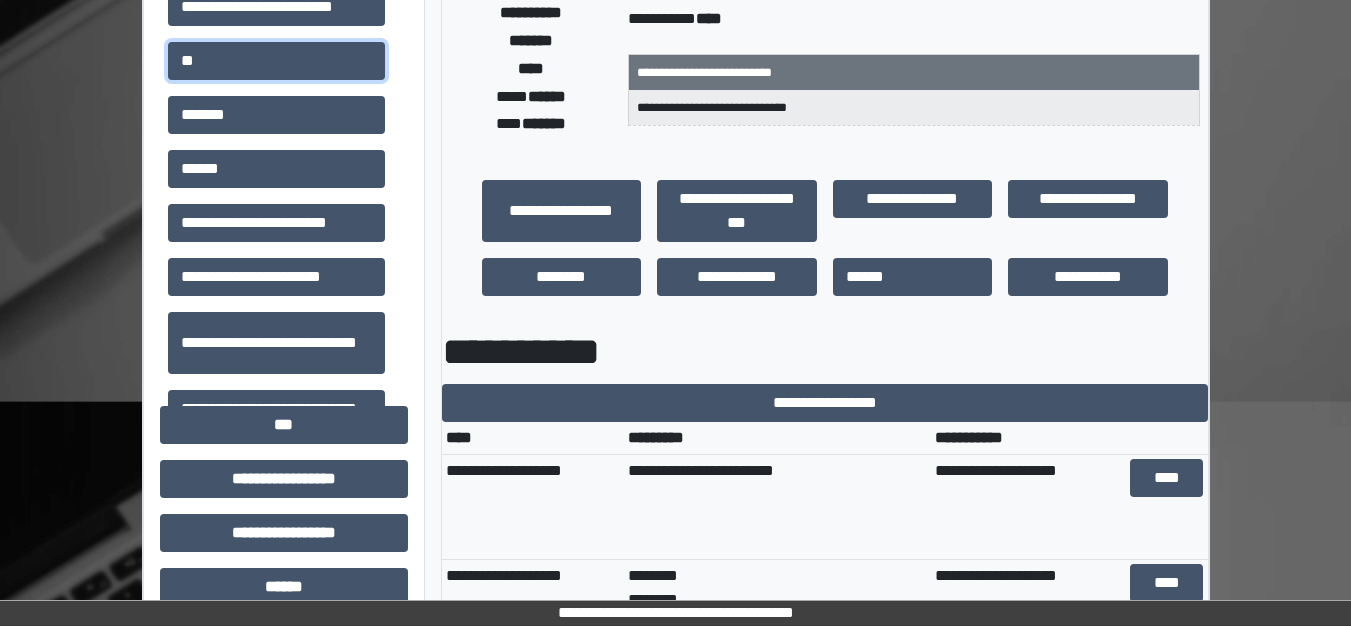scroll, scrollTop: 400, scrollLeft: 0, axis: vertical 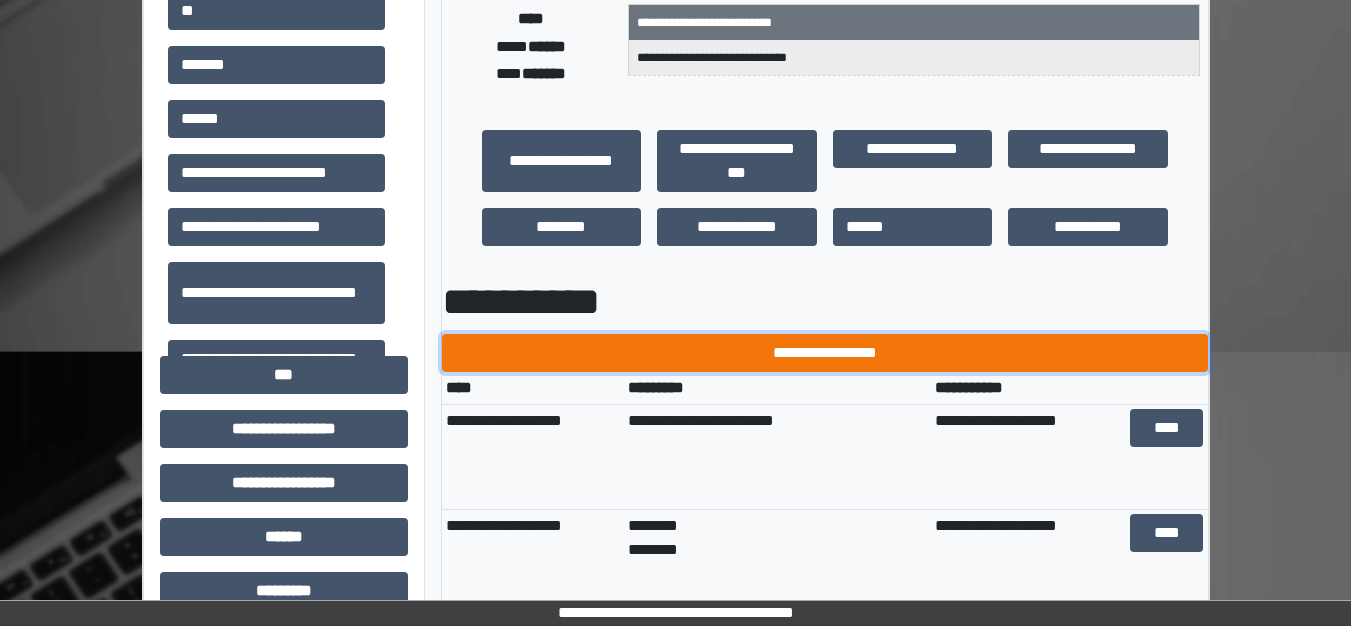 click on "**********" at bounding box center [825, 353] 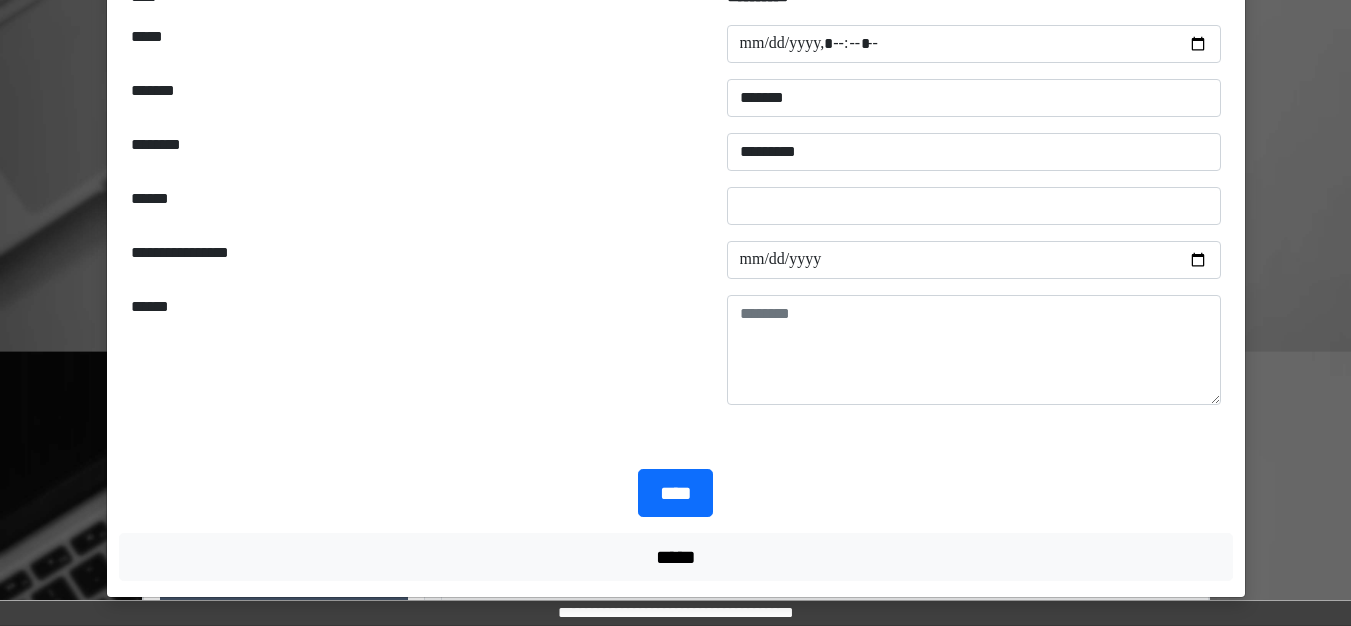 scroll, scrollTop: 100, scrollLeft: 0, axis: vertical 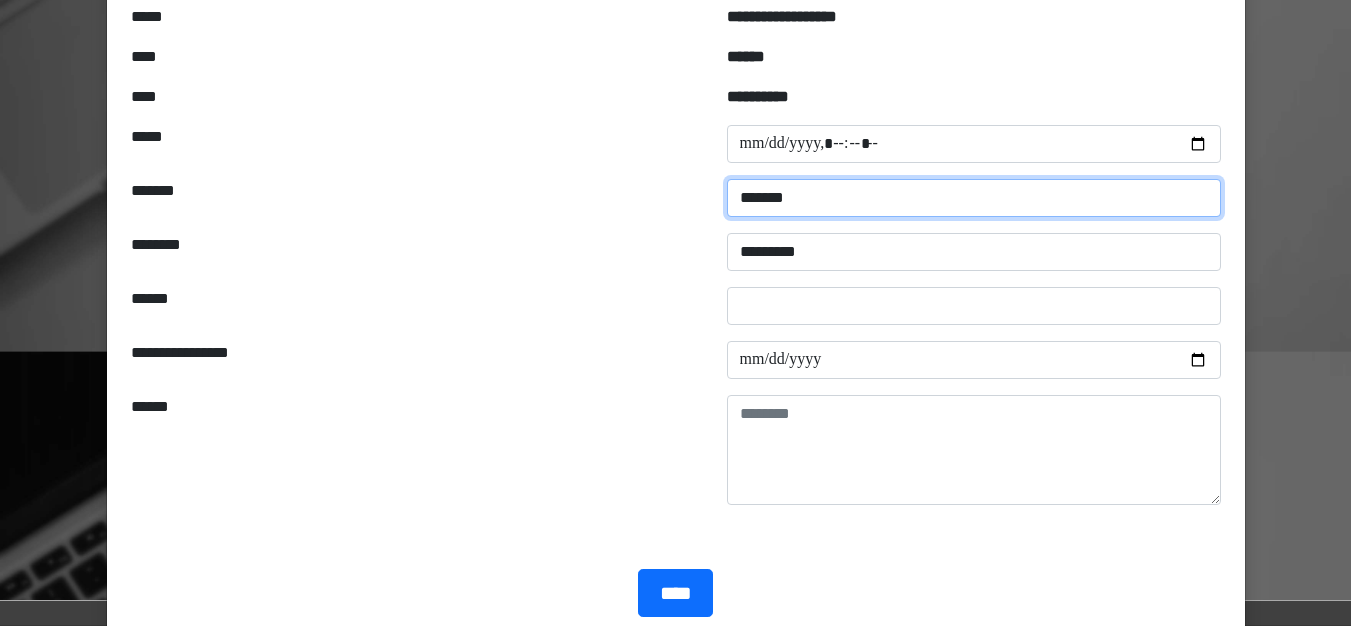 click on "**********" at bounding box center [974, 198] 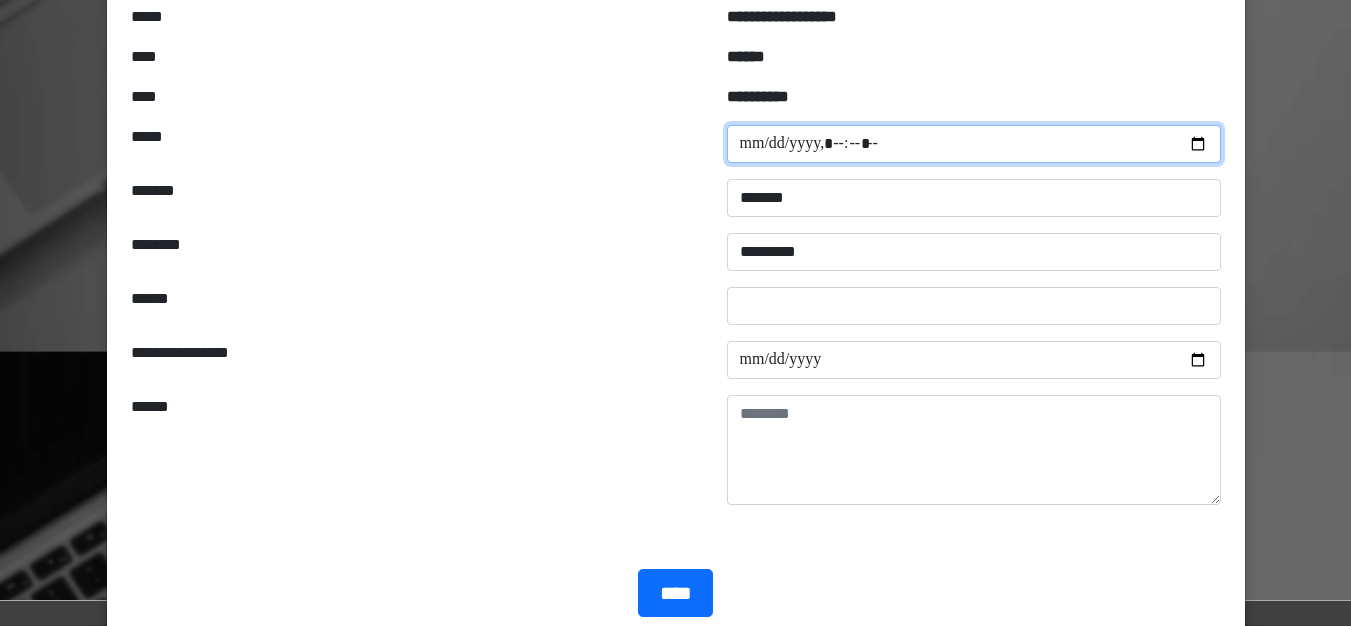click at bounding box center [974, 144] 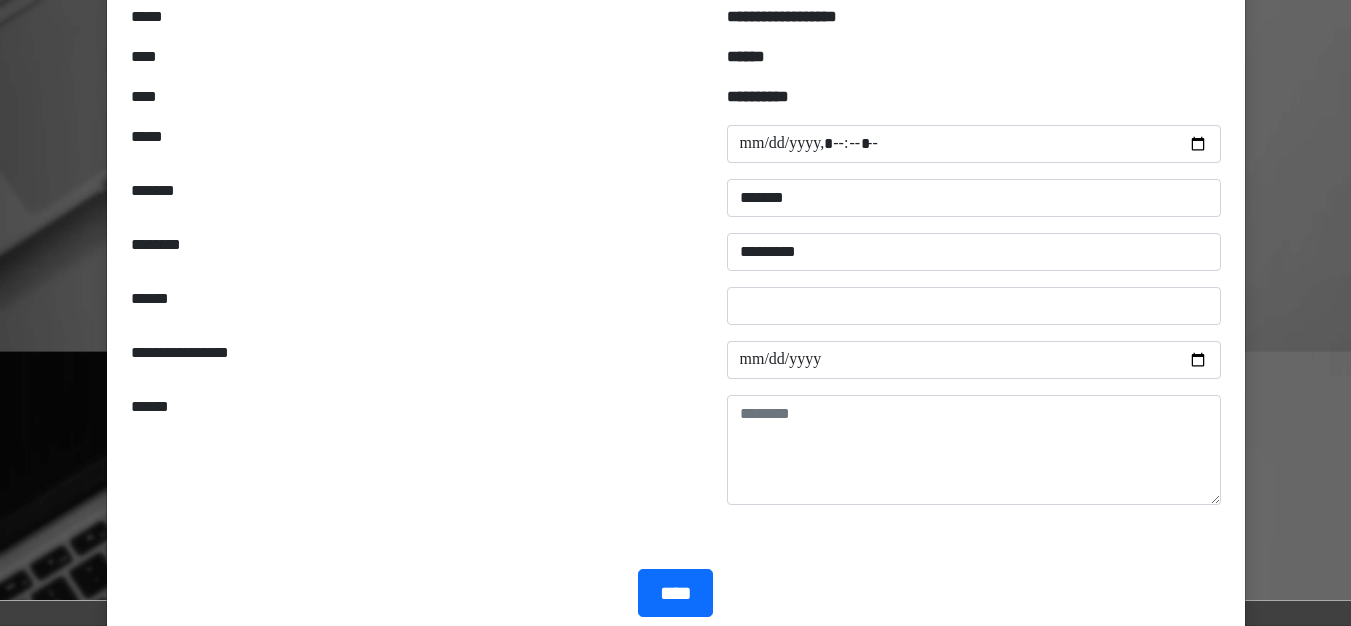 type on "**********" 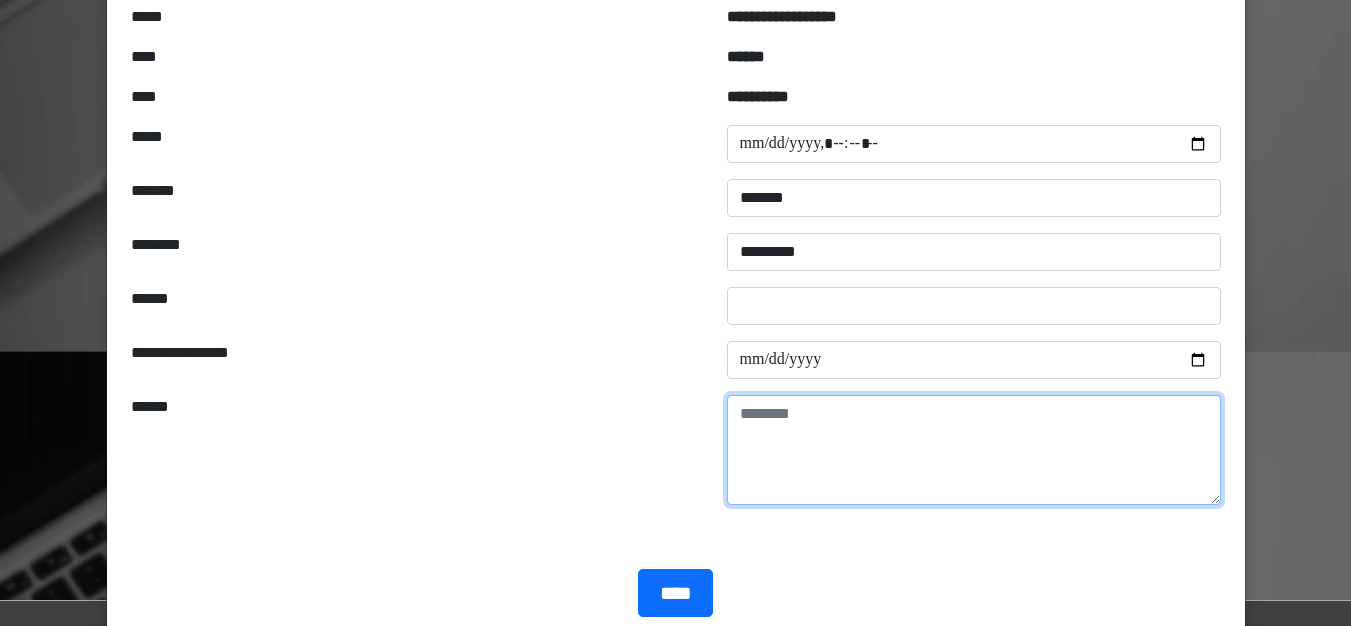 click at bounding box center (974, 450) 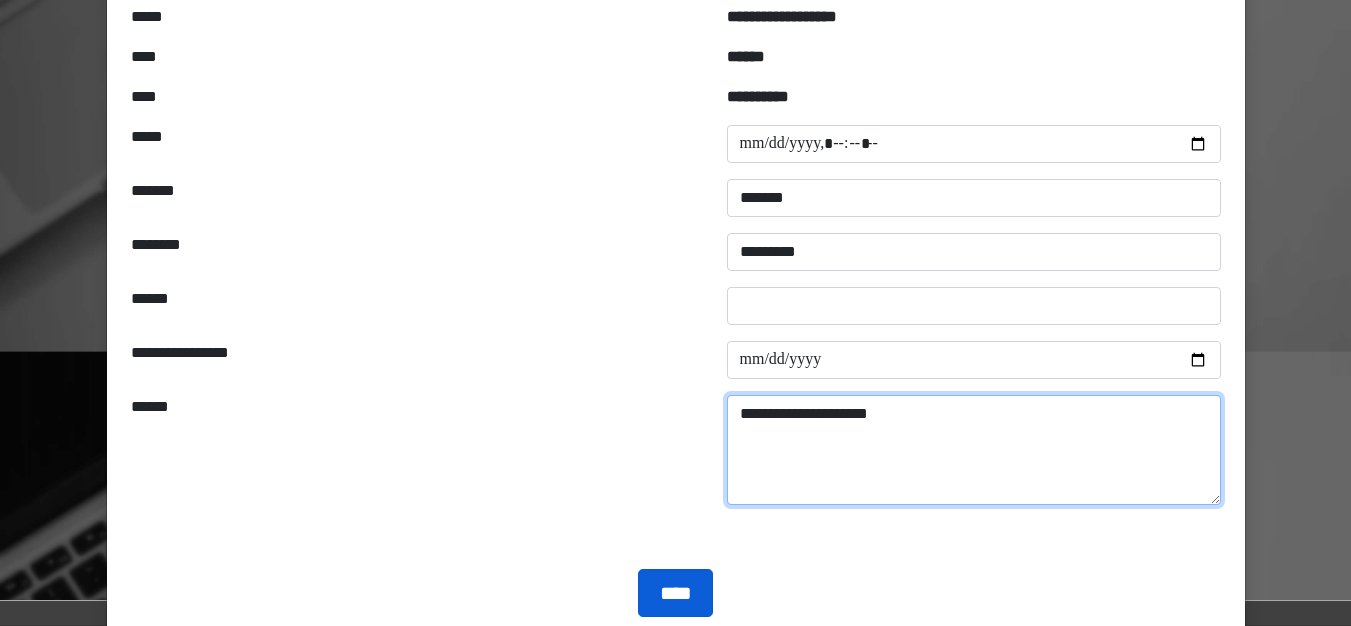 type on "**********" 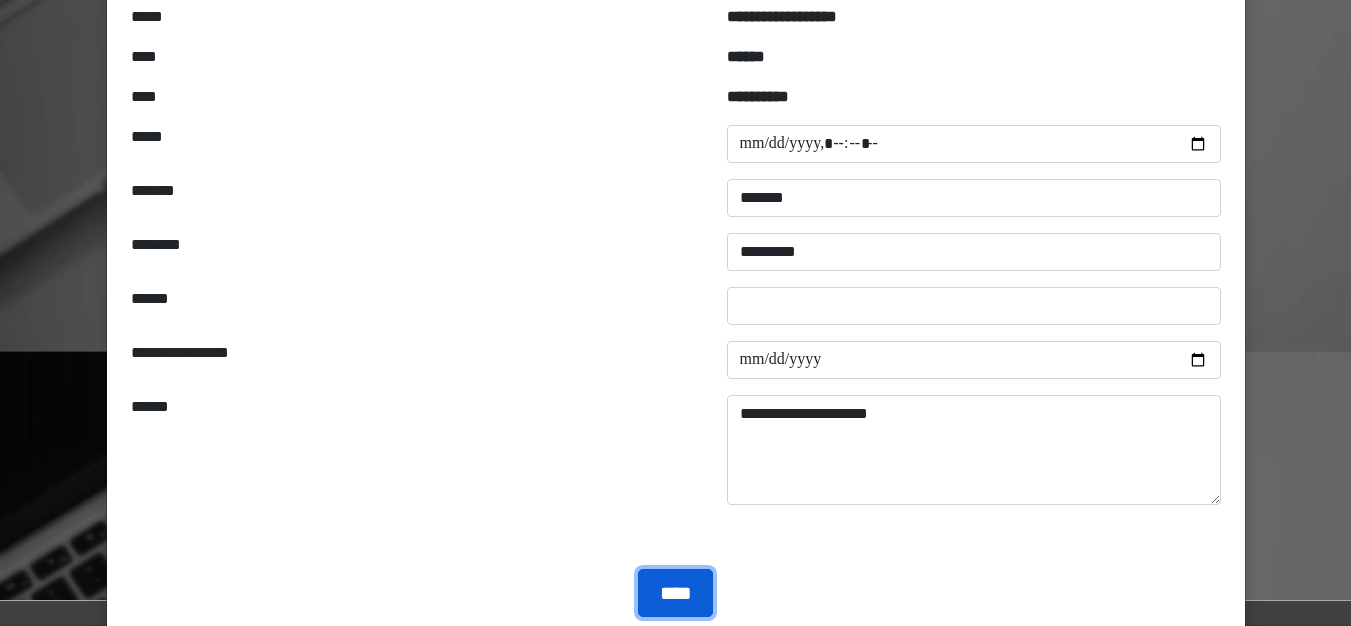 click on "****" at bounding box center [675, 593] 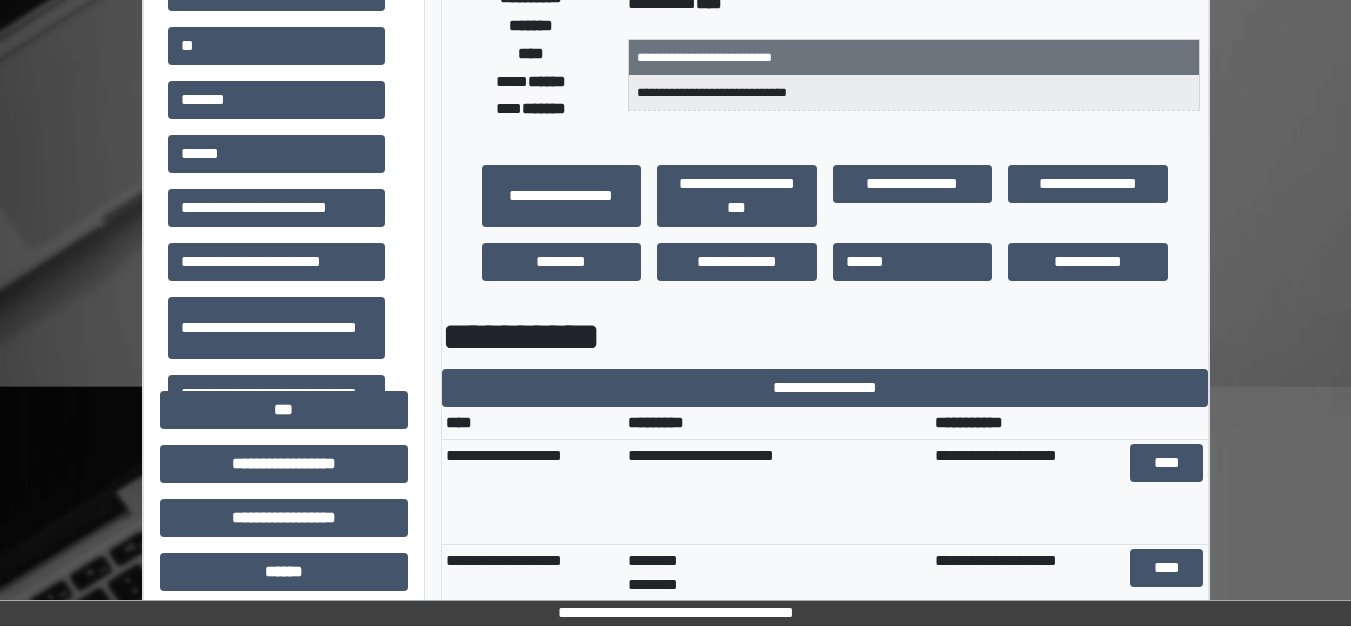scroll, scrollTop: 400, scrollLeft: 0, axis: vertical 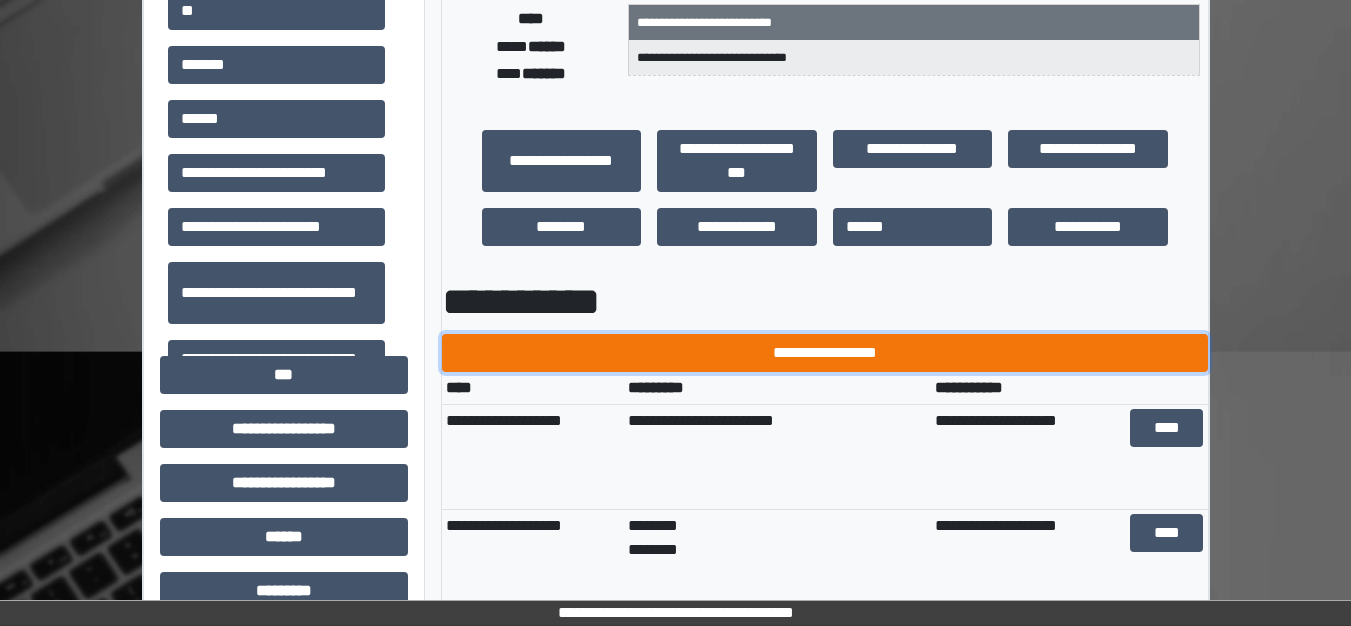click on "**********" at bounding box center [825, 353] 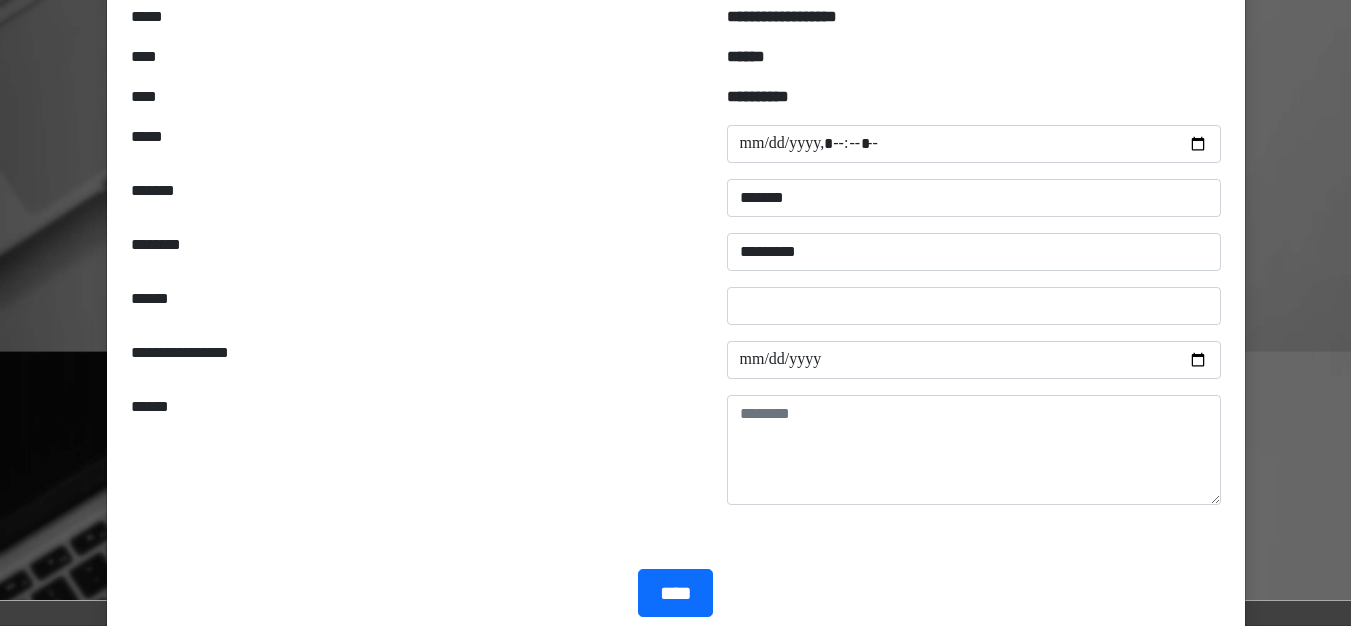 scroll, scrollTop: 0, scrollLeft: 0, axis: both 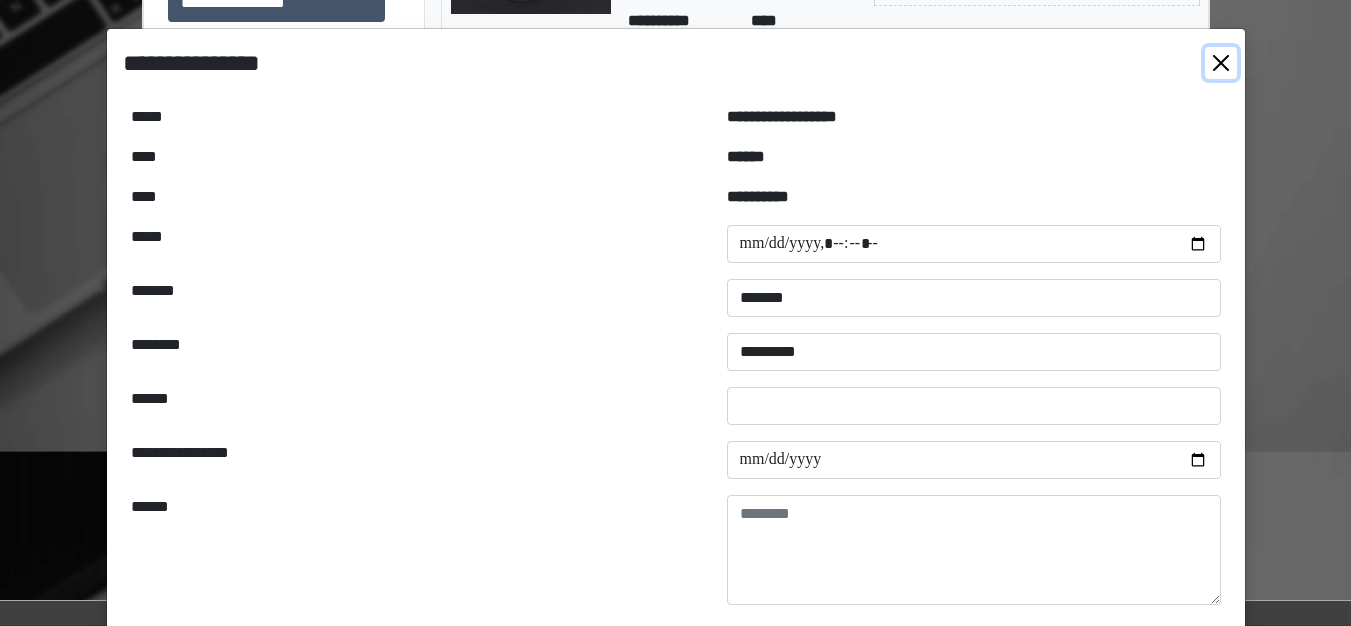 click at bounding box center (1221, 63) 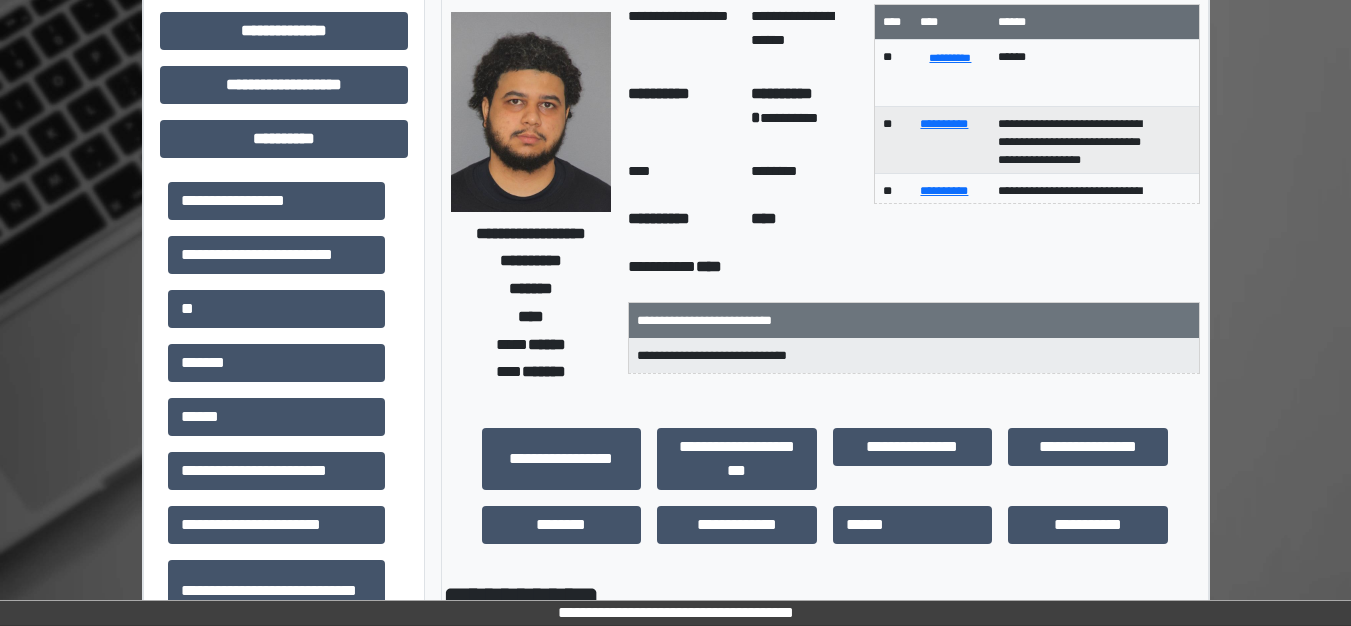 scroll, scrollTop: 100, scrollLeft: 0, axis: vertical 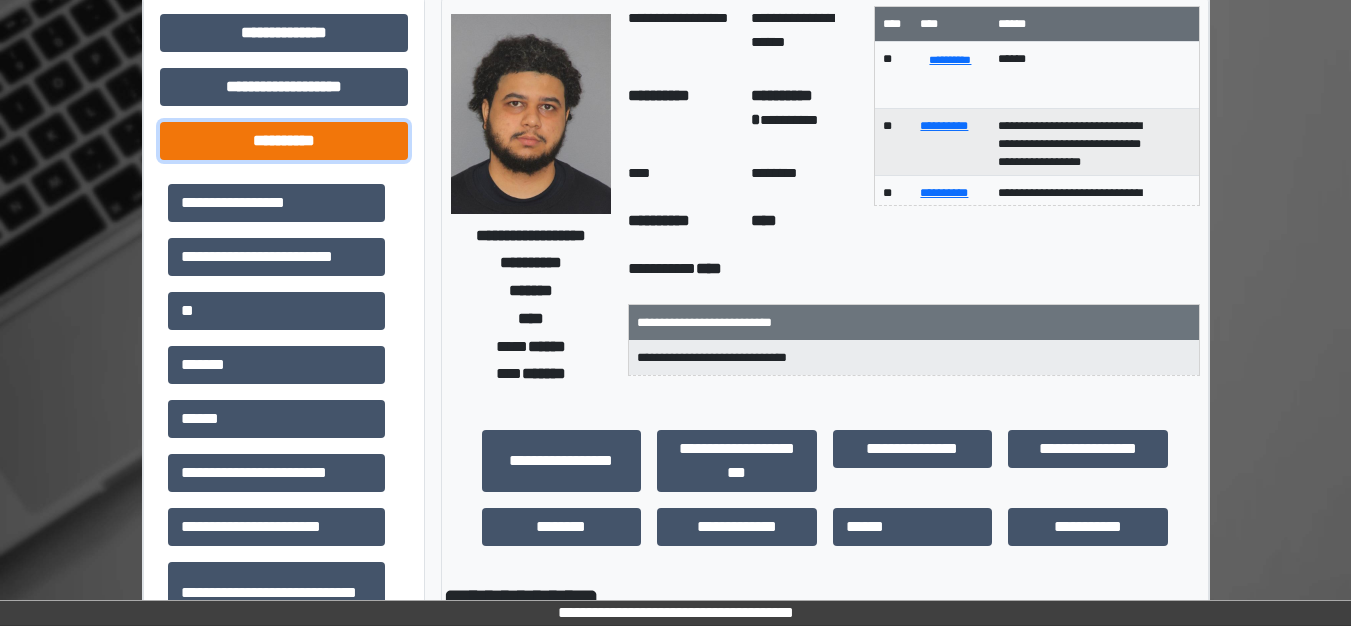 click on "**********" at bounding box center [284, 141] 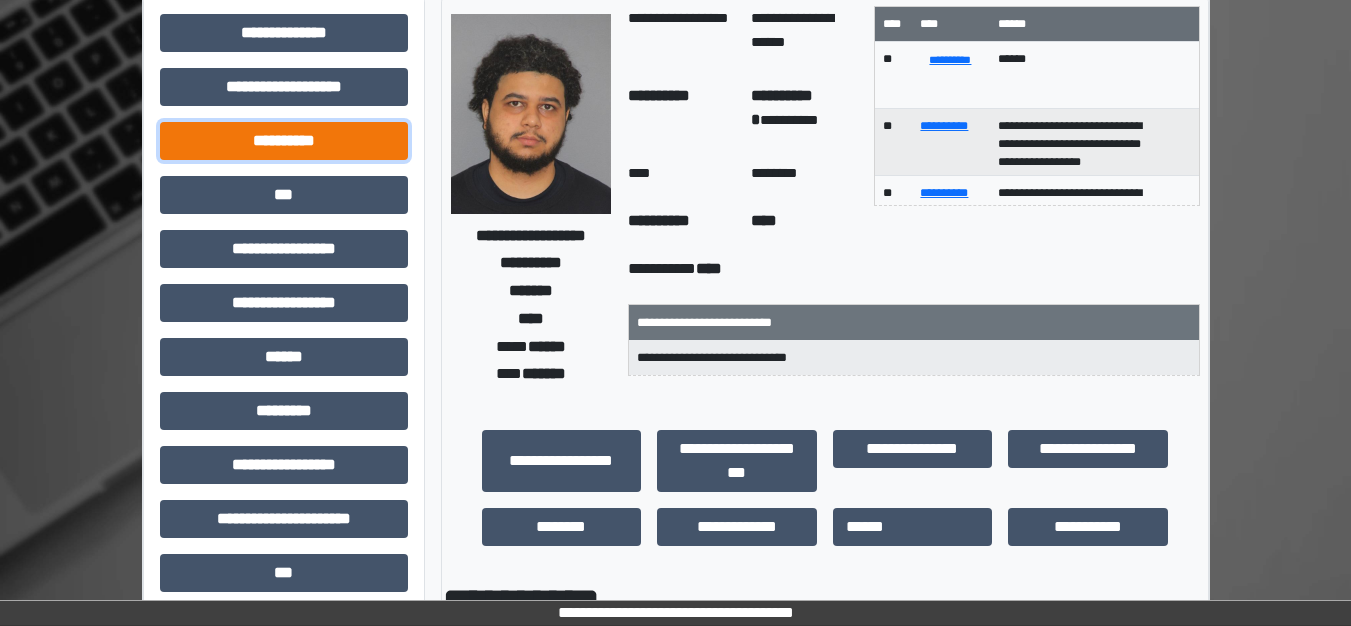 click on "**********" at bounding box center [284, 141] 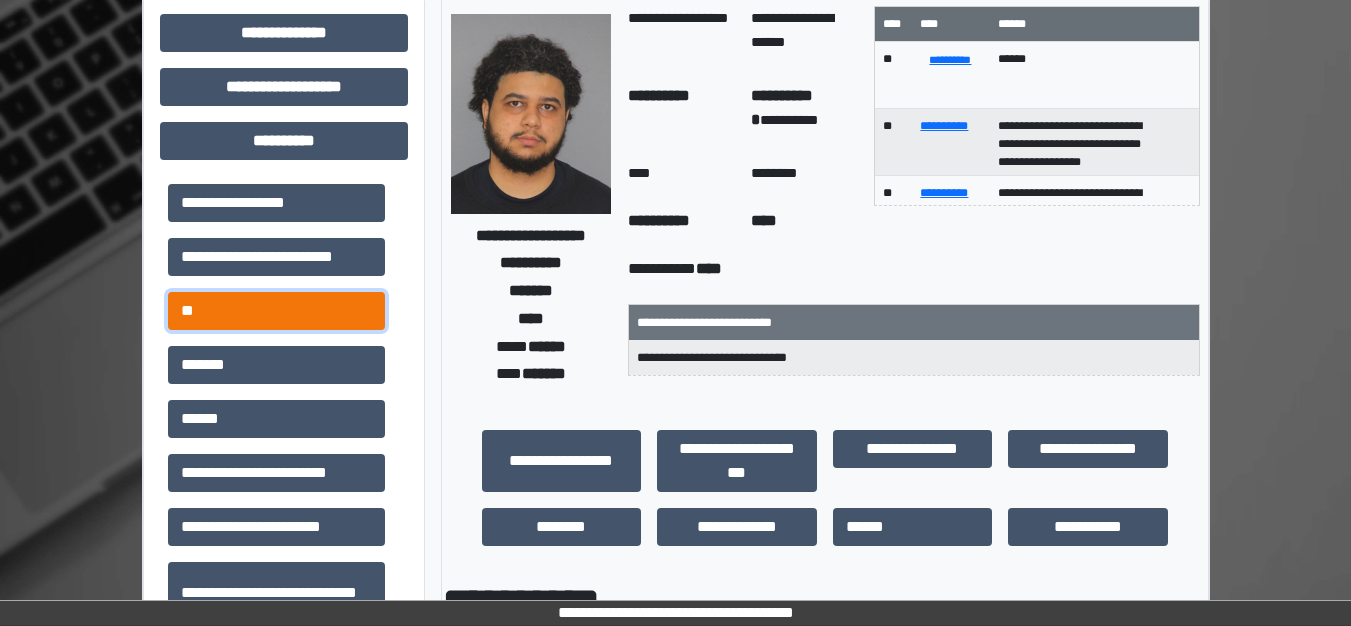 click on "**" at bounding box center (276, 311) 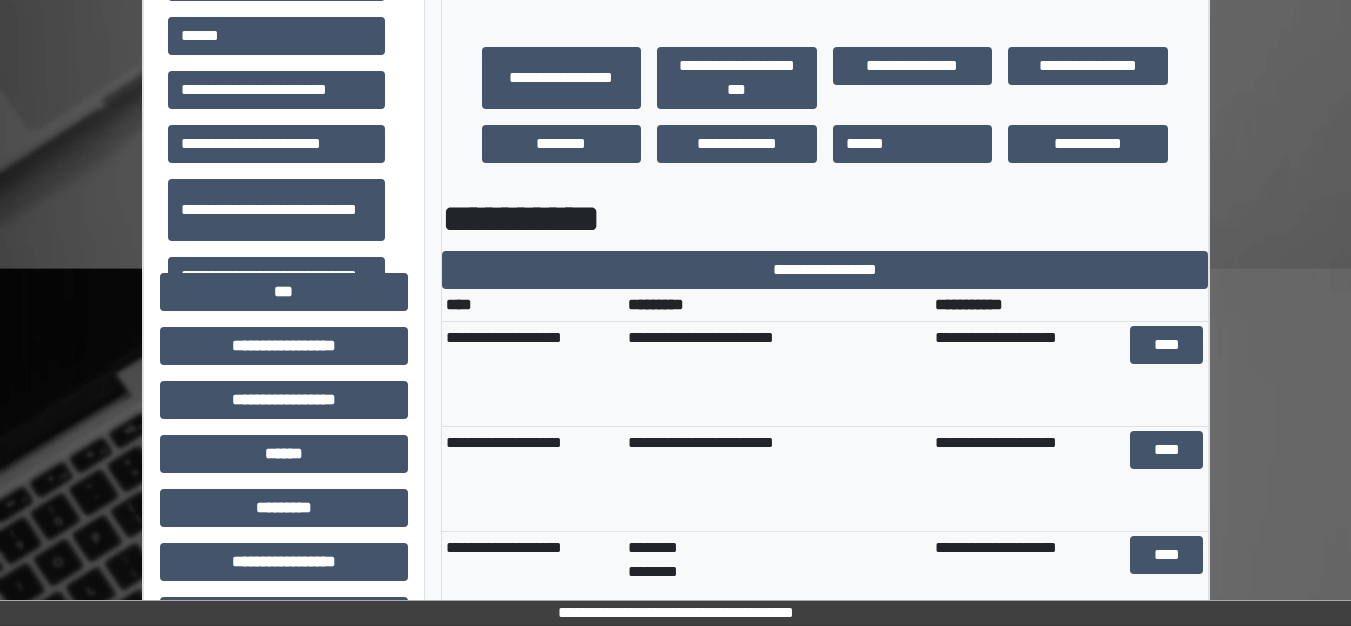 scroll, scrollTop: 500, scrollLeft: 0, axis: vertical 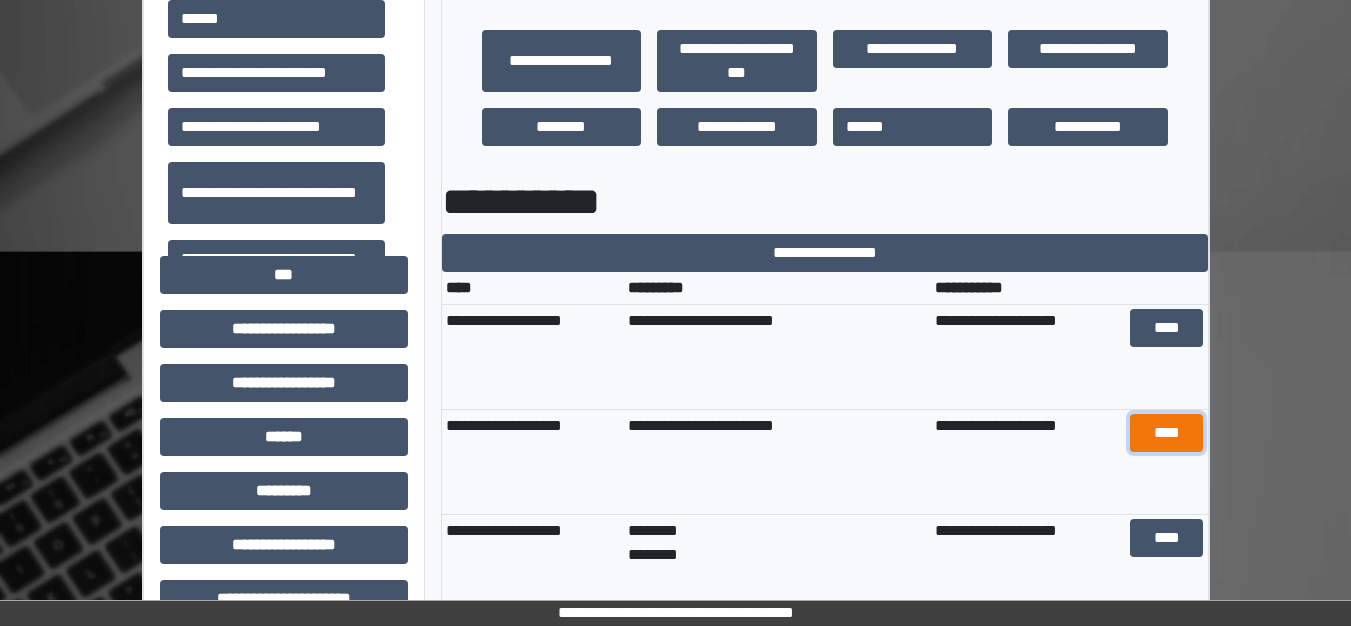 click on "****" at bounding box center (1166, 433) 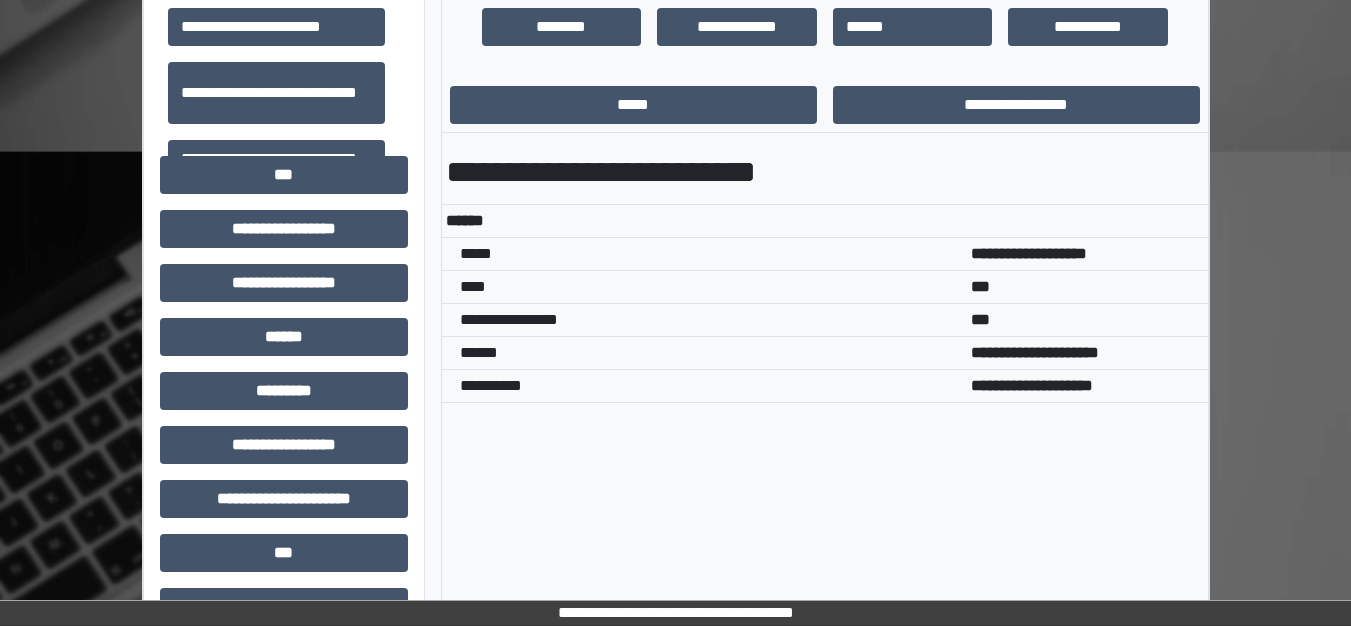 scroll, scrollTop: 500, scrollLeft: 0, axis: vertical 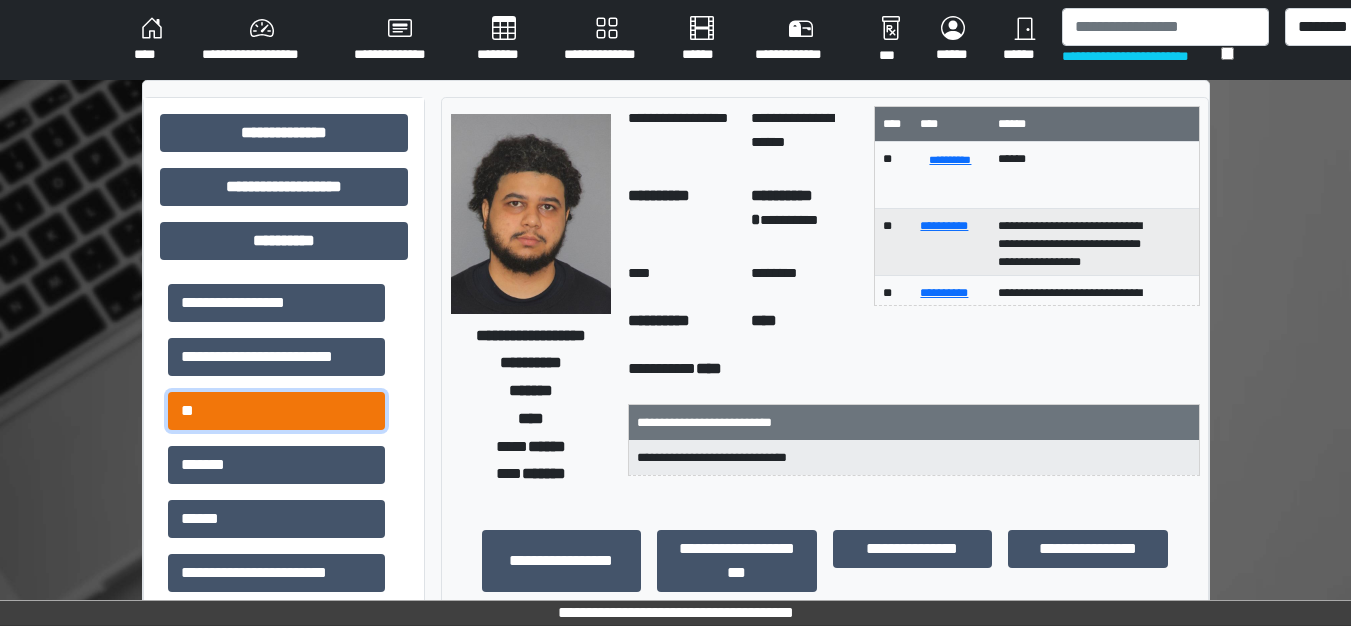 click on "**" at bounding box center [276, 411] 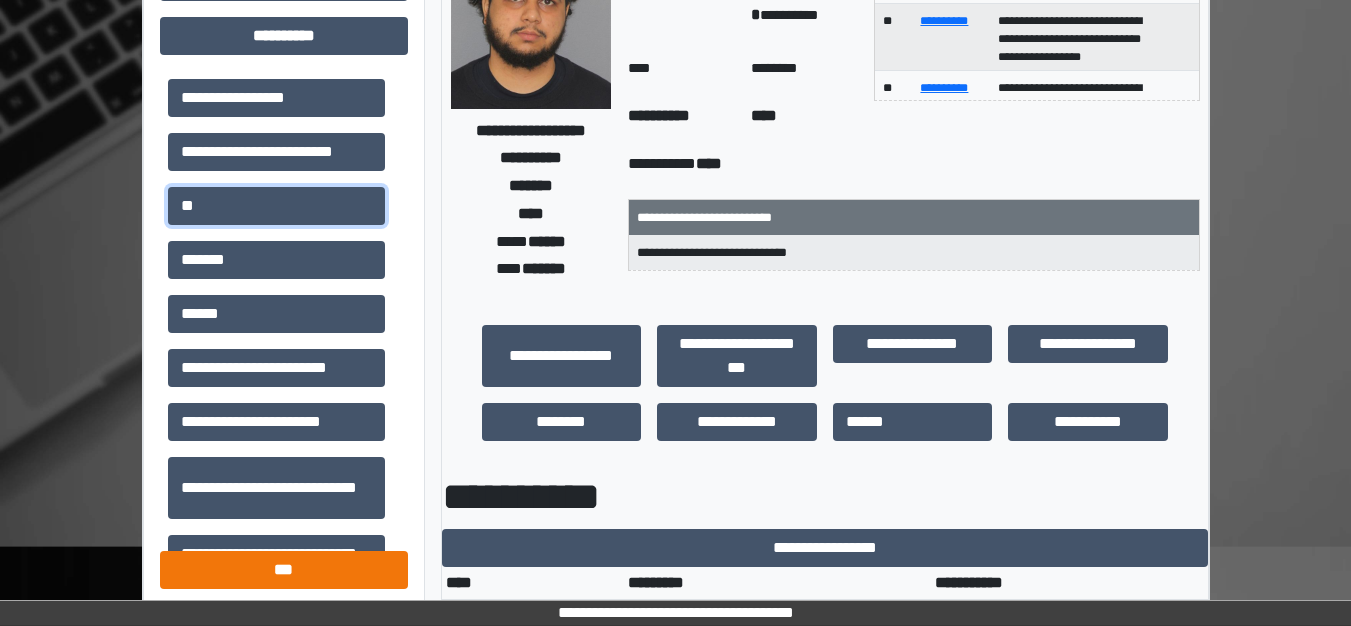 scroll, scrollTop: 200, scrollLeft: 0, axis: vertical 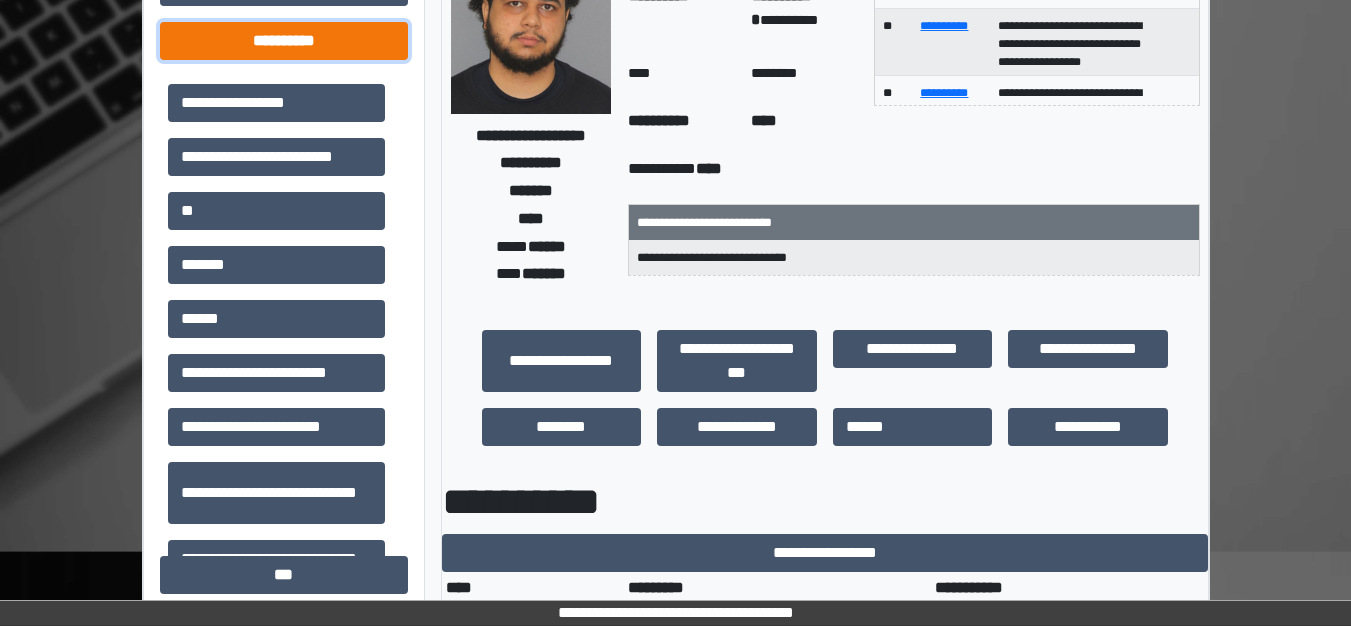 click on "**********" at bounding box center (284, 41) 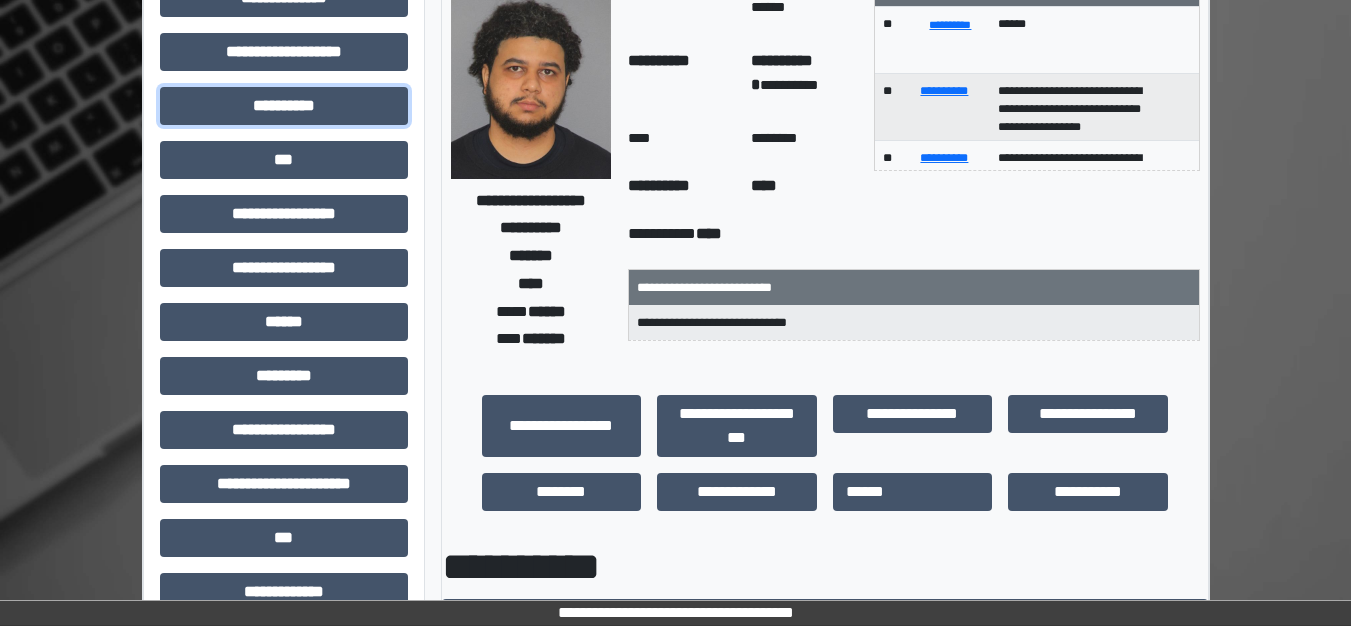scroll, scrollTop: 0, scrollLeft: 0, axis: both 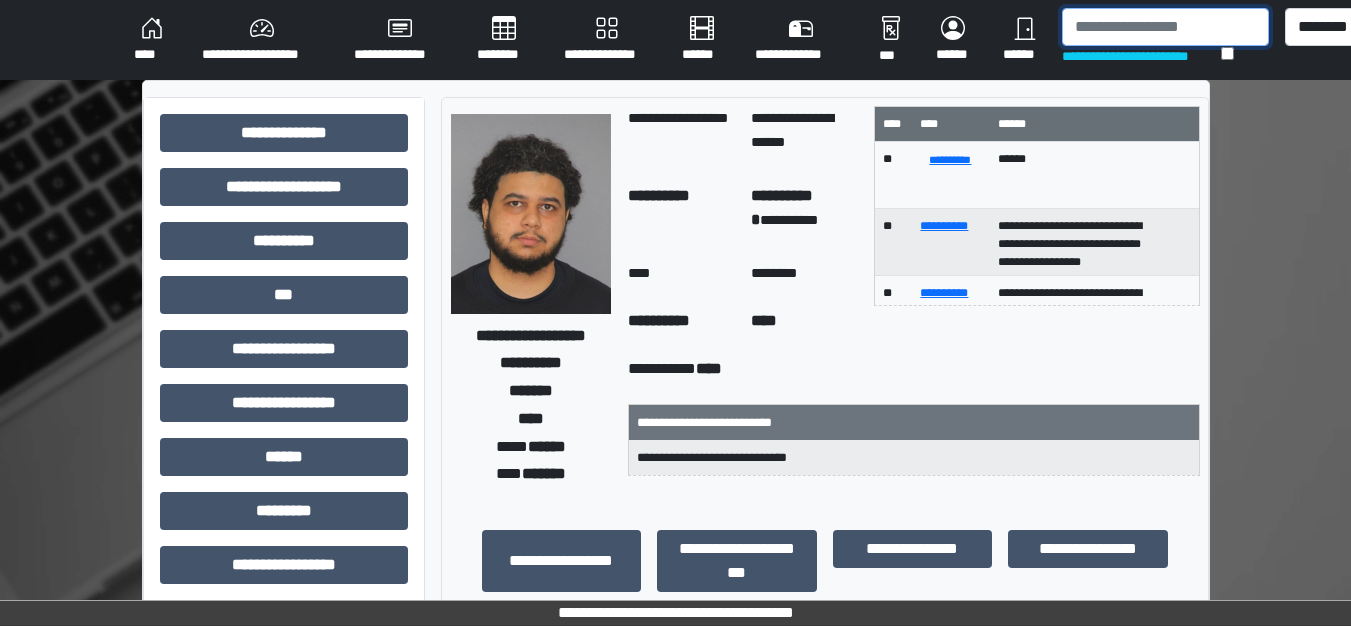 click at bounding box center (1165, 27) 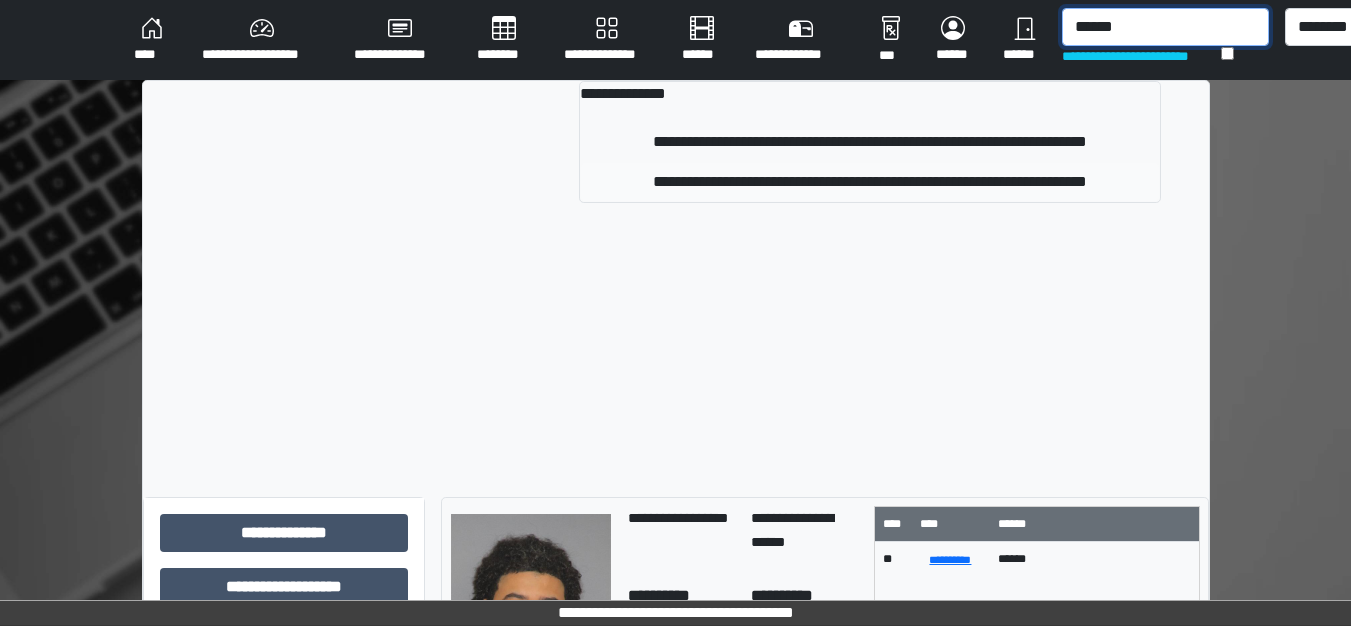 type on "******" 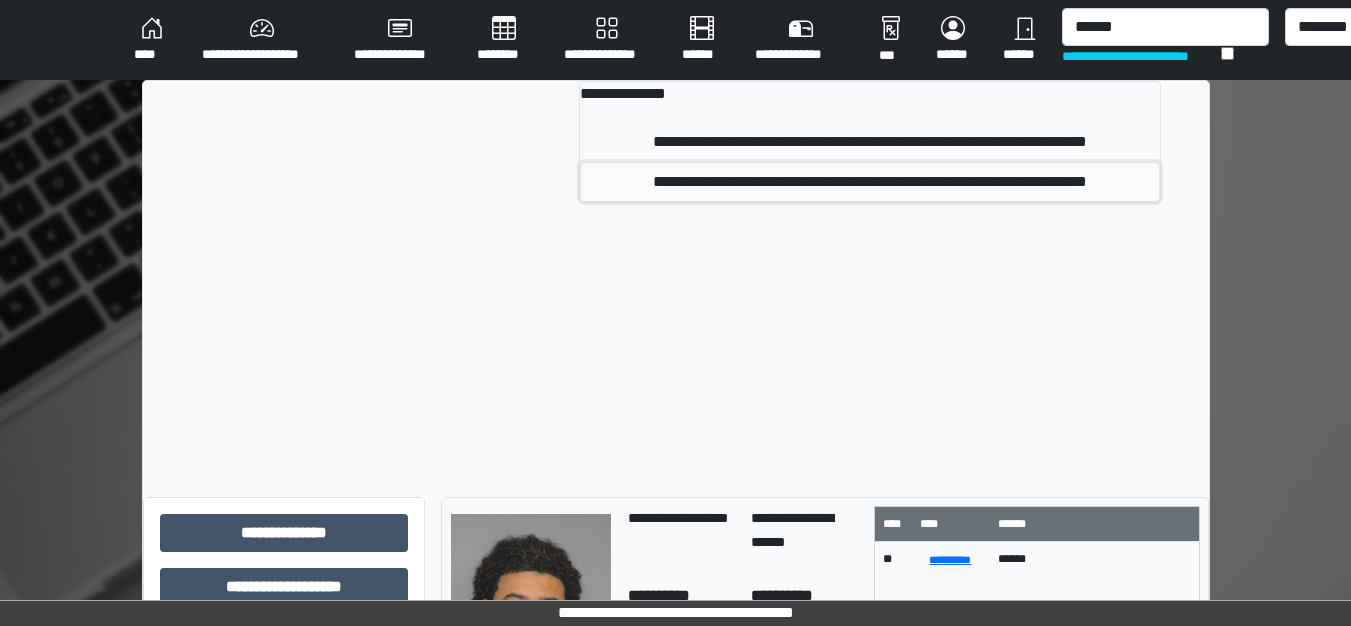 click on "**********" at bounding box center (870, 182) 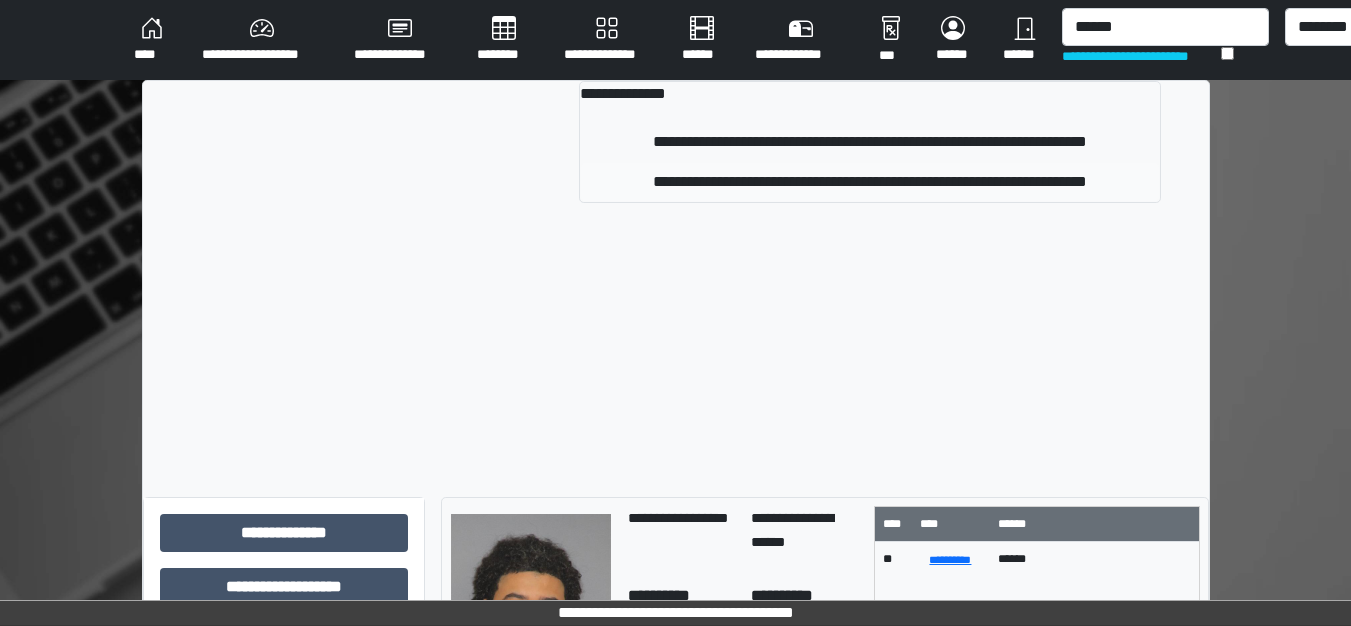 type 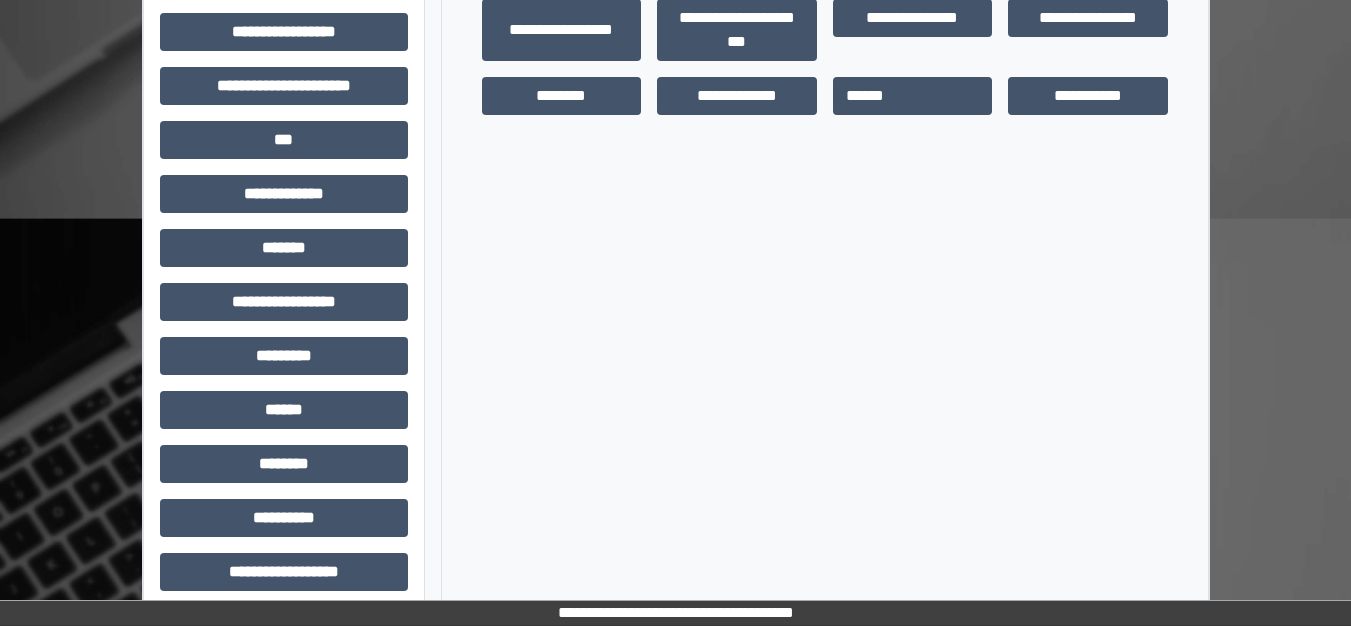 scroll, scrollTop: 548, scrollLeft: 0, axis: vertical 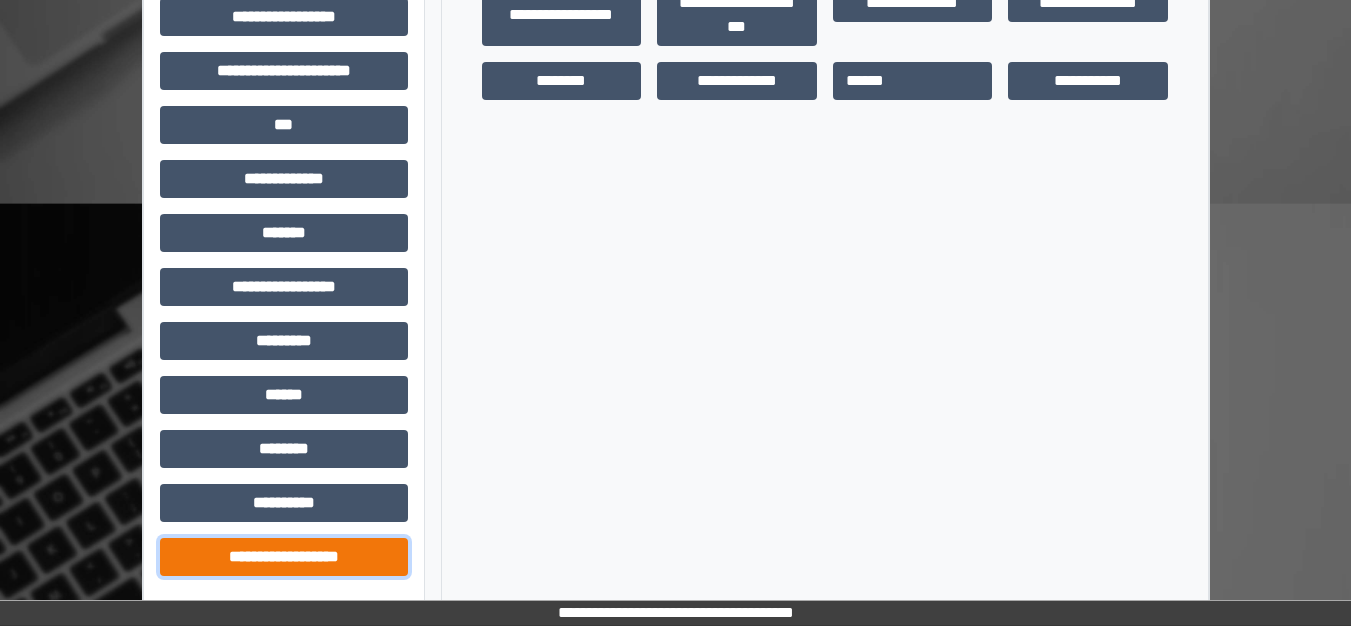 click on "**********" at bounding box center (284, 557) 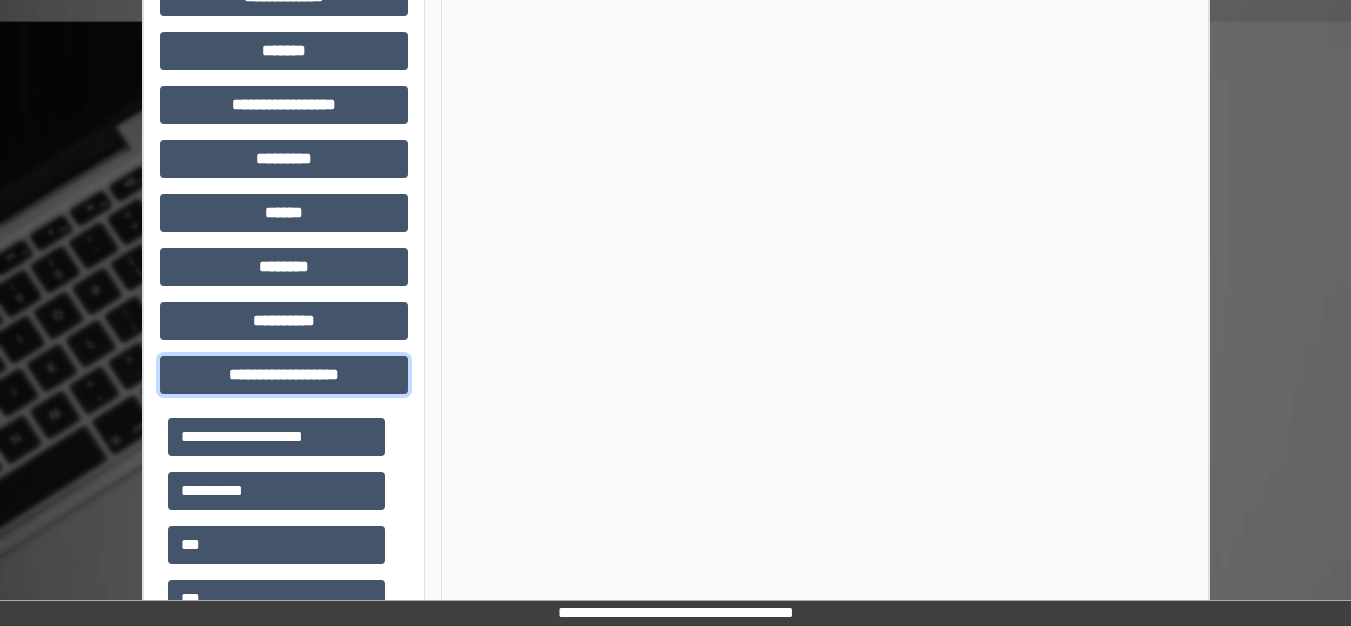 scroll, scrollTop: 748, scrollLeft: 0, axis: vertical 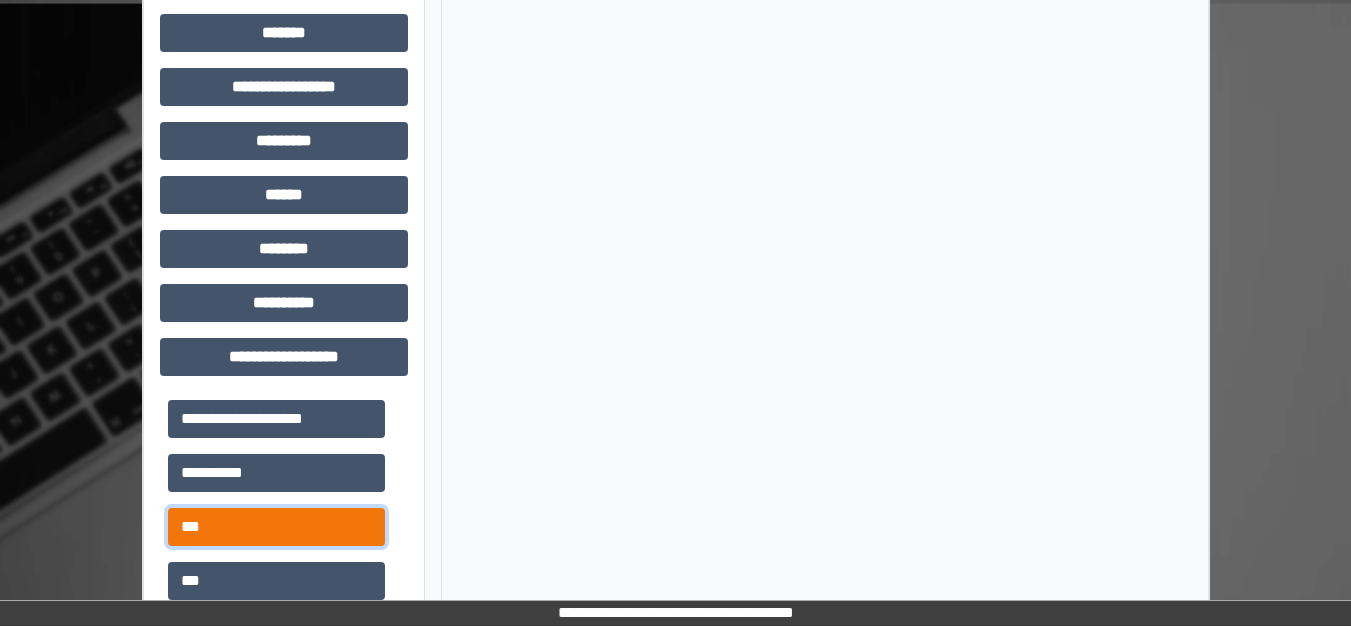 click on "***" at bounding box center [276, 527] 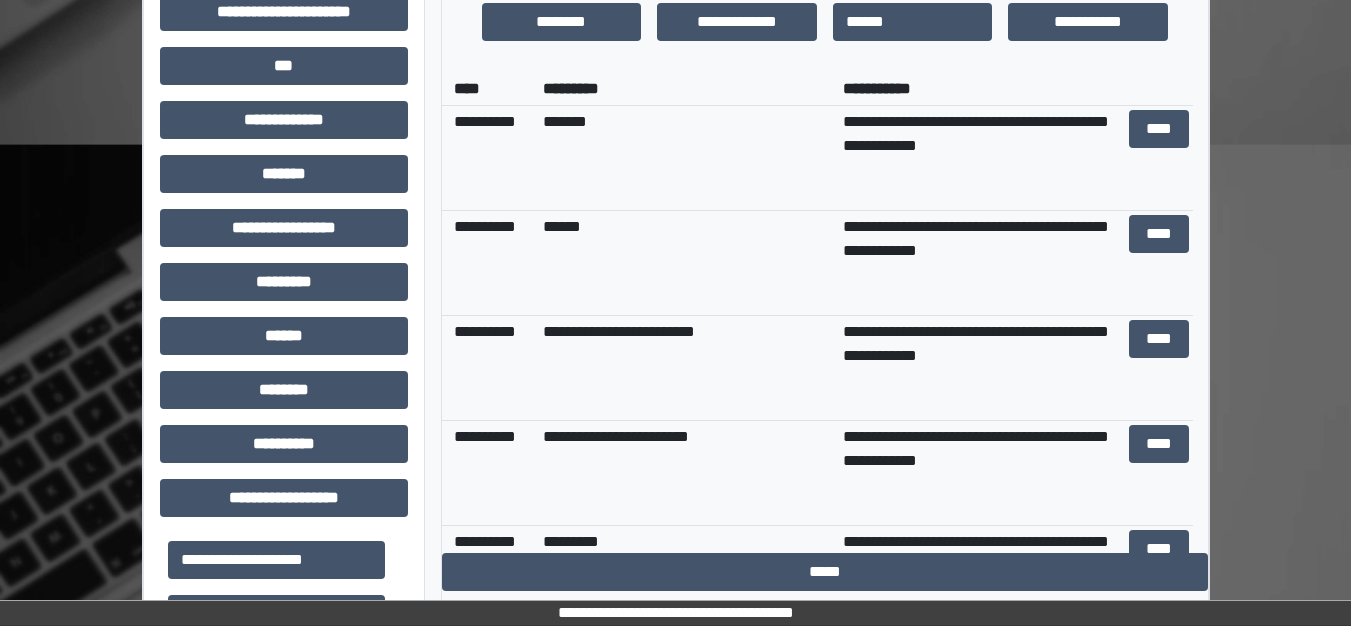 scroll, scrollTop: 548, scrollLeft: 0, axis: vertical 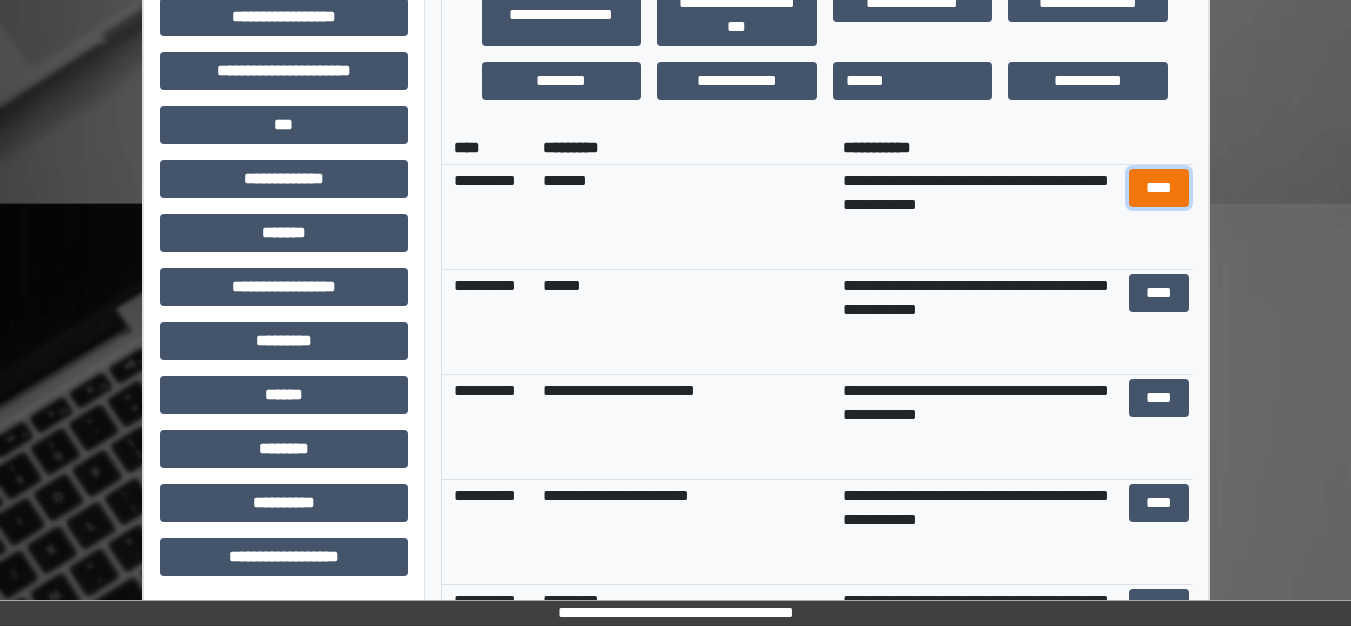 click on "****" at bounding box center [1159, 188] 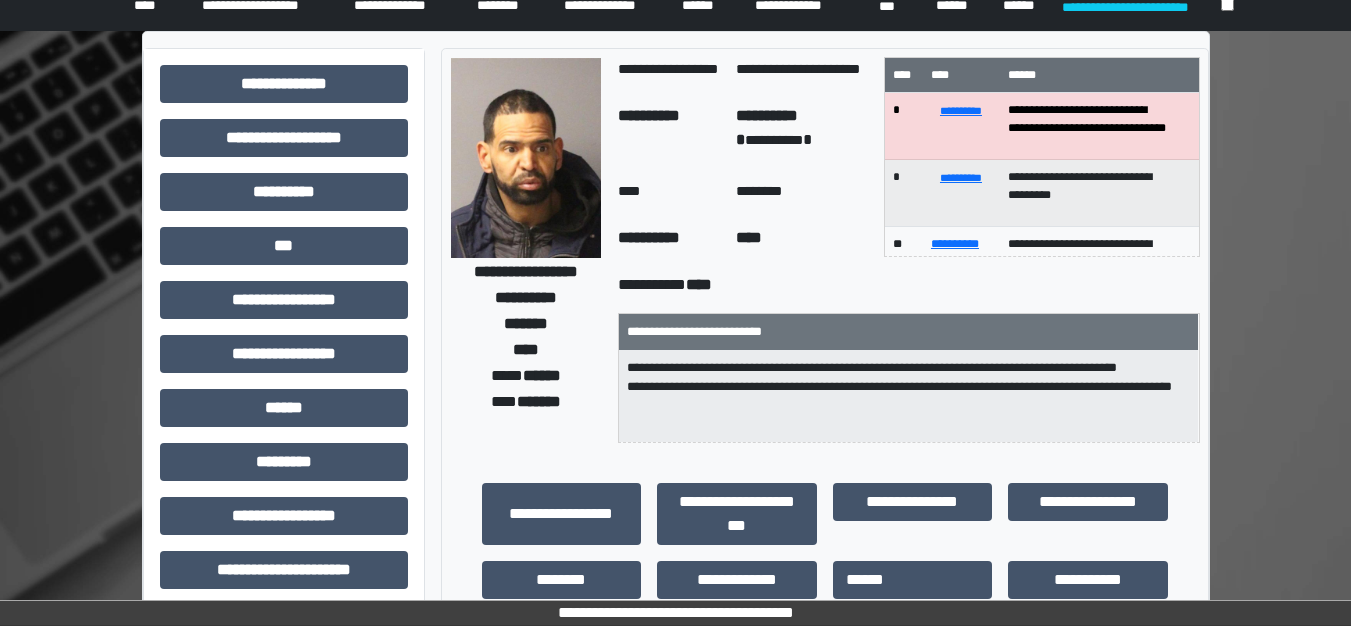 scroll, scrollTop: 48, scrollLeft: 0, axis: vertical 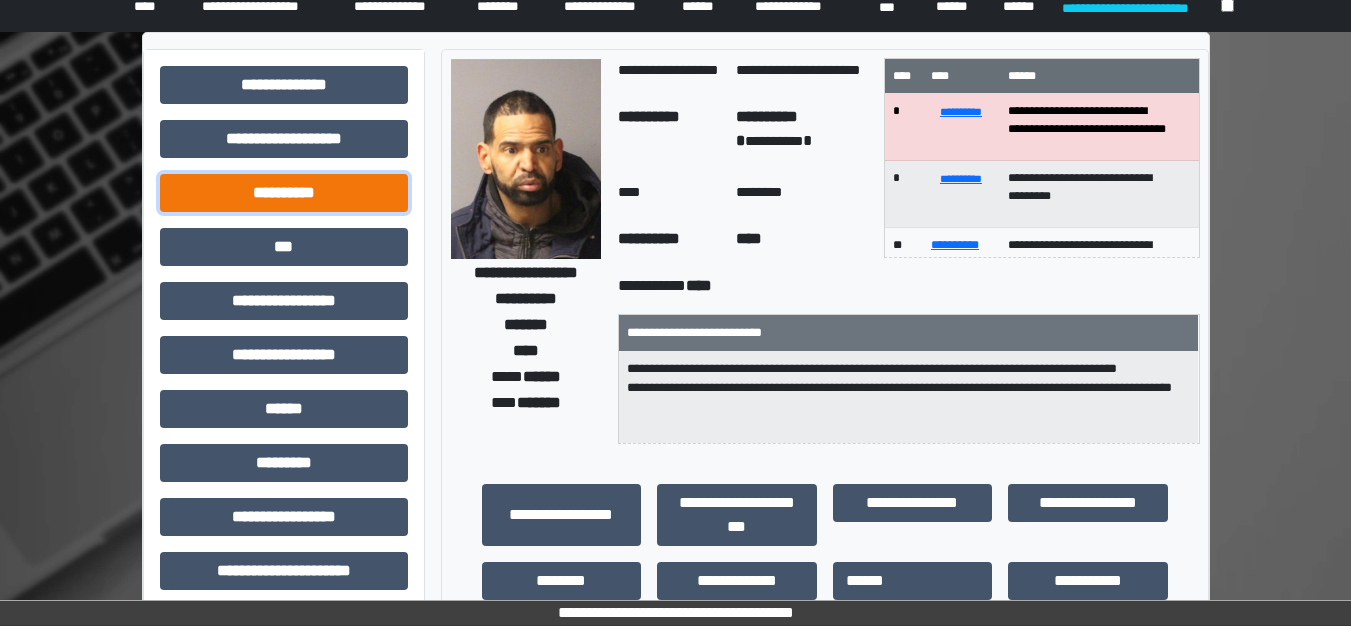 click on "**********" at bounding box center (284, 193) 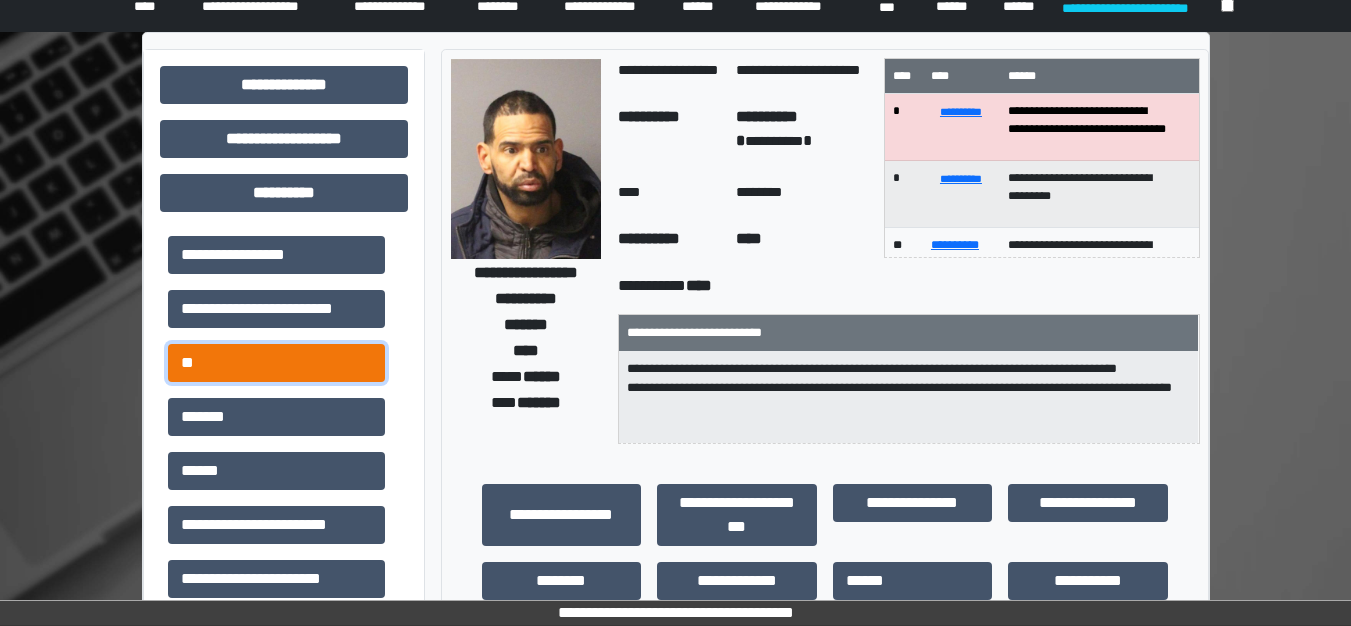 click on "**" at bounding box center (276, 363) 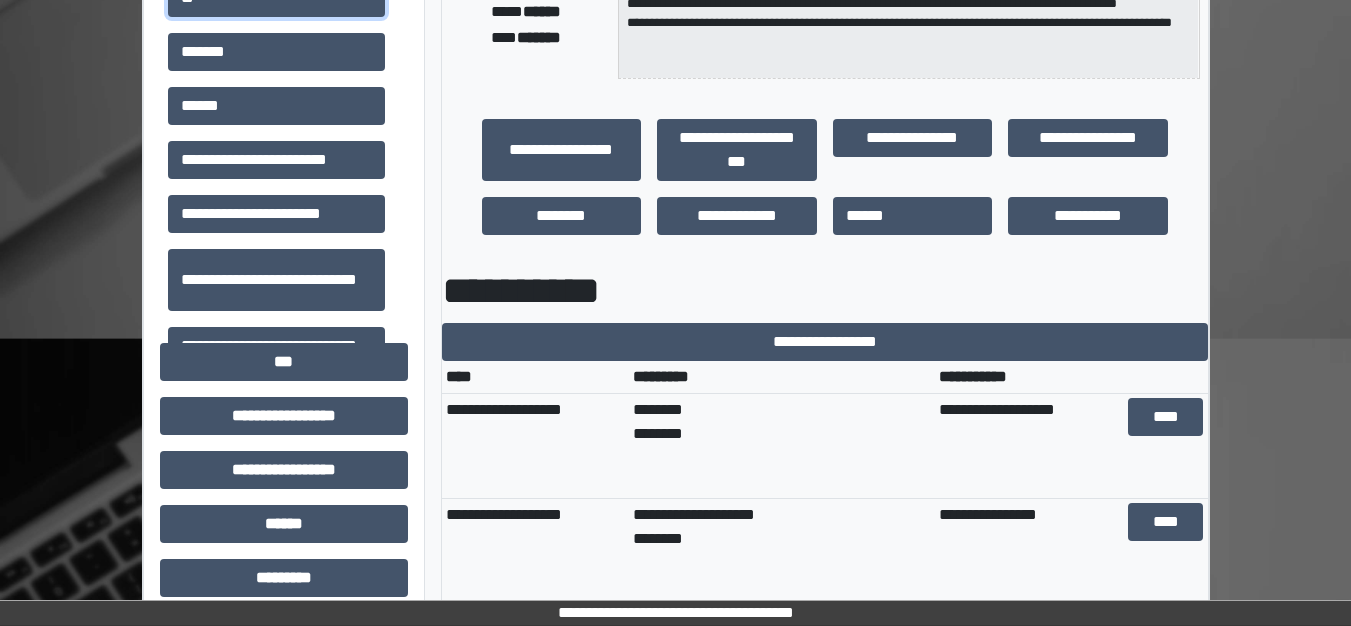 scroll, scrollTop: 448, scrollLeft: 0, axis: vertical 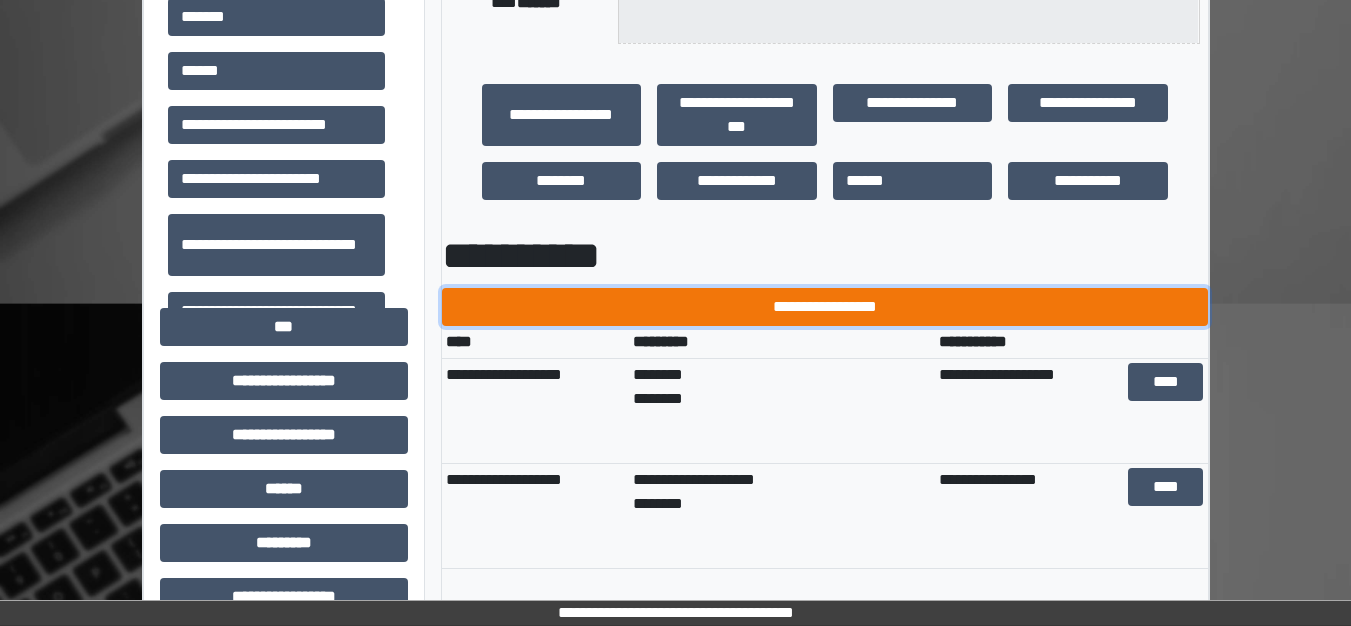 click on "**********" at bounding box center [825, 307] 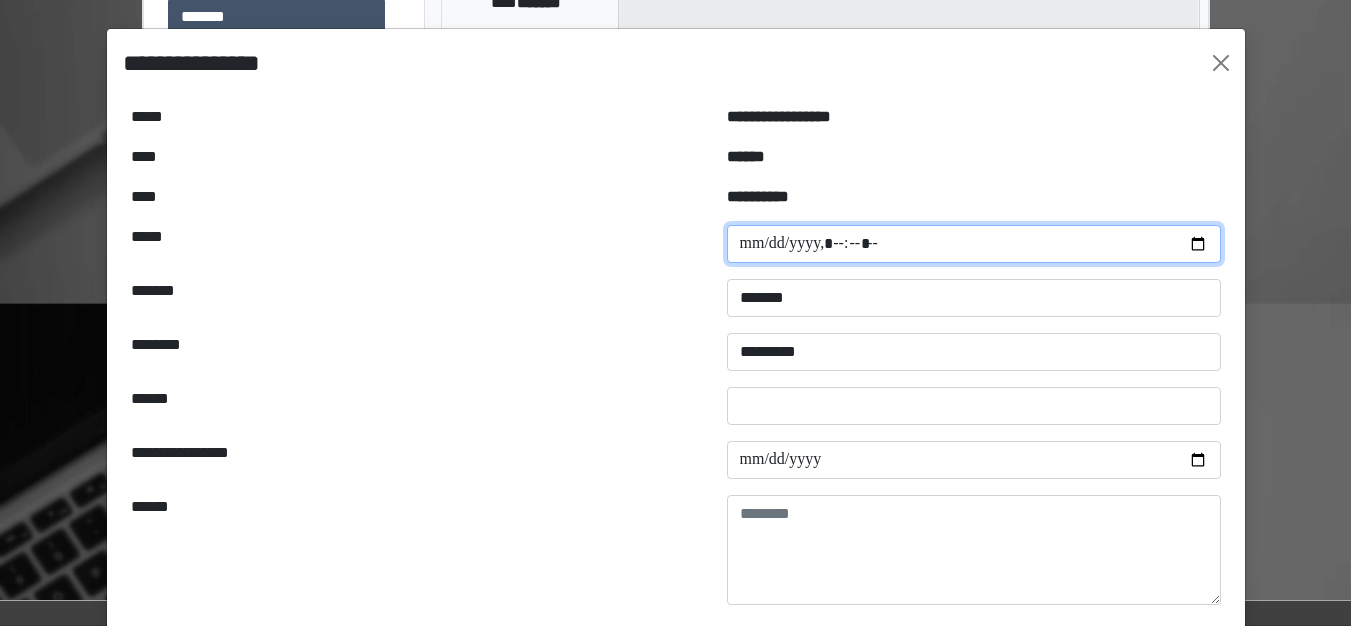 click at bounding box center [974, 244] 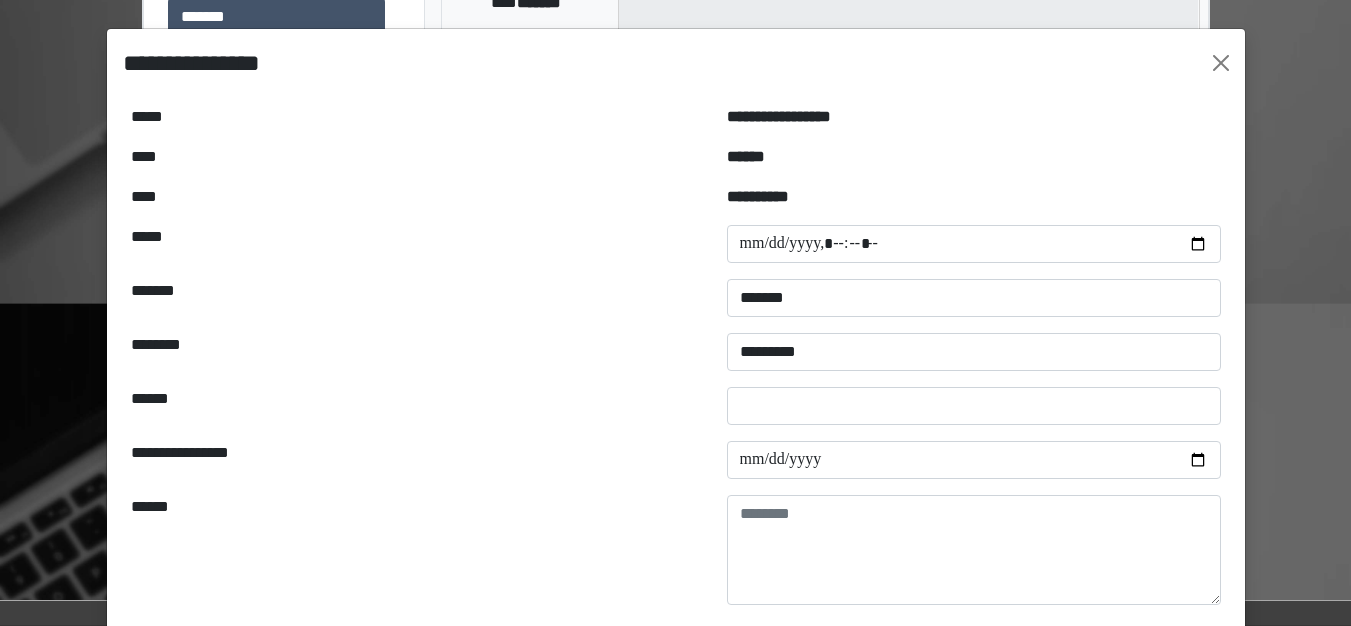 type on "**********" 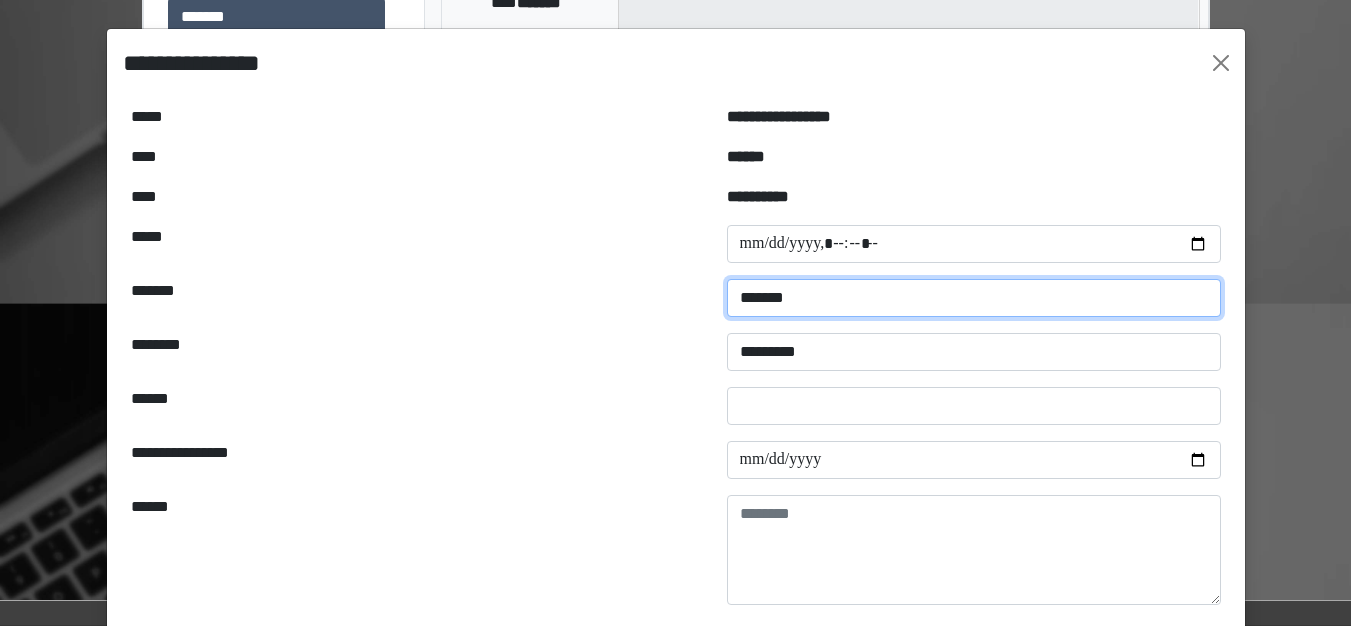 click on "**********" at bounding box center (974, 298) 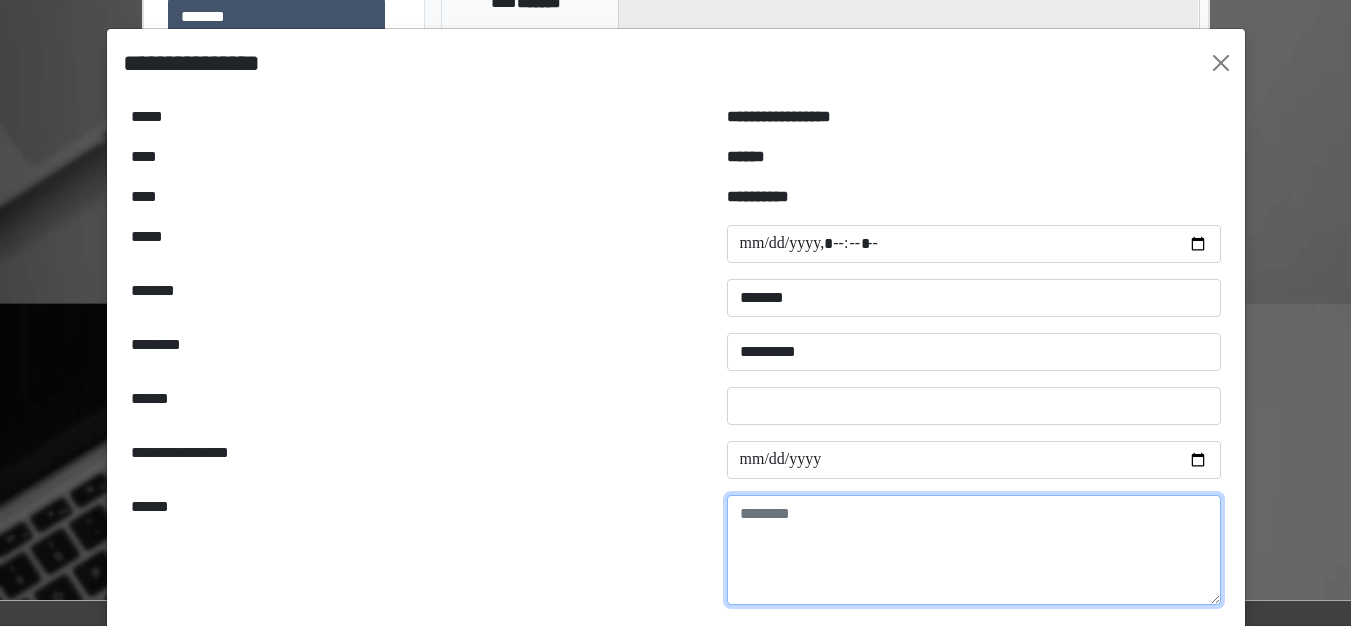 click at bounding box center (974, 550) 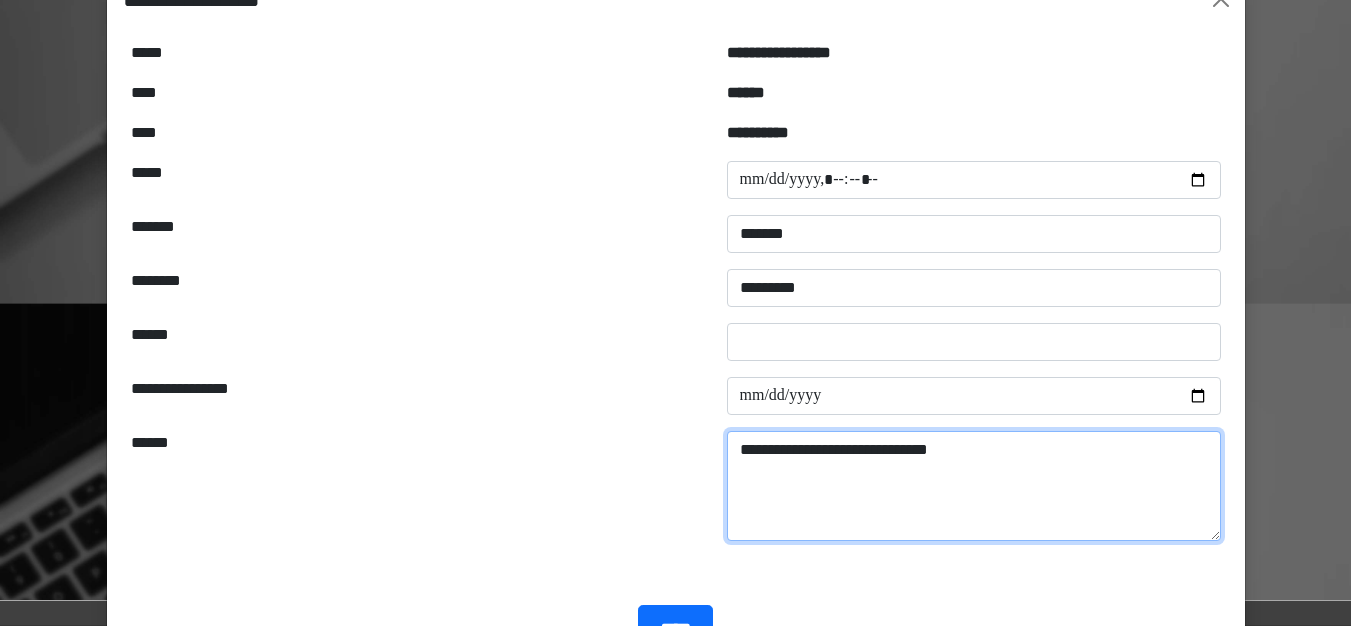 scroll, scrollTop: 100, scrollLeft: 0, axis: vertical 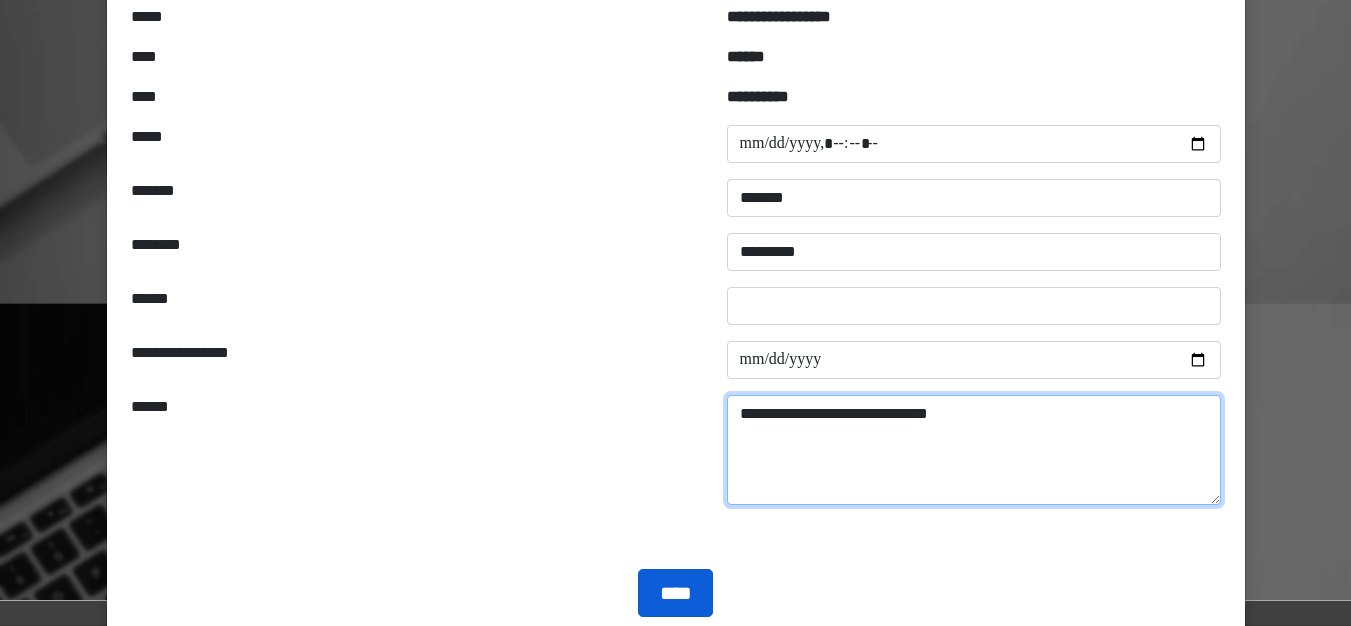 type on "**********" 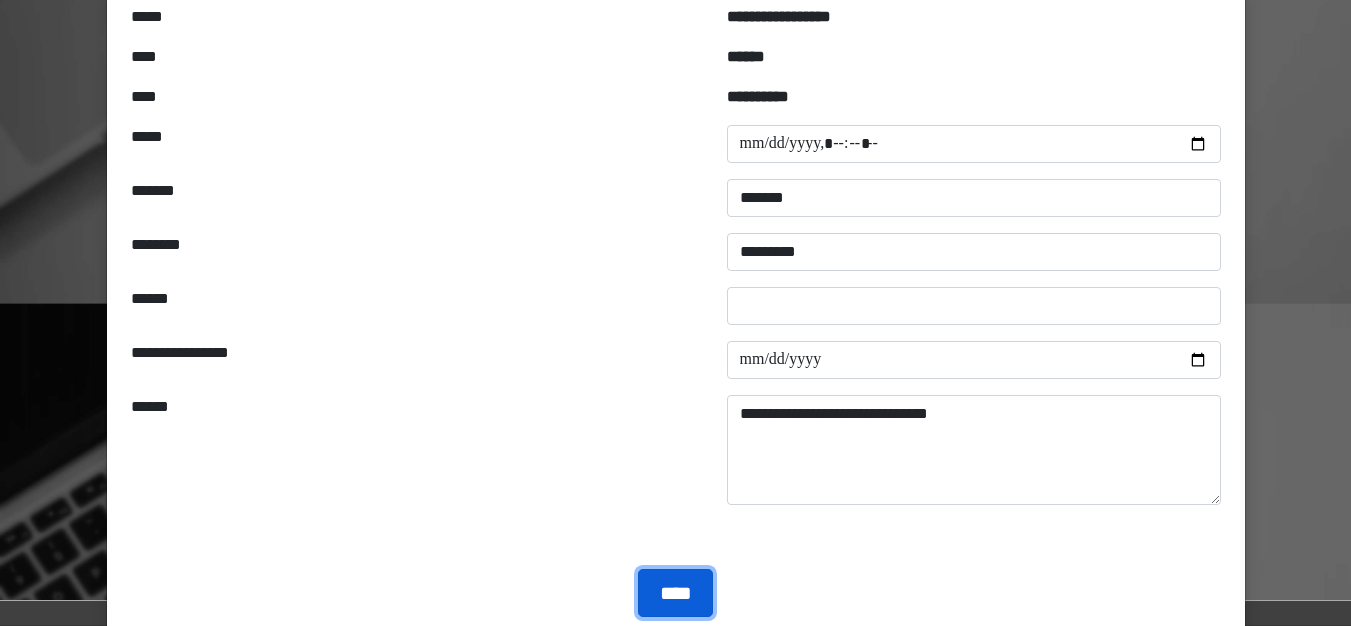 click on "****" at bounding box center (675, 593) 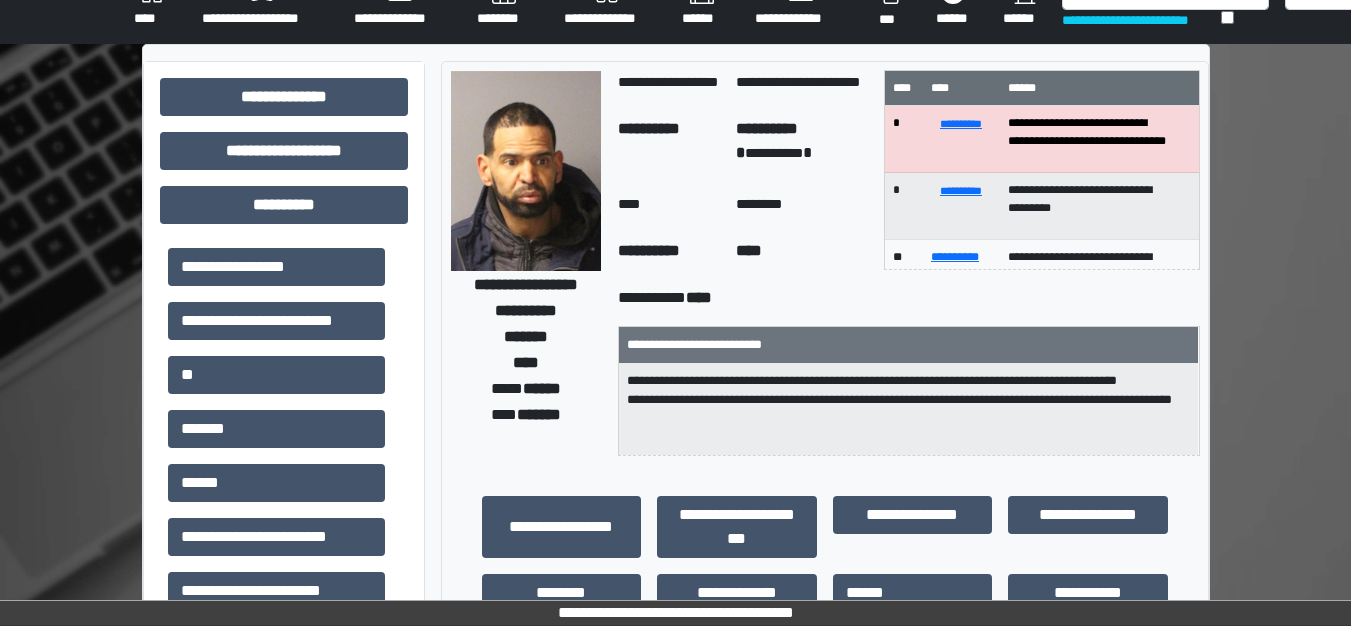 scroll, scrollTop: 0, scrollLeft: 0, axis: both 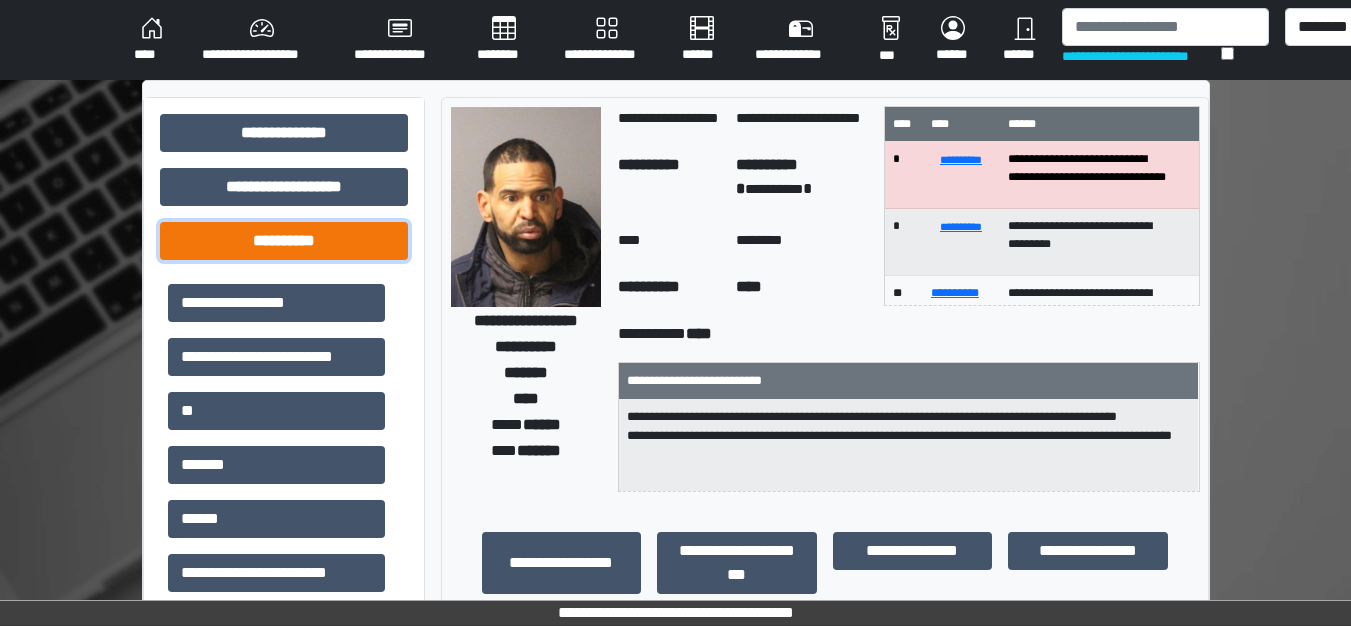 click on "**********" at bounding box center (284, 241) 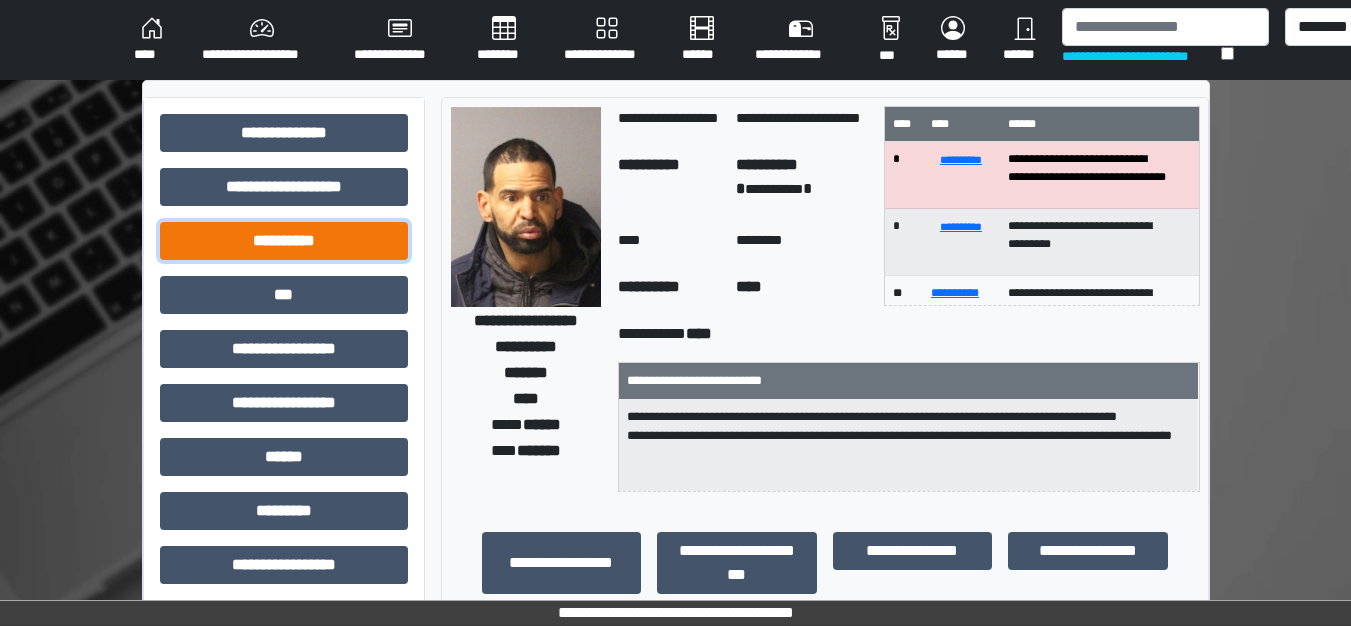 click on "**********" at bounding box center [284, 241] 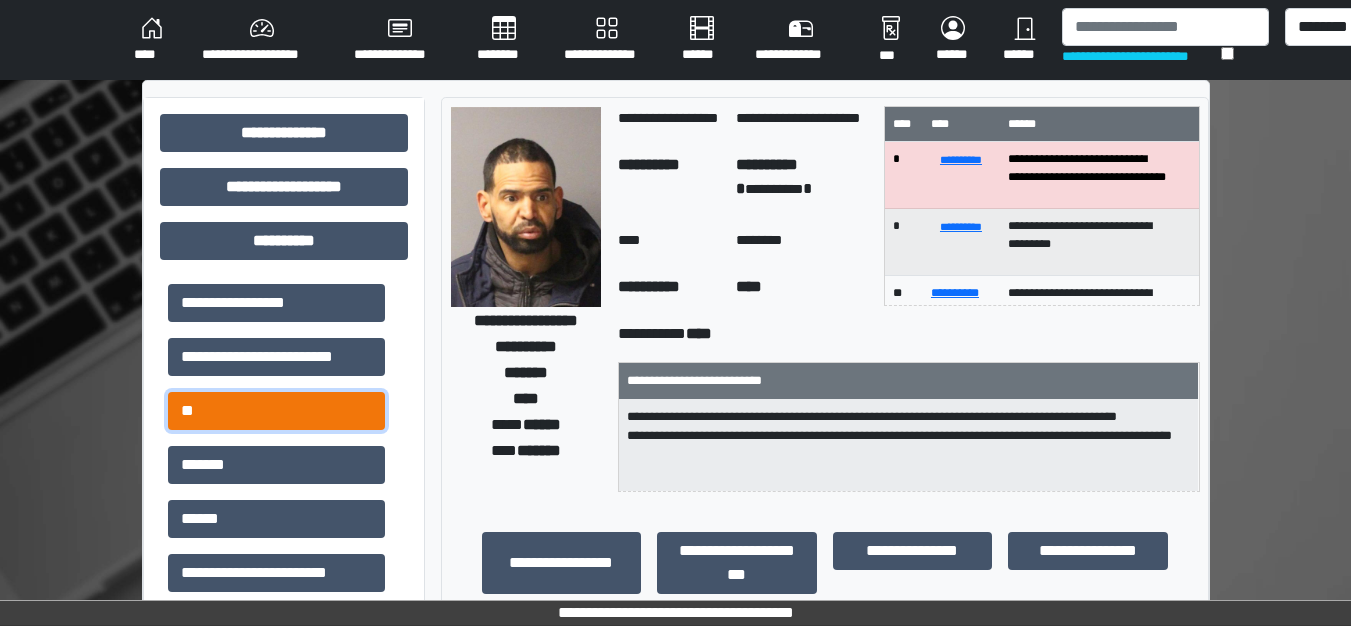 click on "**" at bounding box center [276, 411] 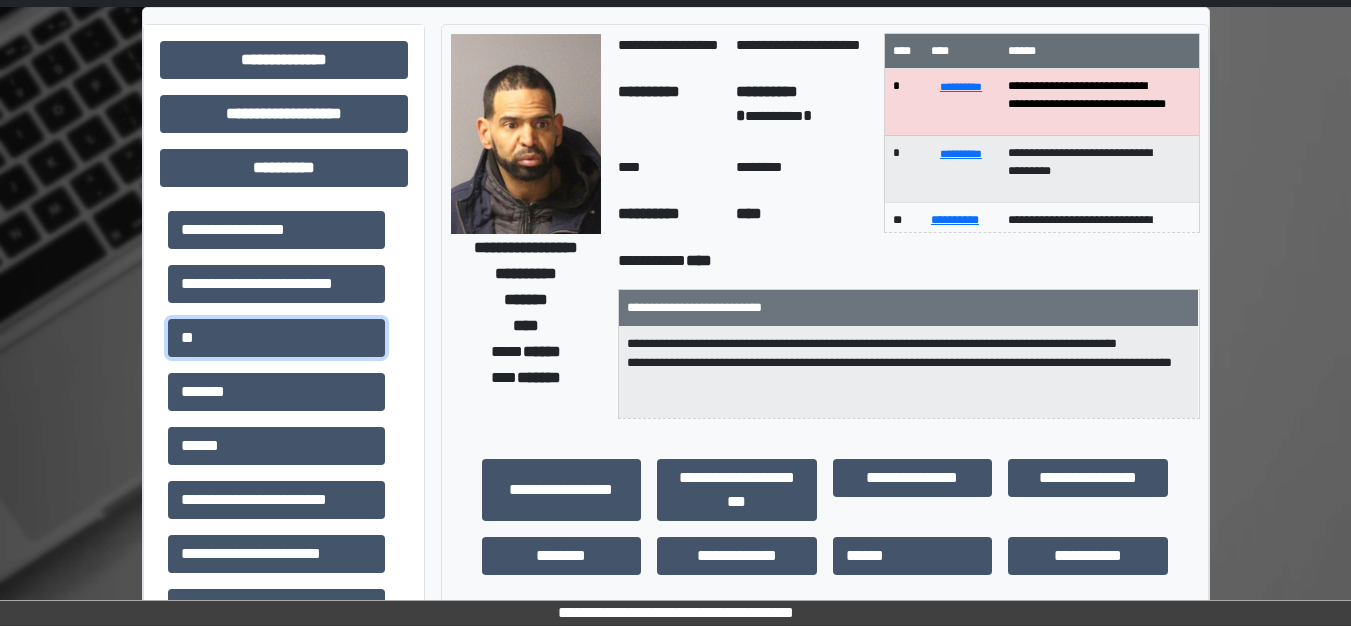 scroll, scrollTop: 0, scrollLeft: 0, axis: both 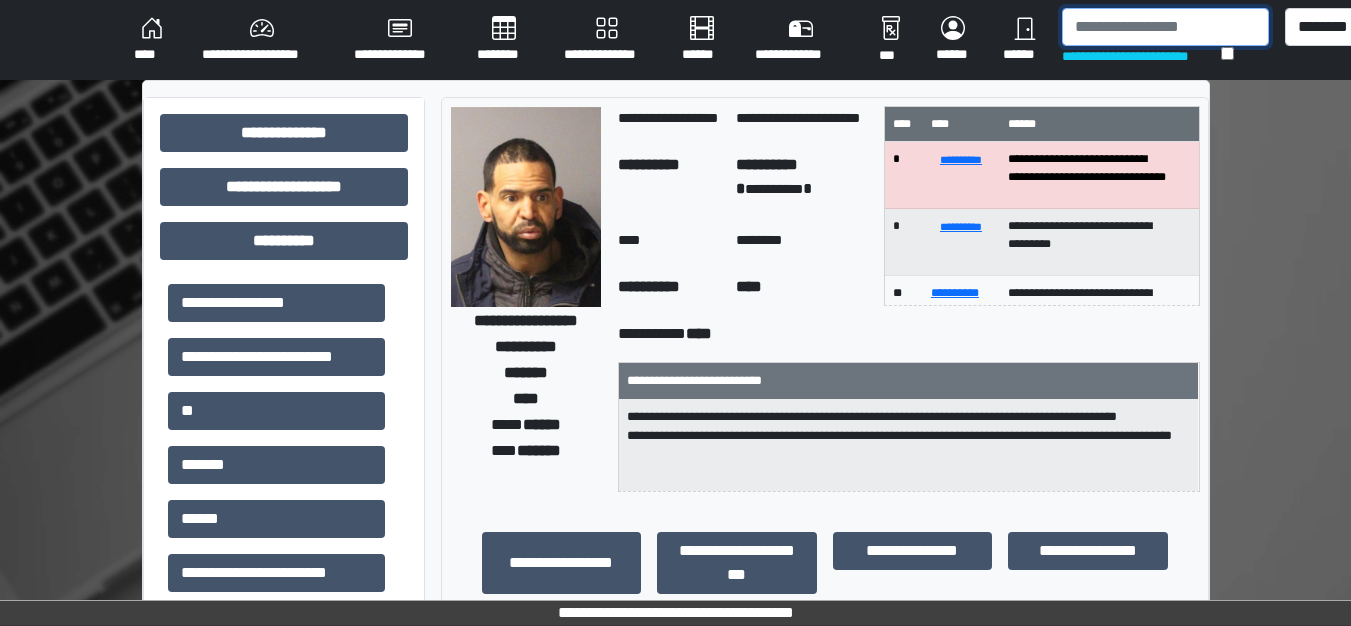 click at bounding box center [1165, 27] 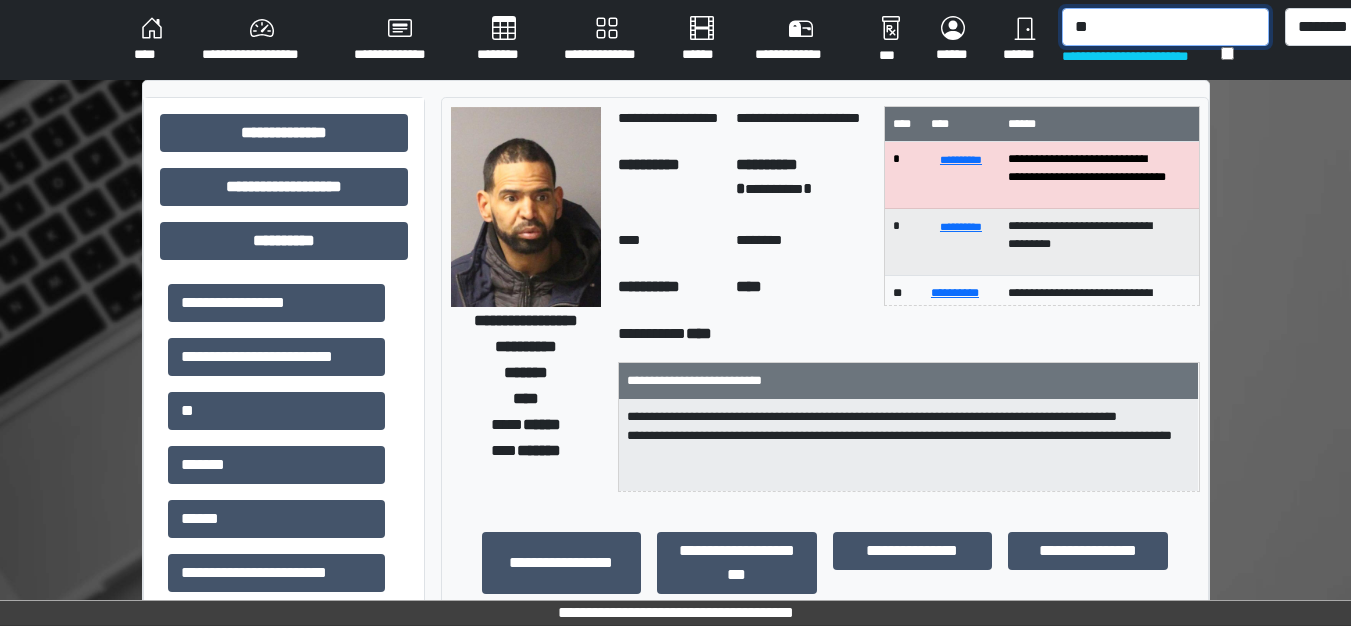 type on "*" 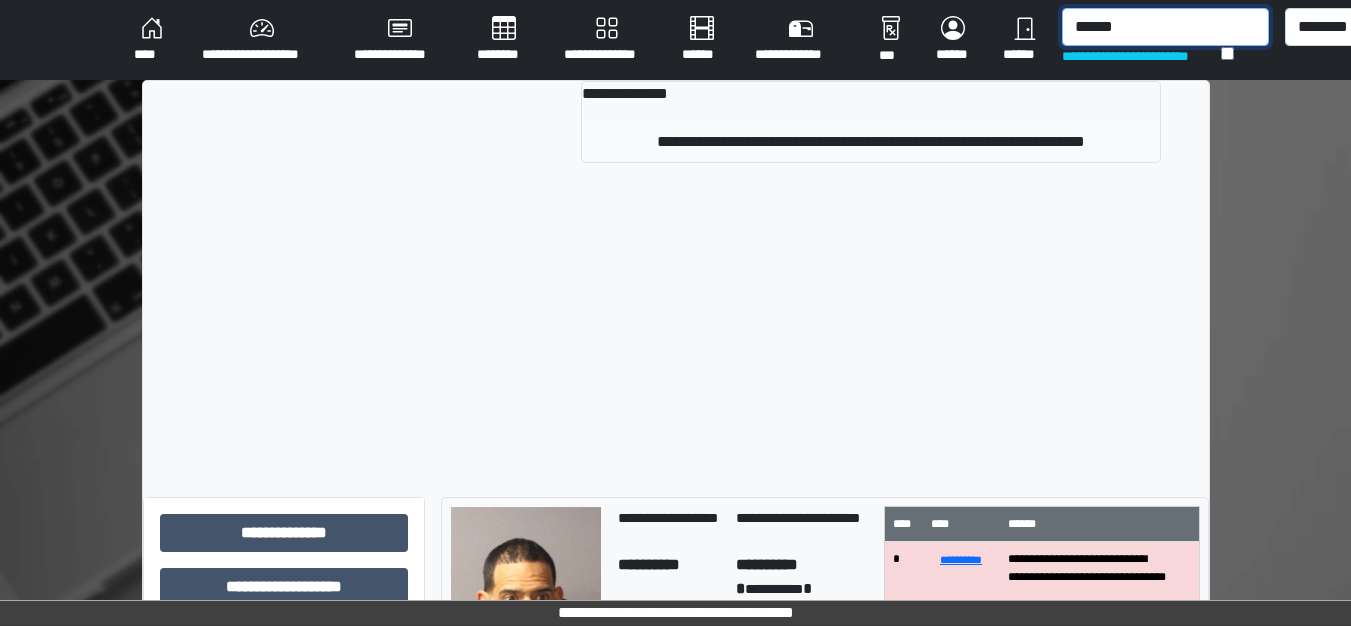 type on "******" 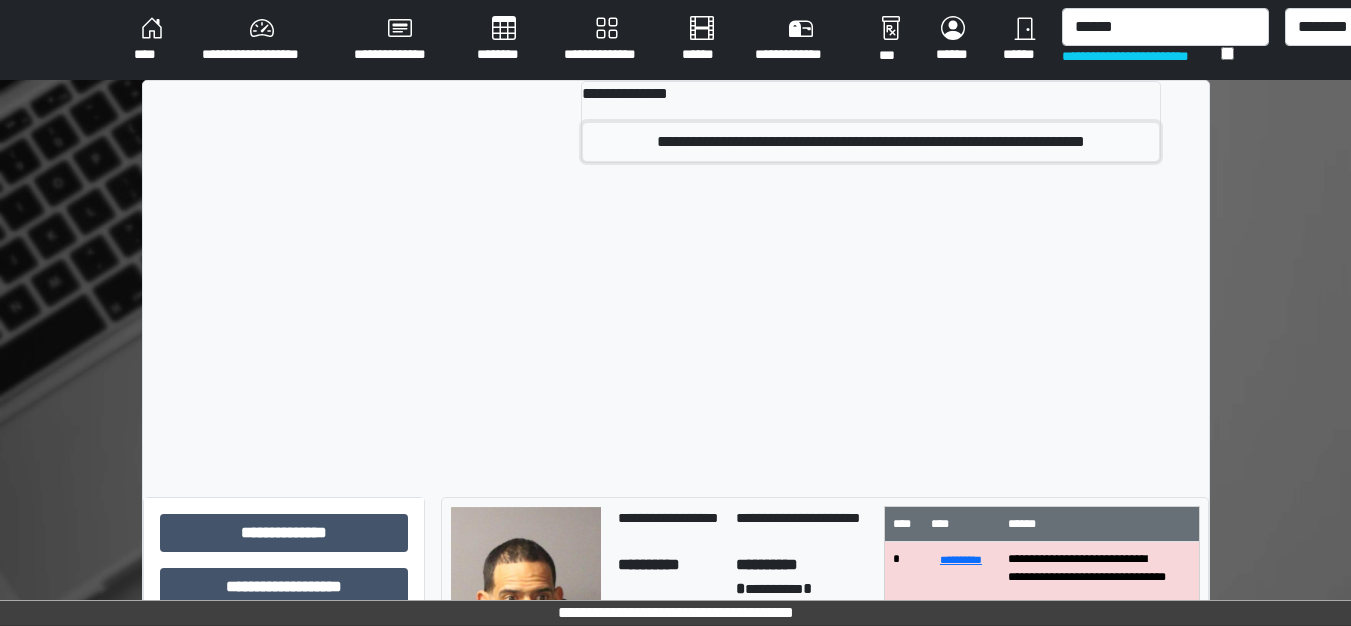 click on "**********" at bounding box center (870, 142) 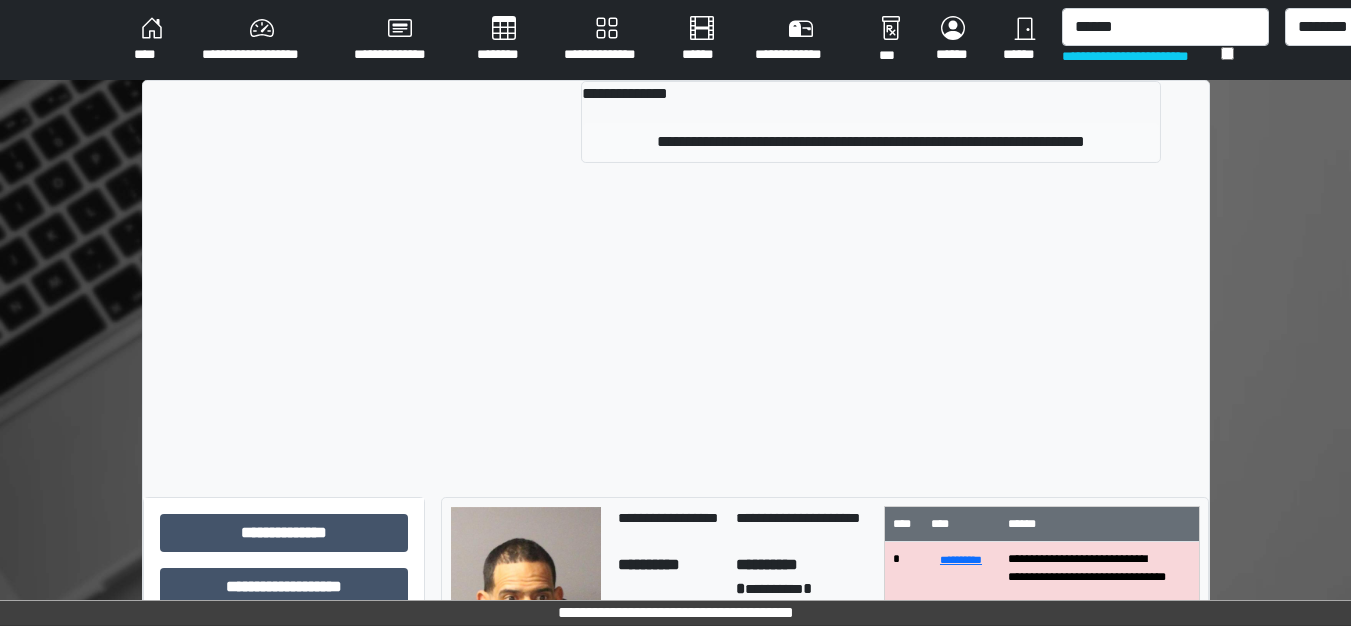 type 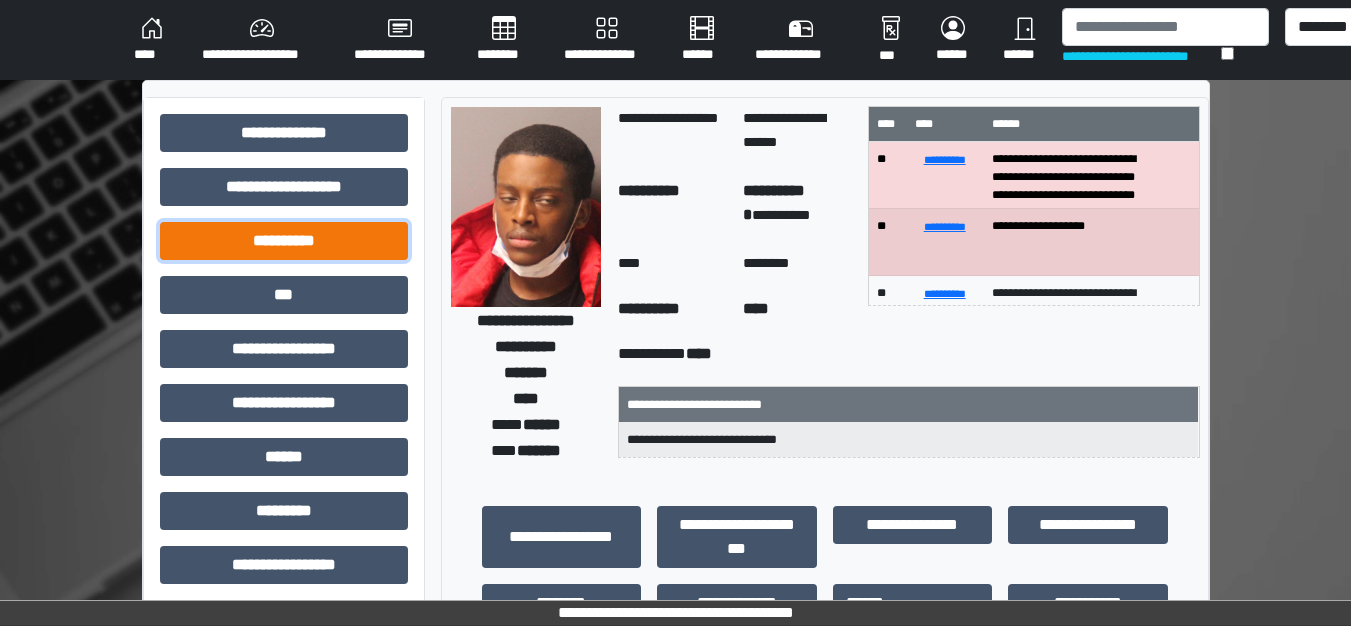 click on "**********" at bounding box center (284, 241) 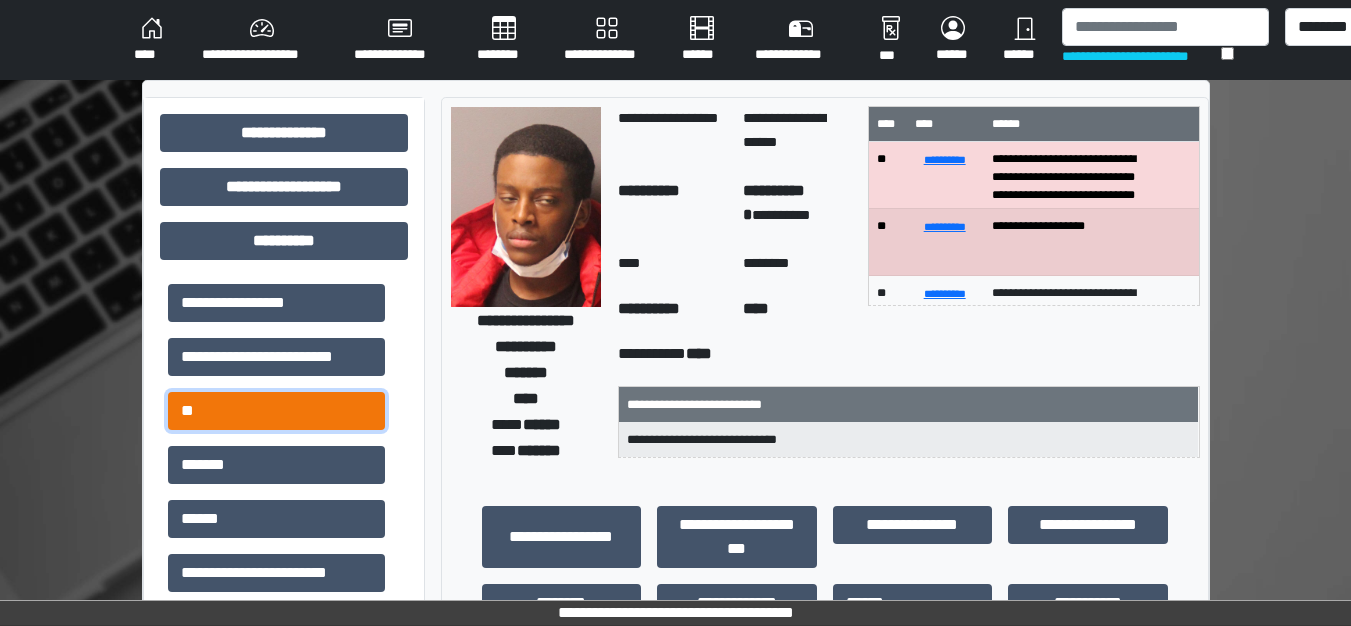 click on "**" at bounding box center (276, 411) 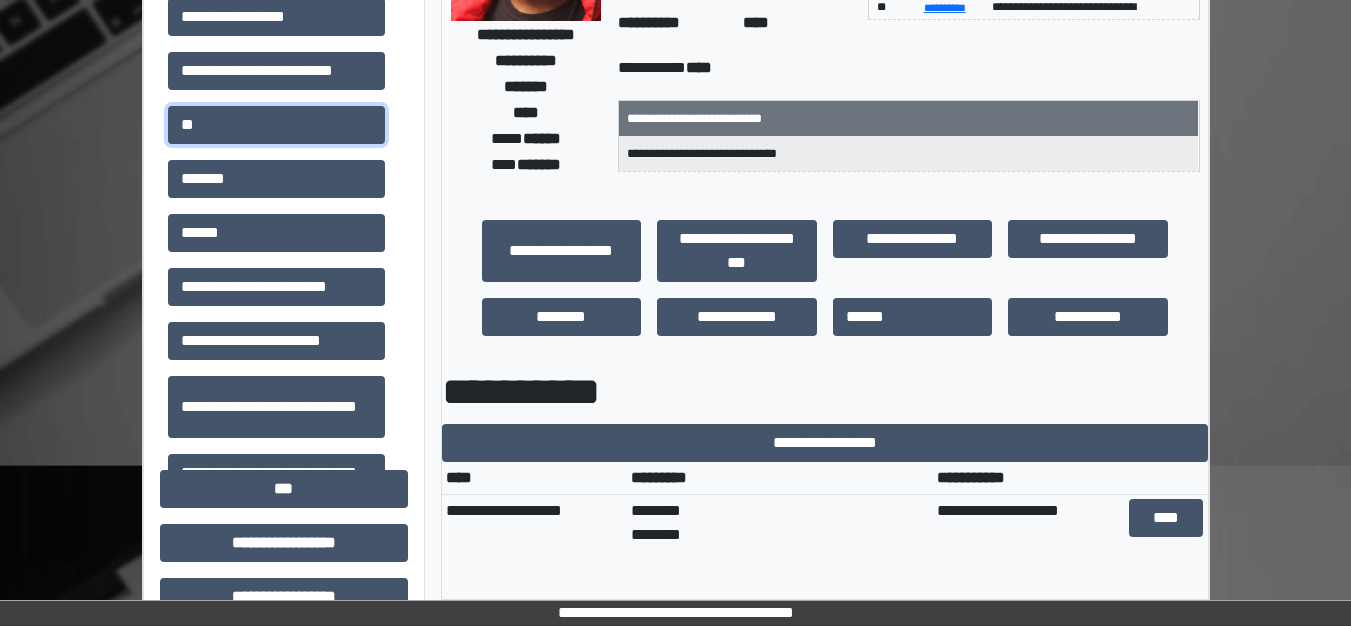 scroll, scrollTop: 300, scrollLeft: 0, axis: vertical 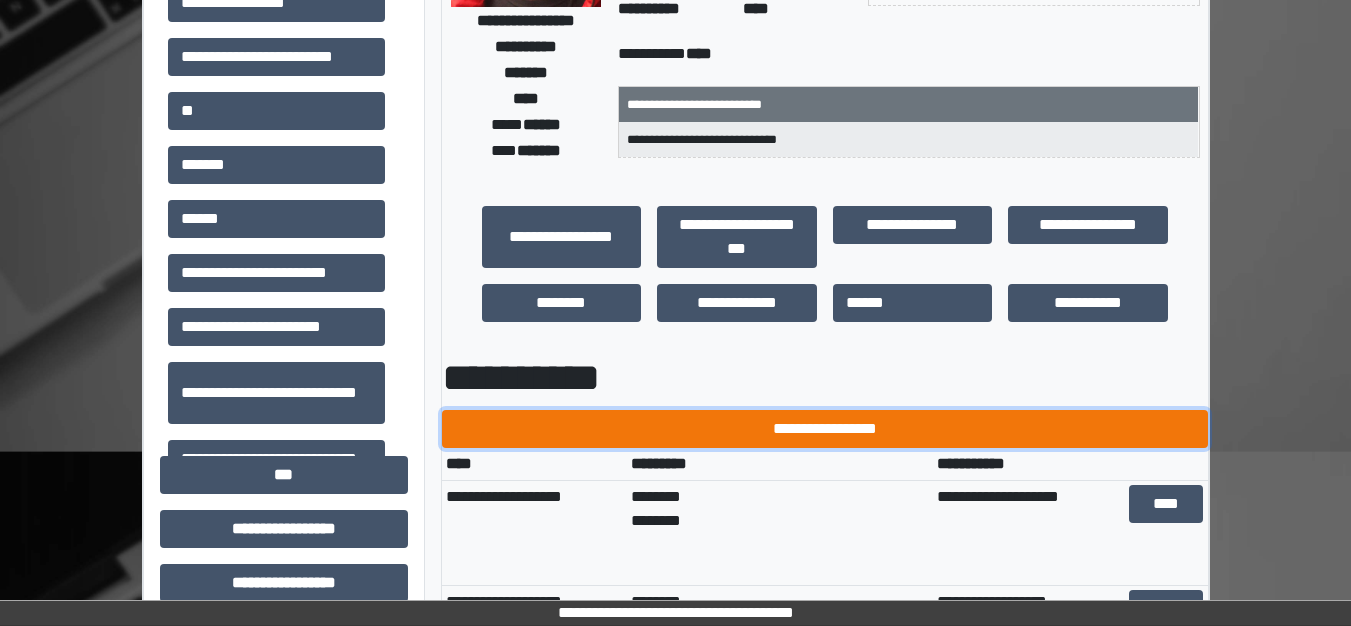 click on "**********" at bounding box center (825, 429) 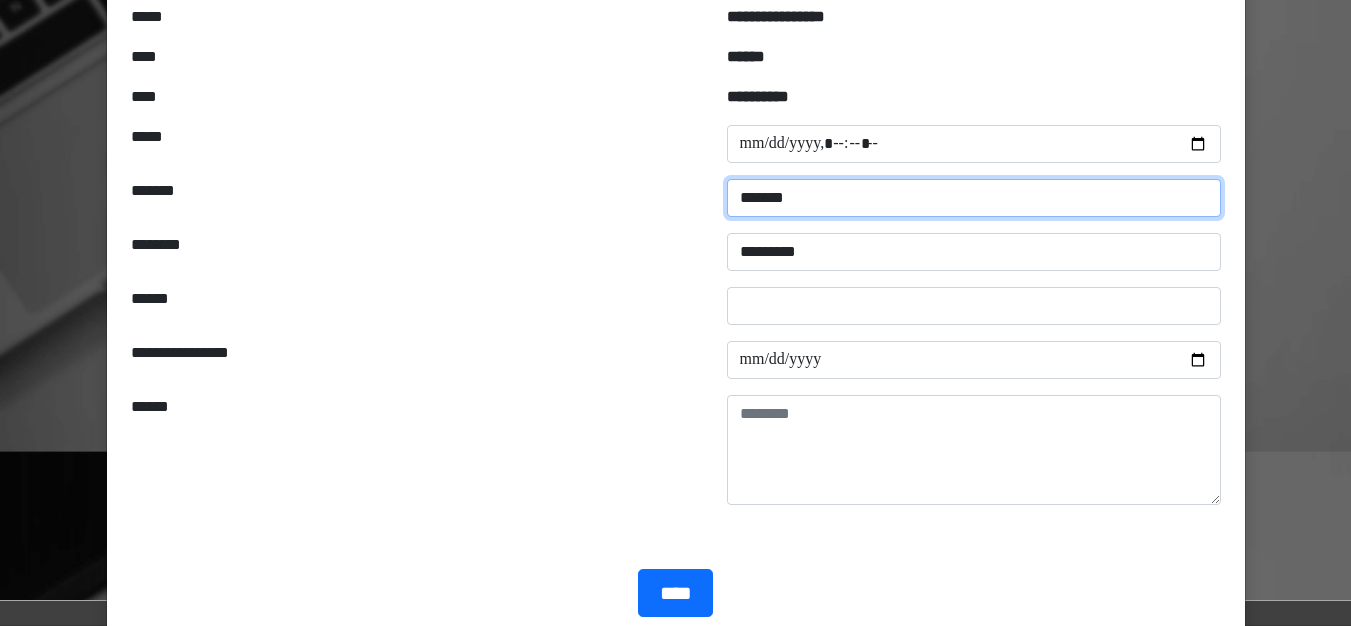 click on "**********" at bounding box center [974, 198] 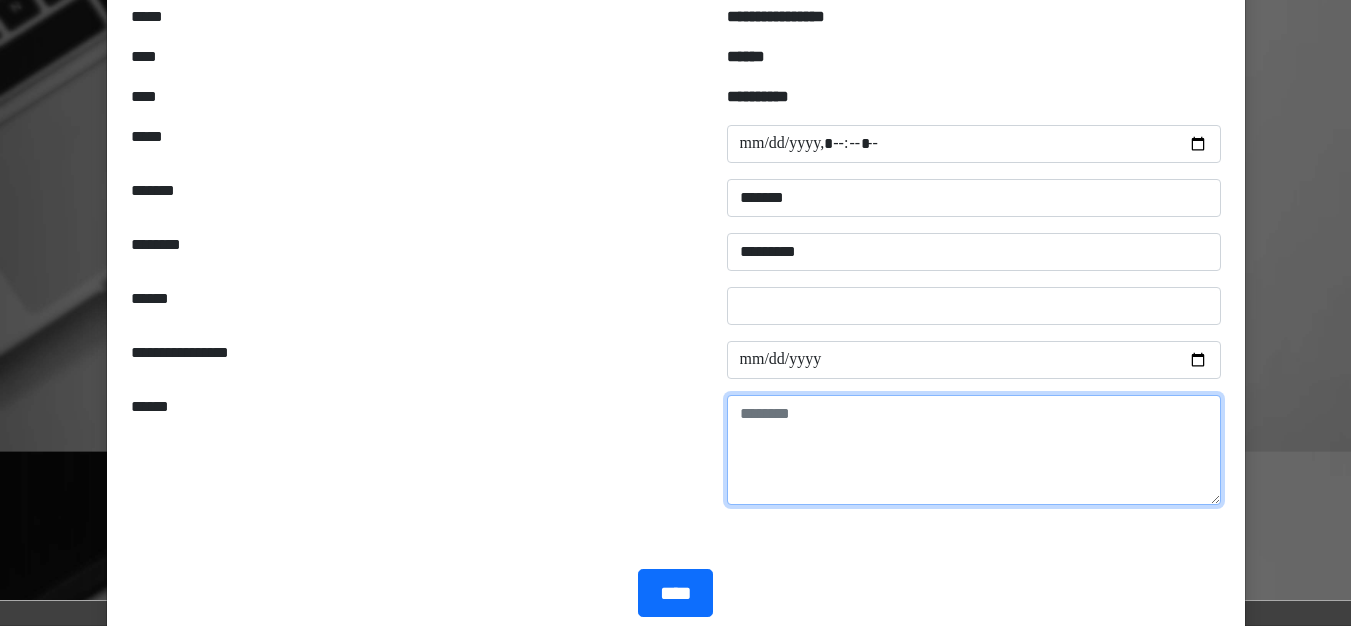 click at bounding box center [974, 450] 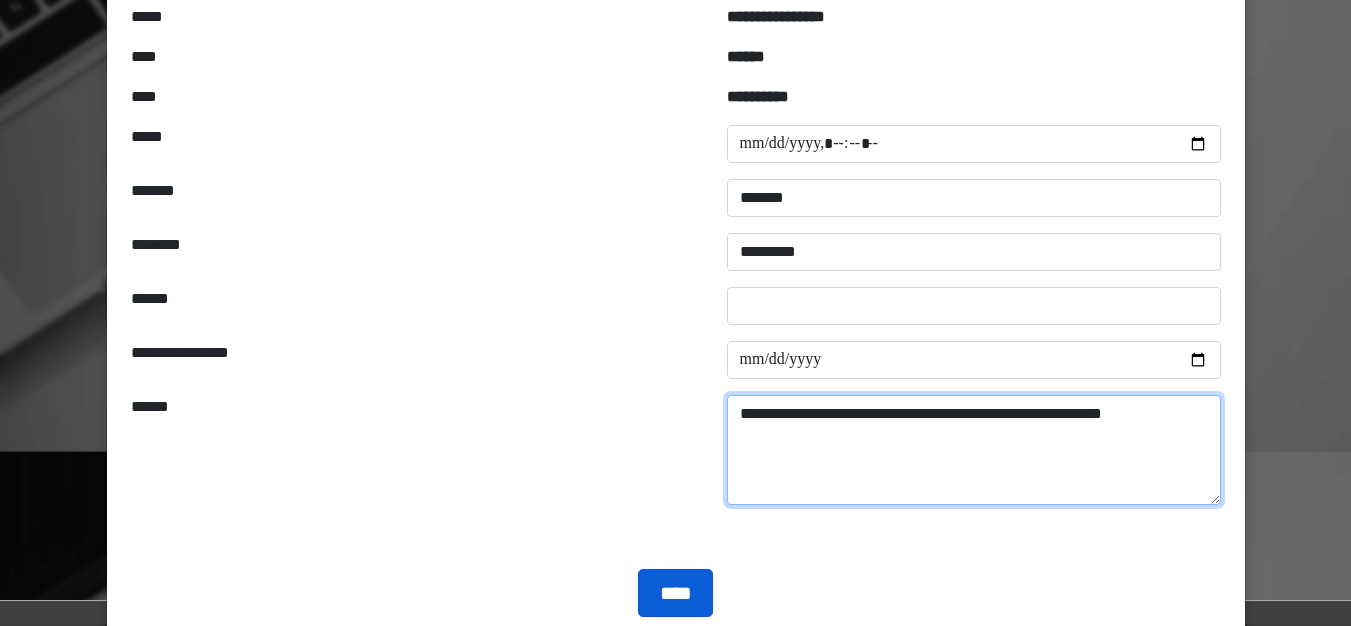 type on "**********" 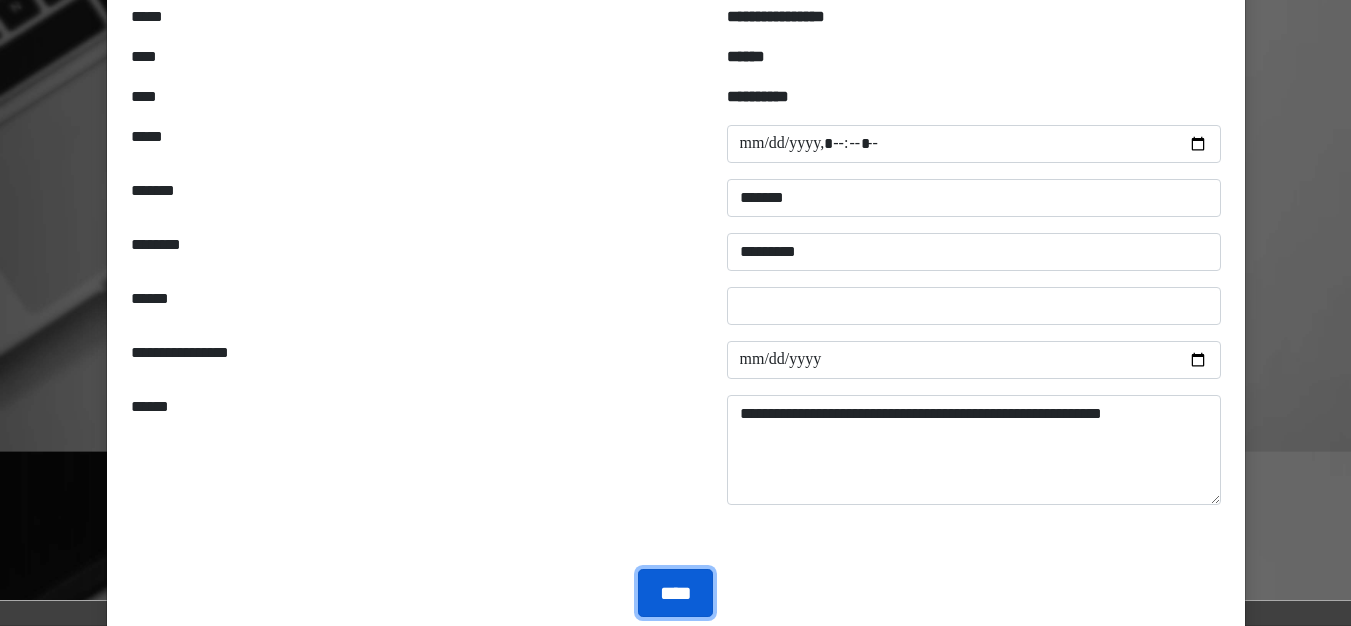 click on "****" at bounding box center (675, 593) 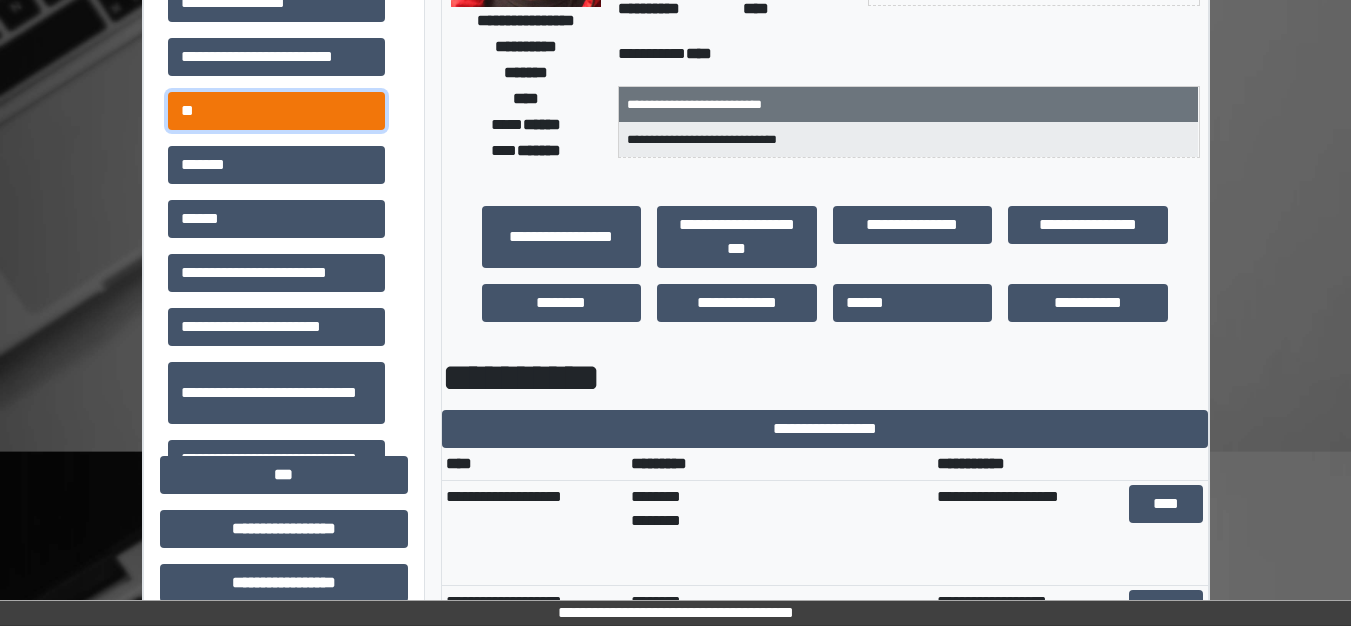 click on "**" at bounding box center [276, 111] 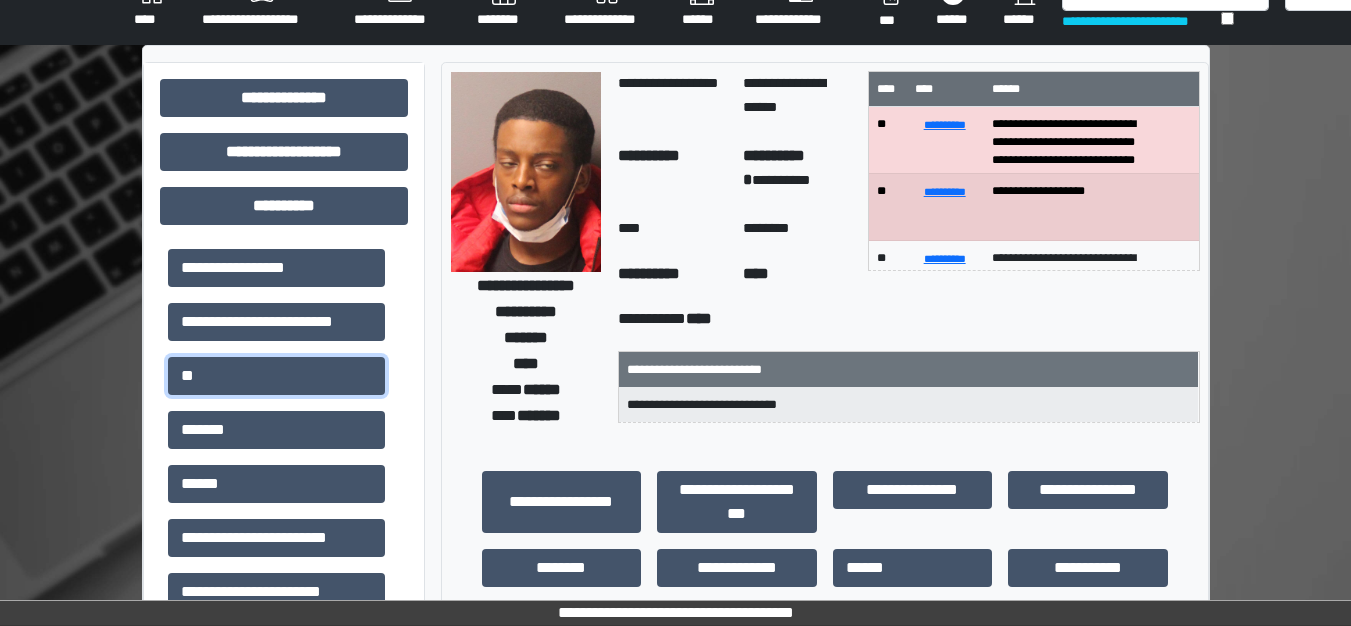 scroll, scrollTop: 0, scrollLeft: 0, axis: both 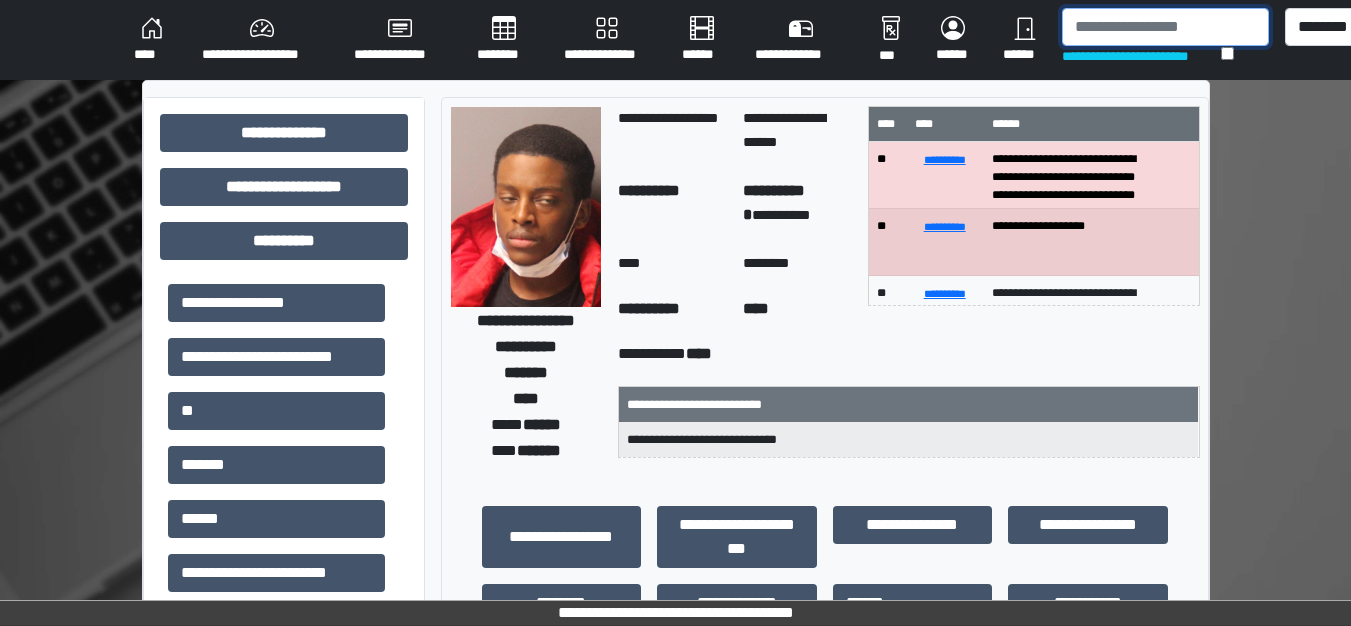 click at bounding box center (1165, 27) 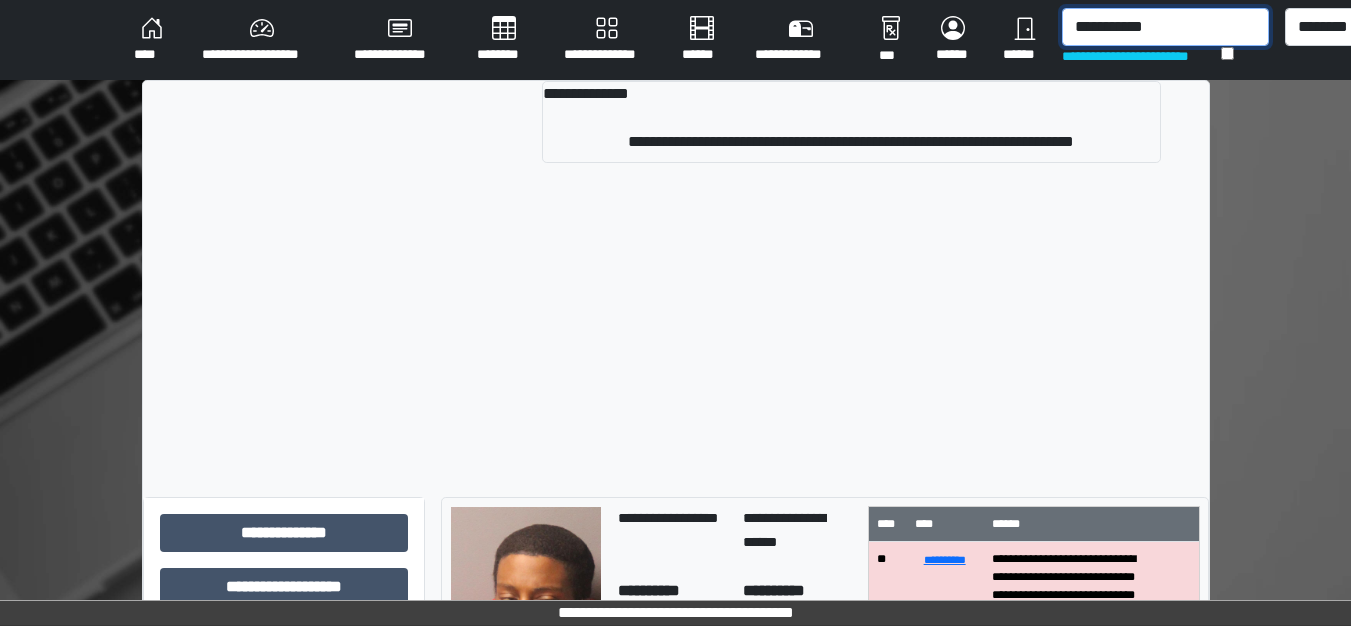 type on "**********" 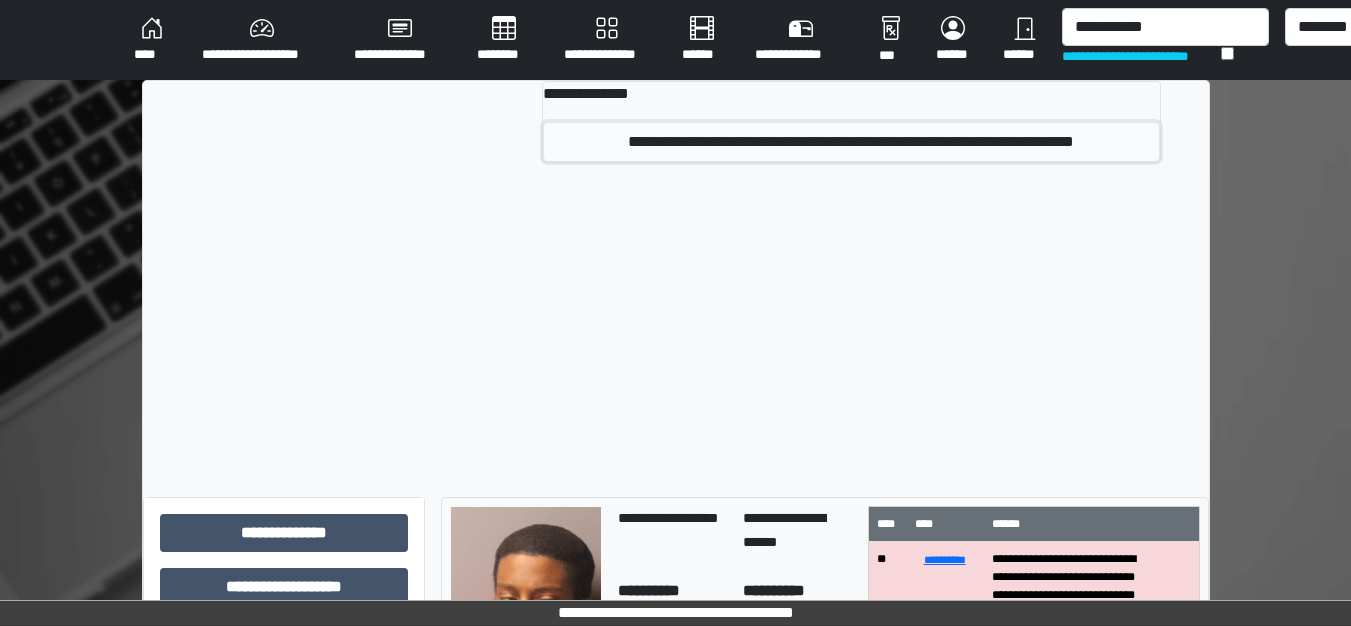 click on "**********" at bounding box center (851, 142) 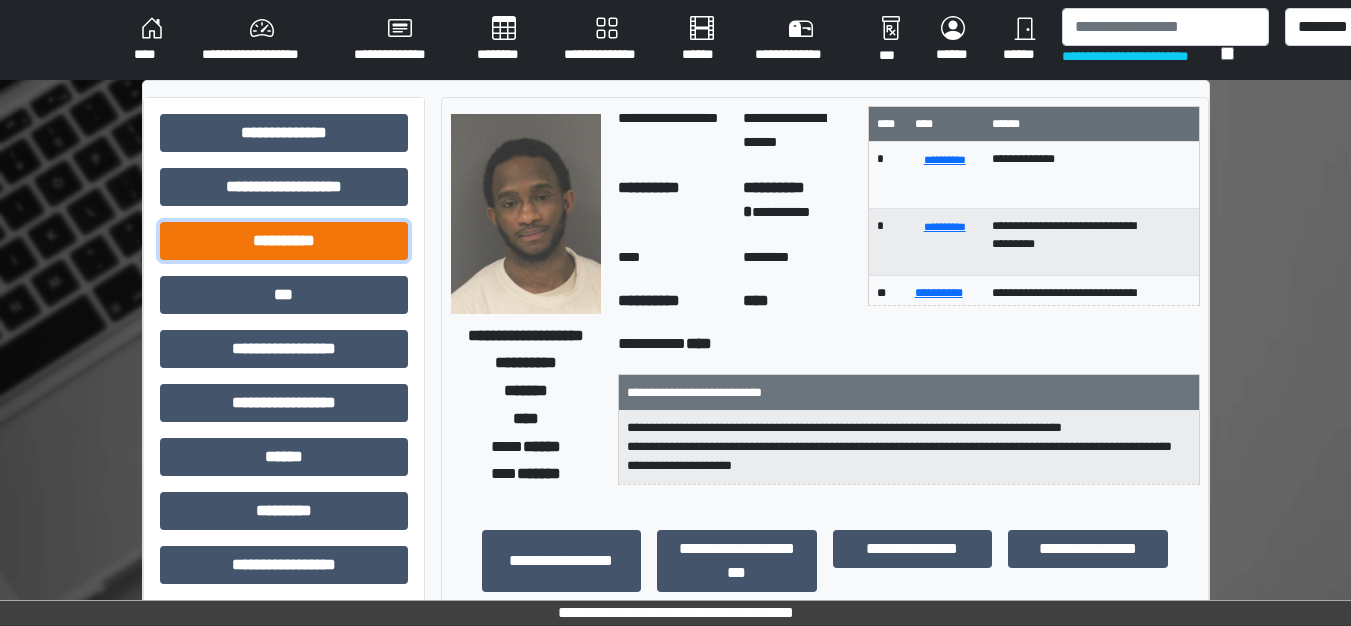 click on "**********" at bounding box center [284, 241] 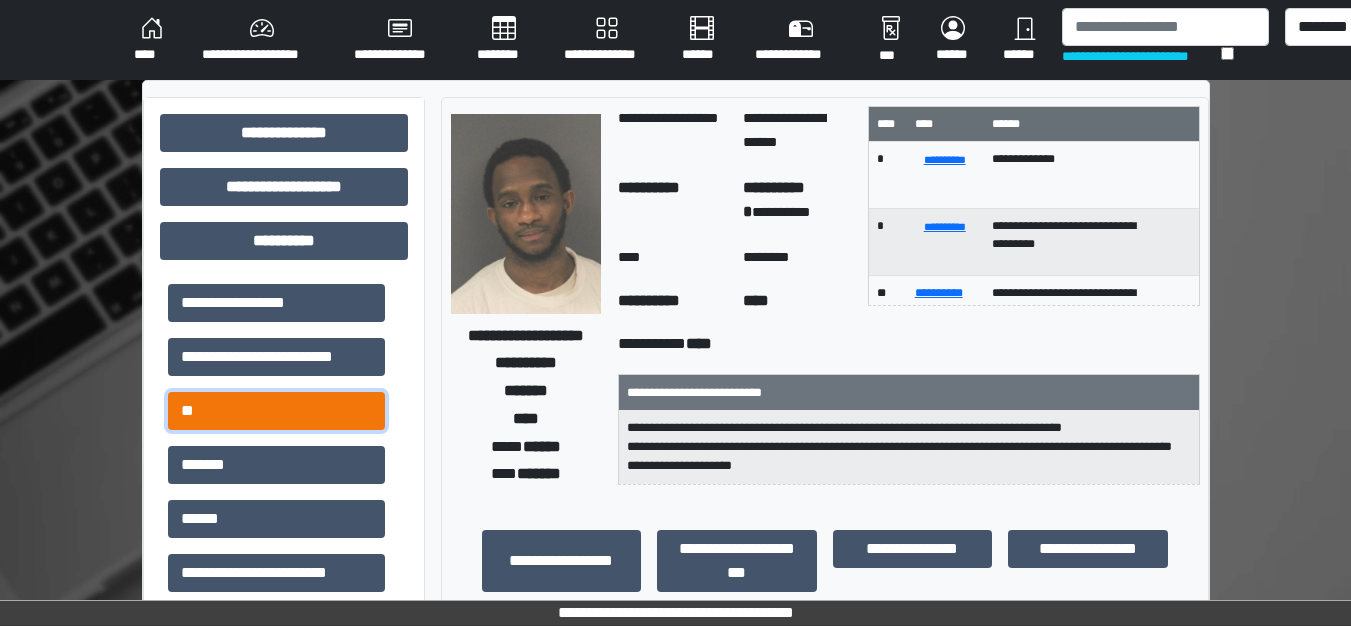 click on "**" at bounding box center (276, 411) 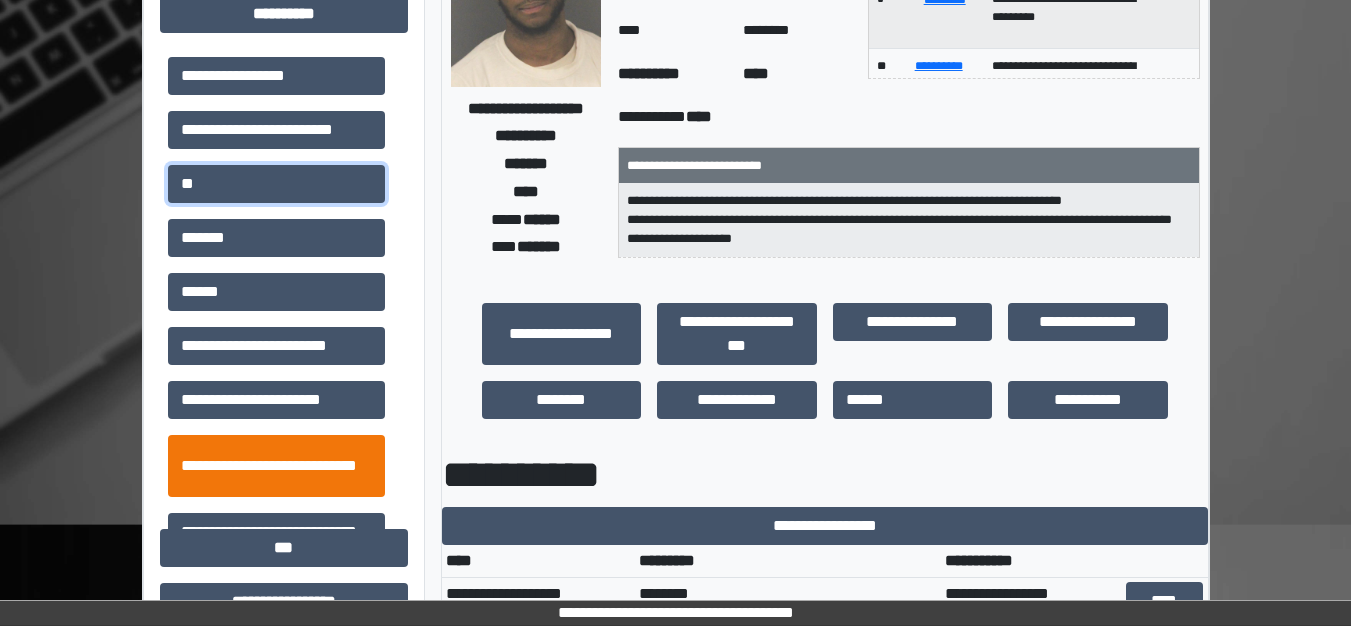 scroll, scrollTop: 200, scrollLeft: 0, axis: vertical 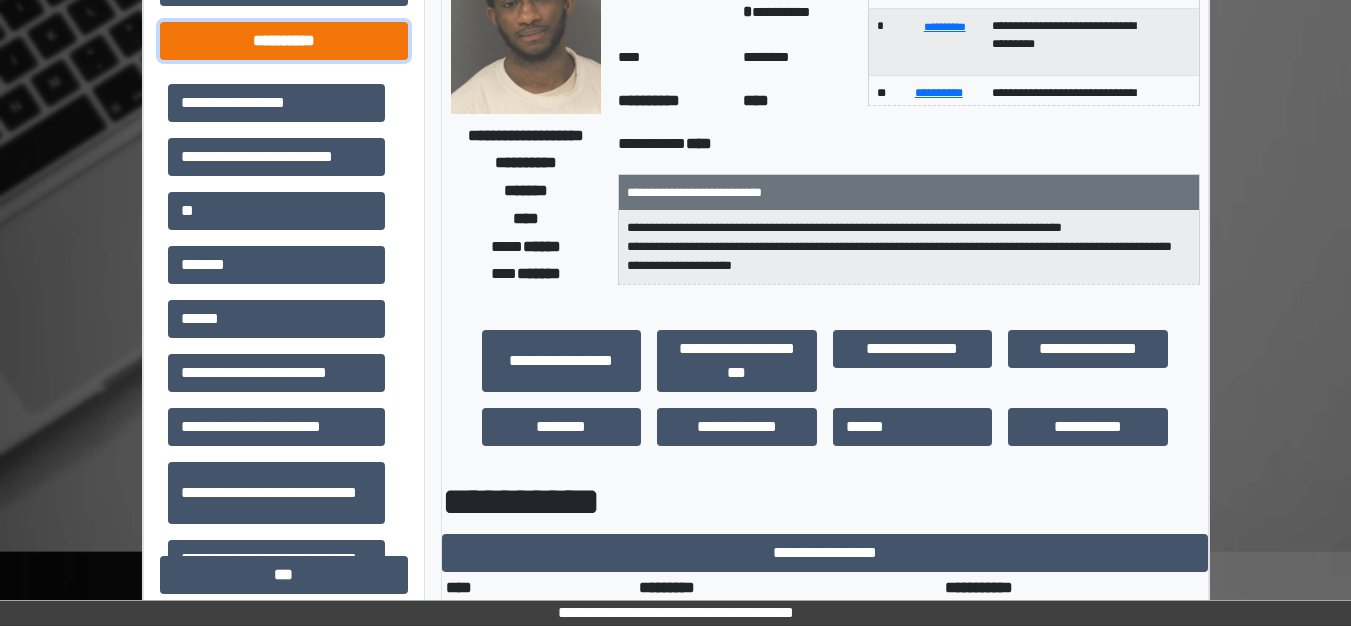 click on "**********" at bounding box center (284, 41) 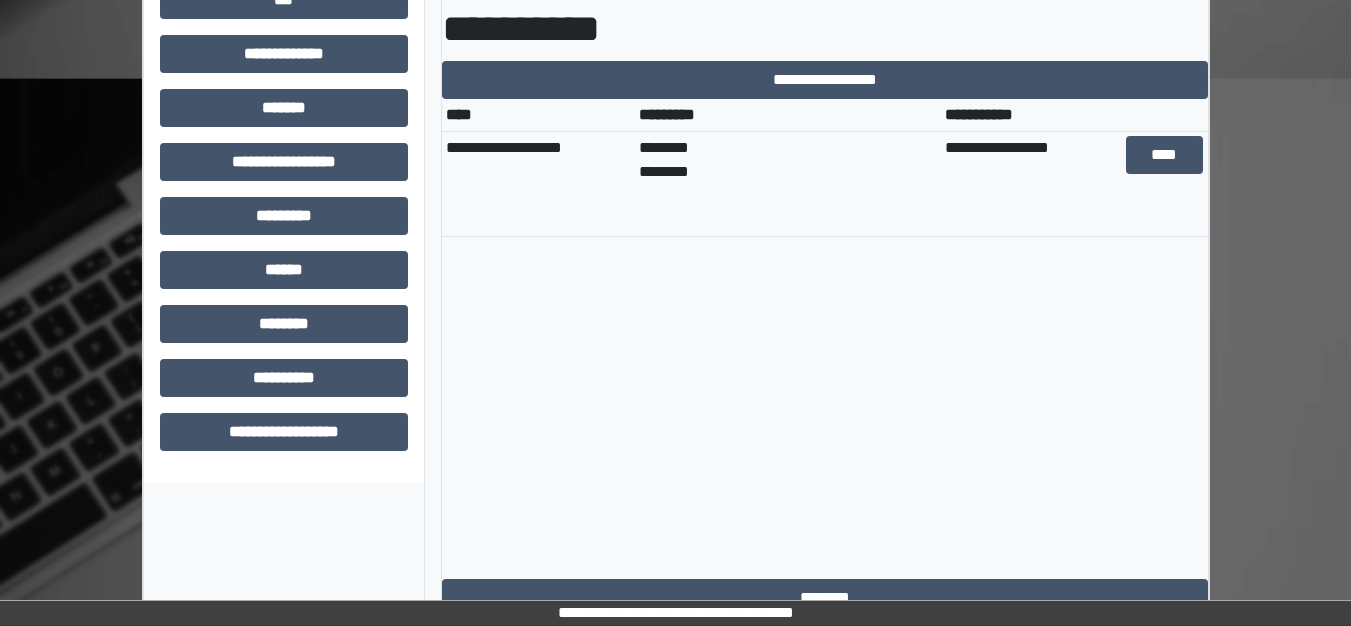 scroll, scrollTop: 682, scrollLeft: 0, axis: vertical 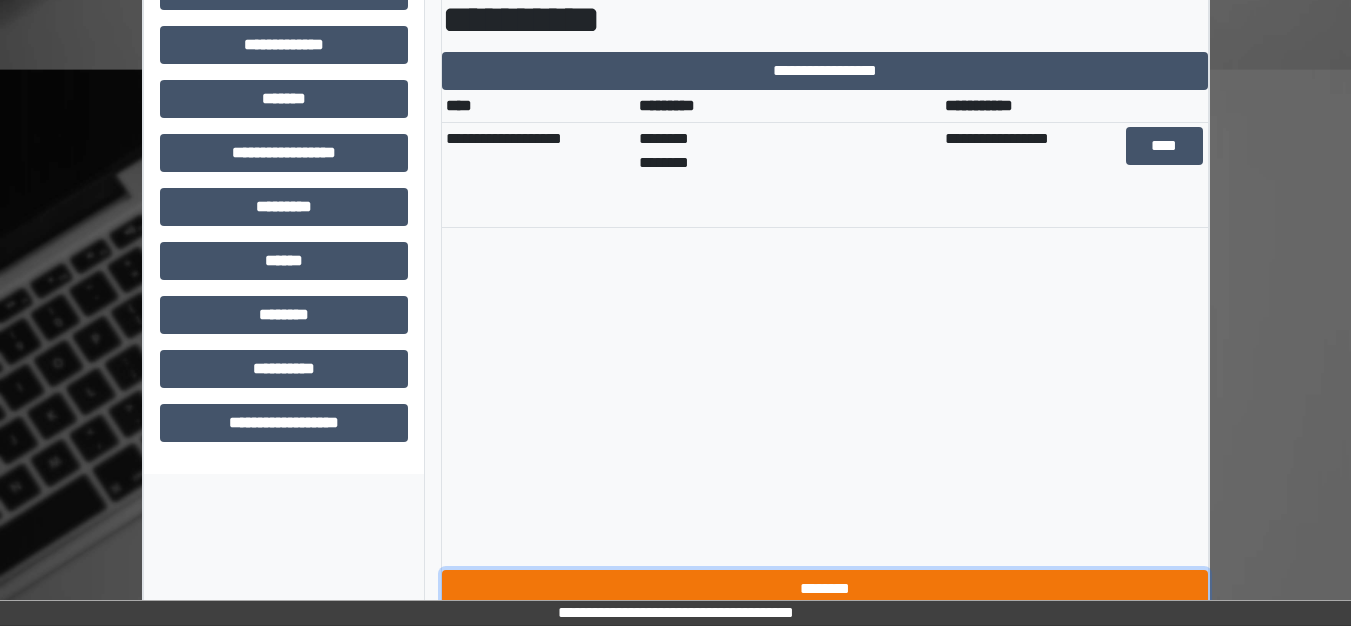 click on "********" at bounding box center [825, 589] 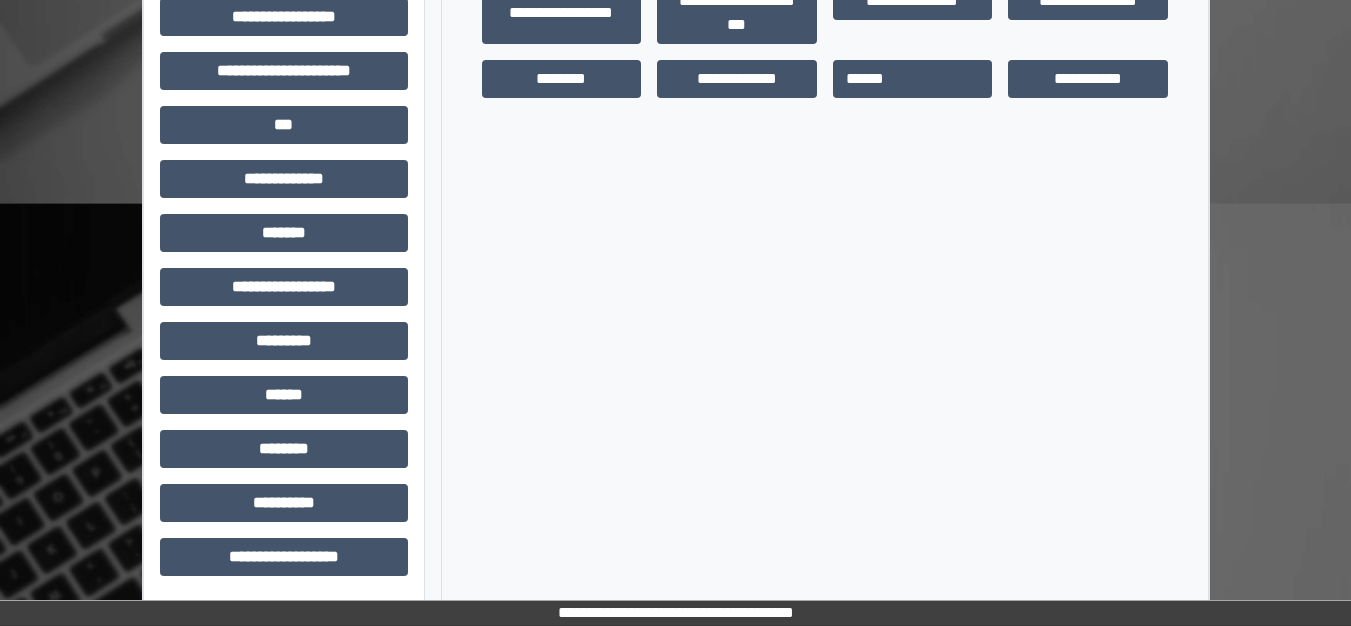 scroll, scrollTop: 548, scrollLeft: 0, axis: vertical 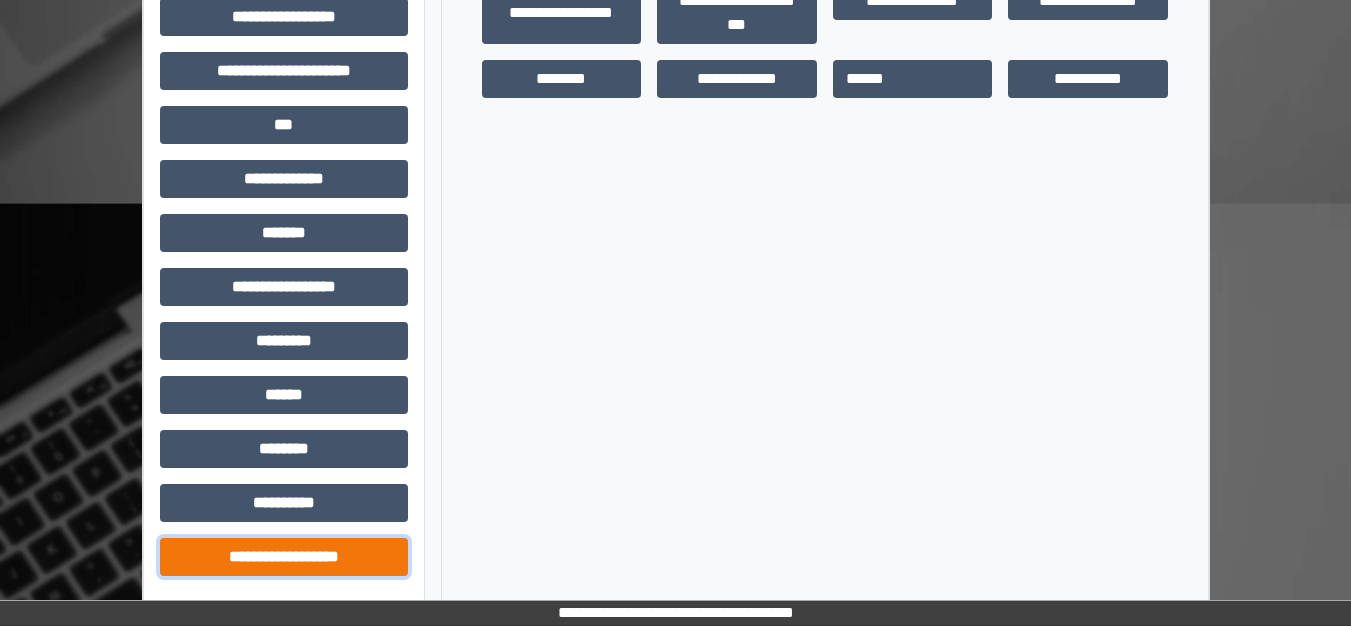 click on "**********" at bounding box center [284, 557] 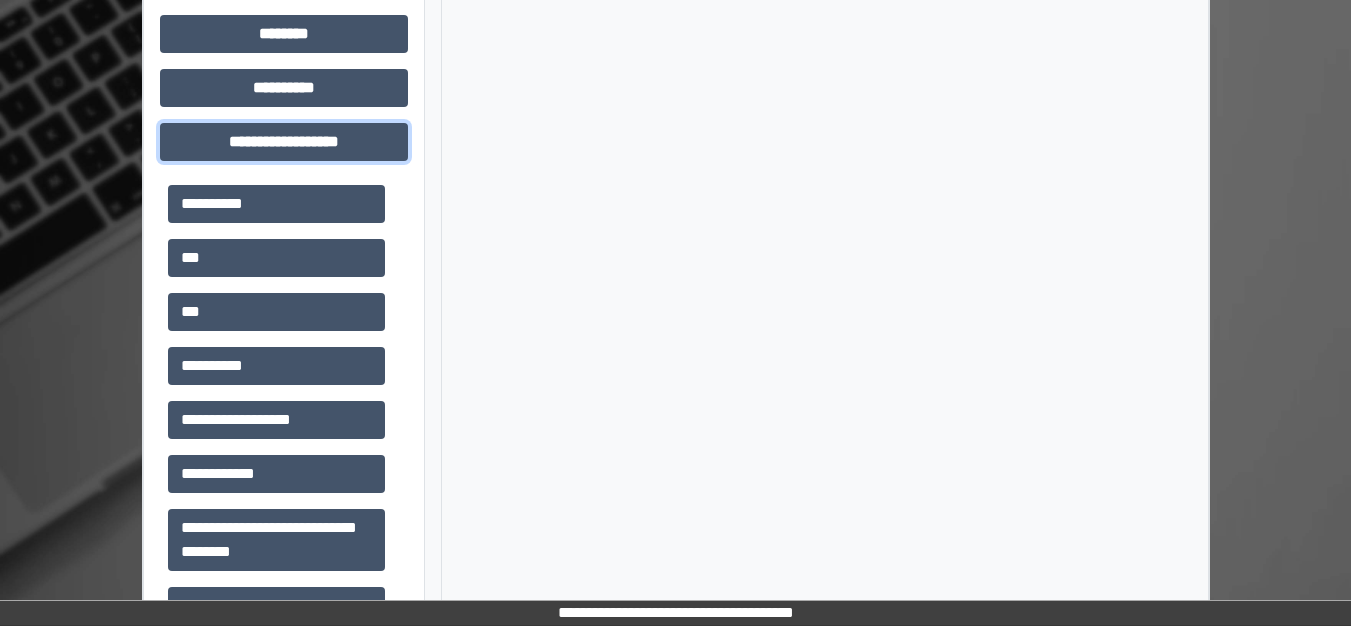 scroll, scrollTop: 1028, scrollLeft: 0, axis: vertical 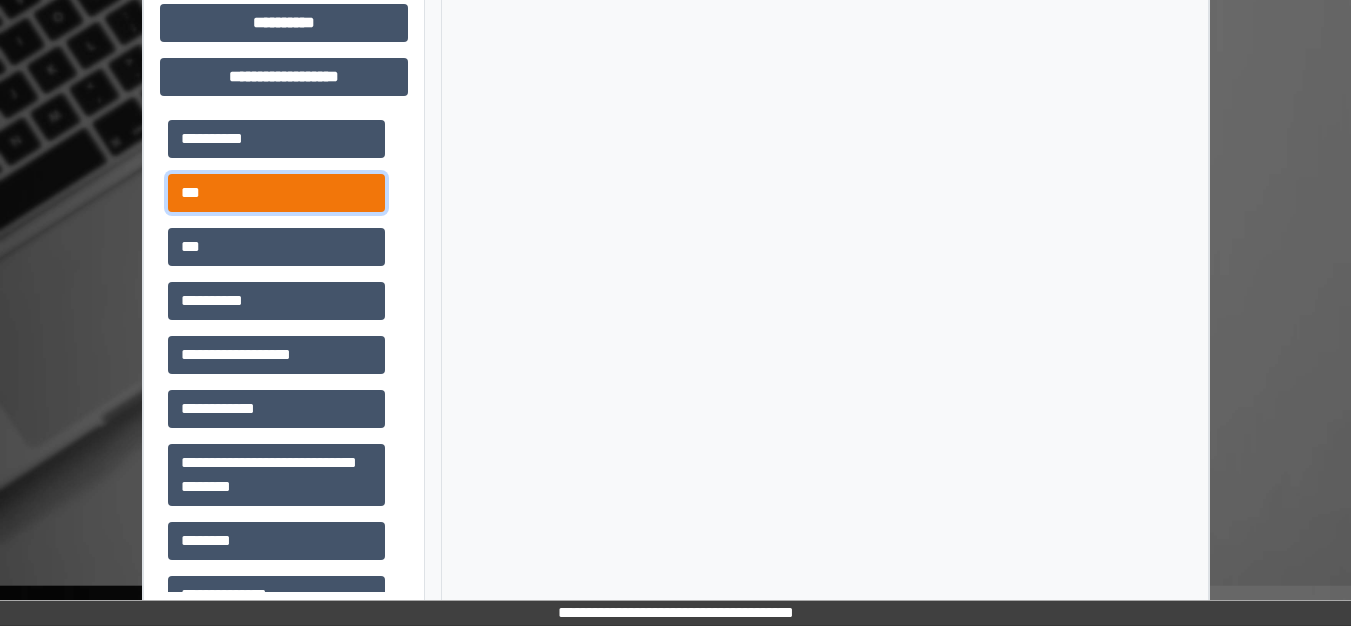 click on "***" at bounding box center [276, 193] 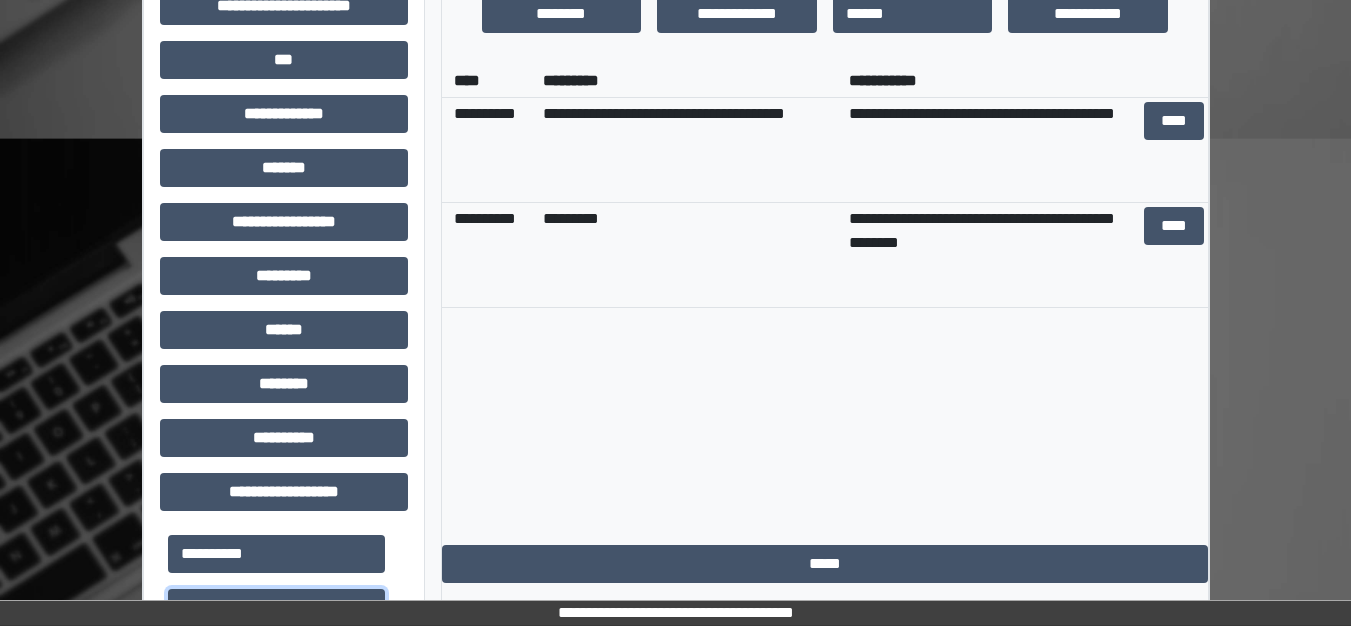 scroll, scrollTop: 611, scrollLeft: 0, axis: vertical 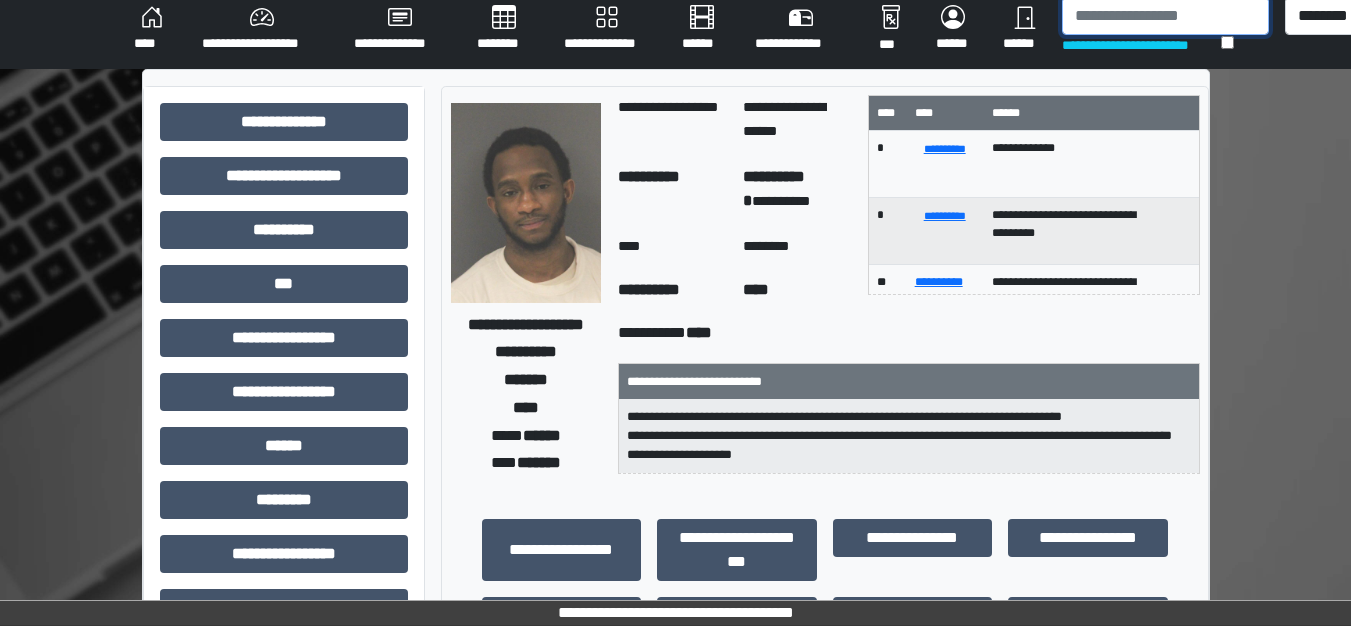 click at bounding box center [1165, 16] 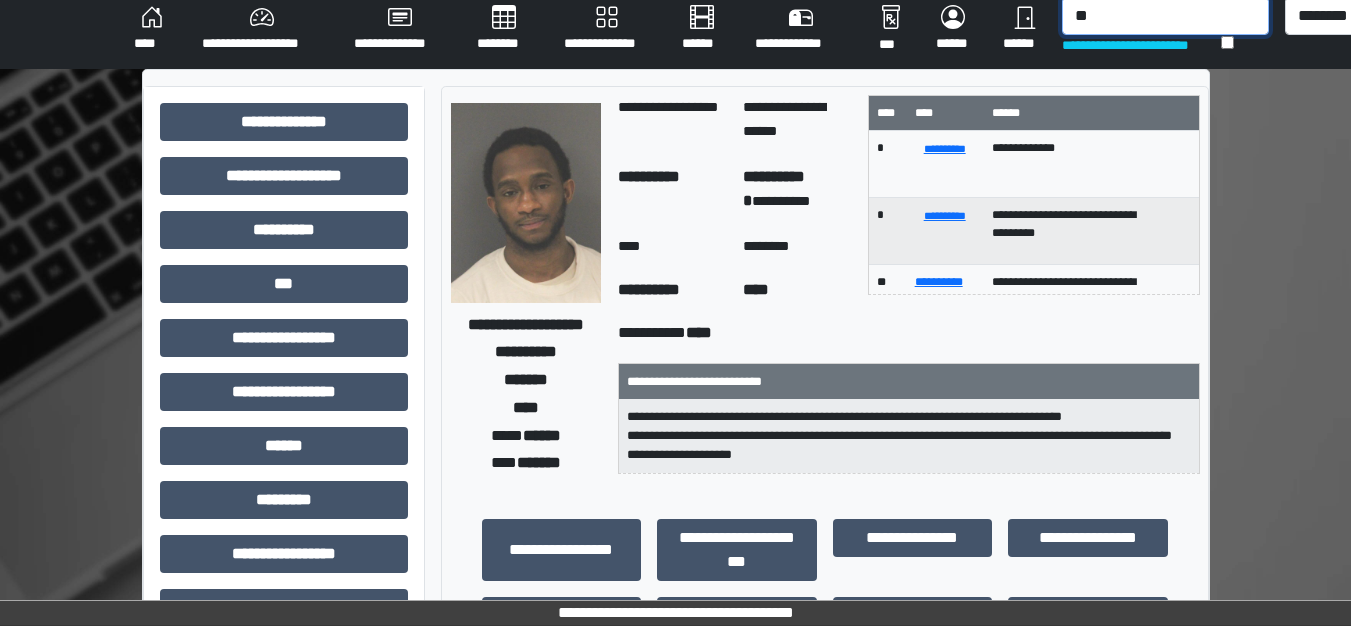 type on "*" 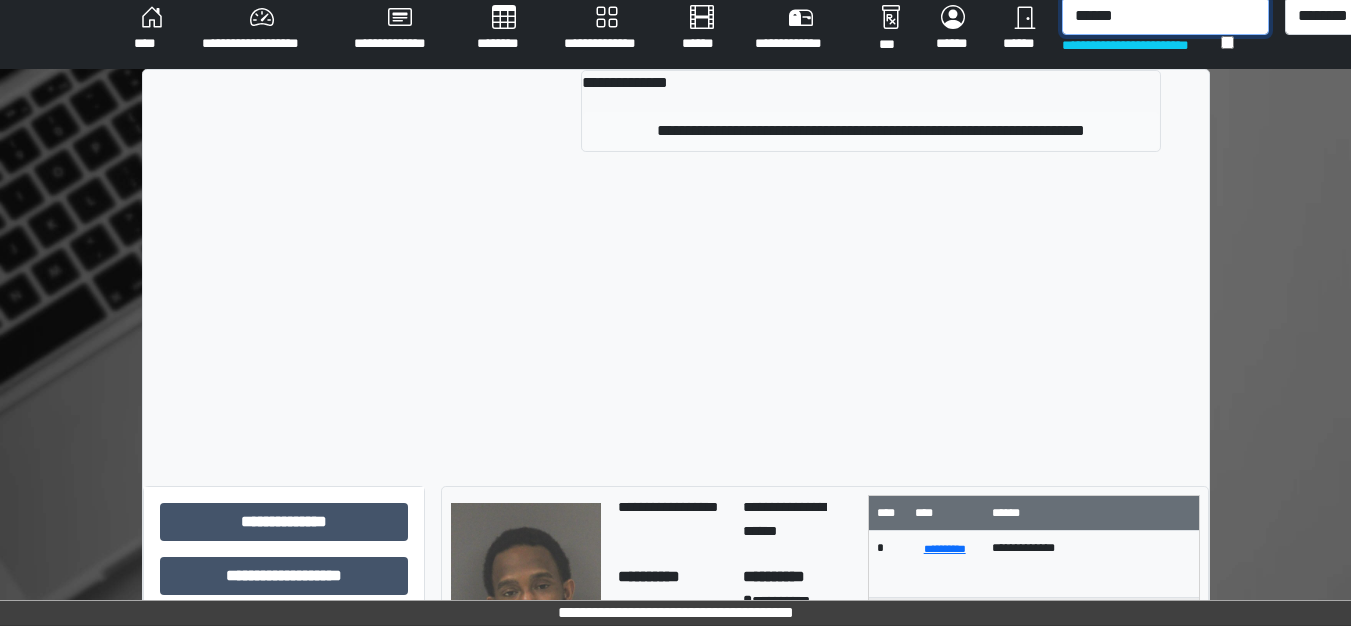 type on "******" 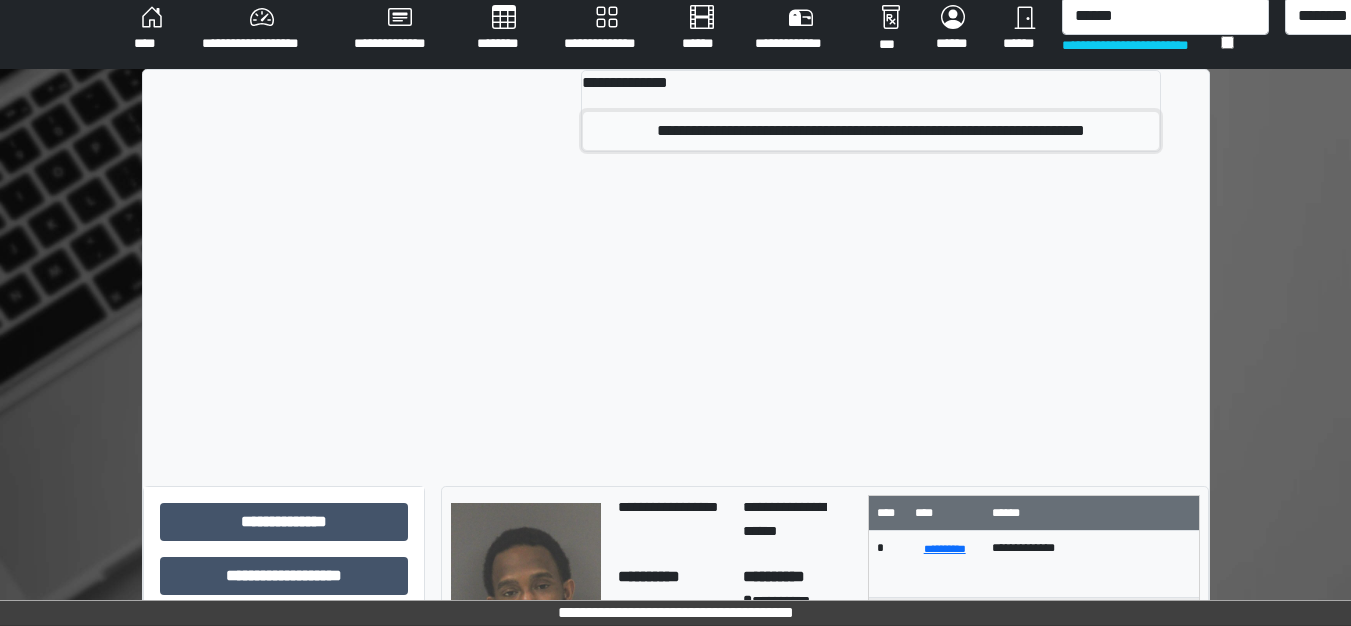 click on "**********" at bounding box center (870, 131) 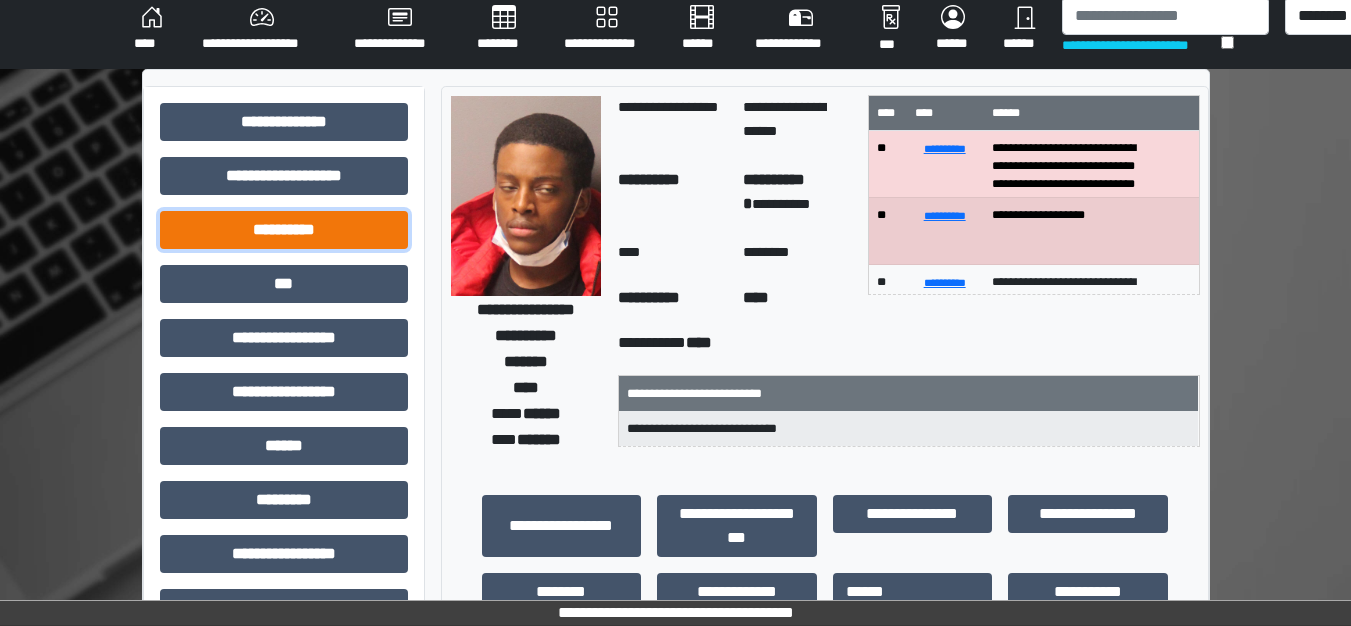 click on "**********" at bounding box center [284, 230] 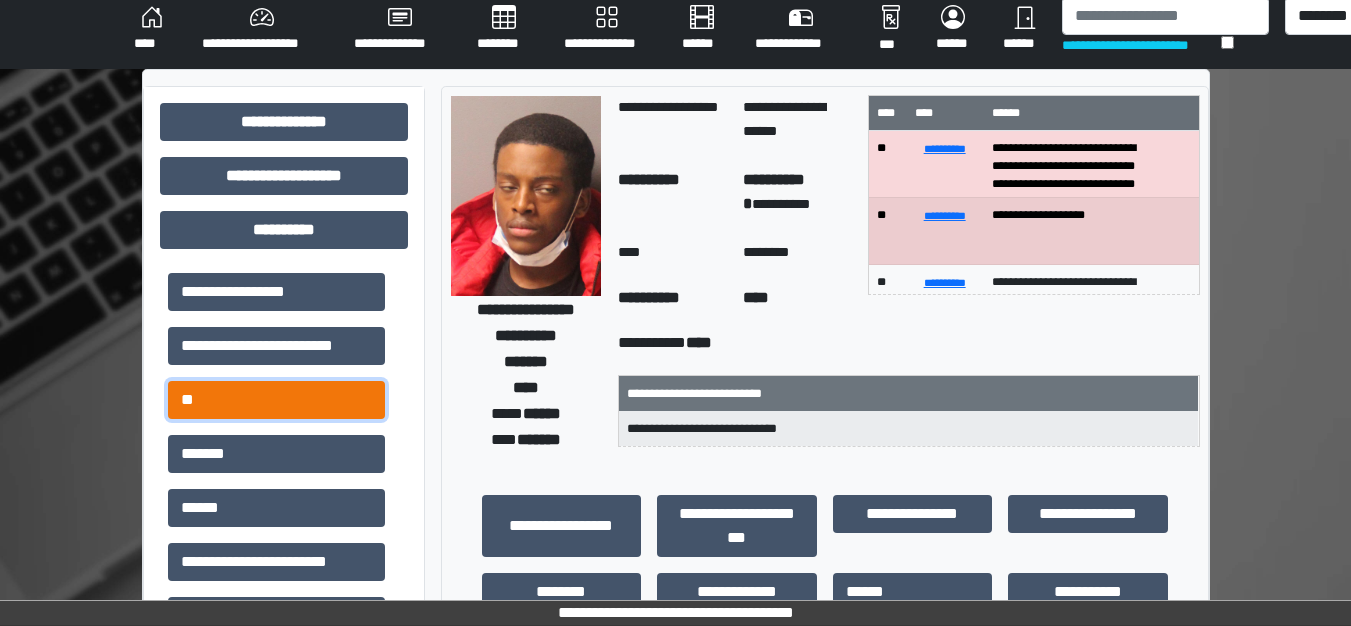 click on "**" at bounding box center [276, 400] 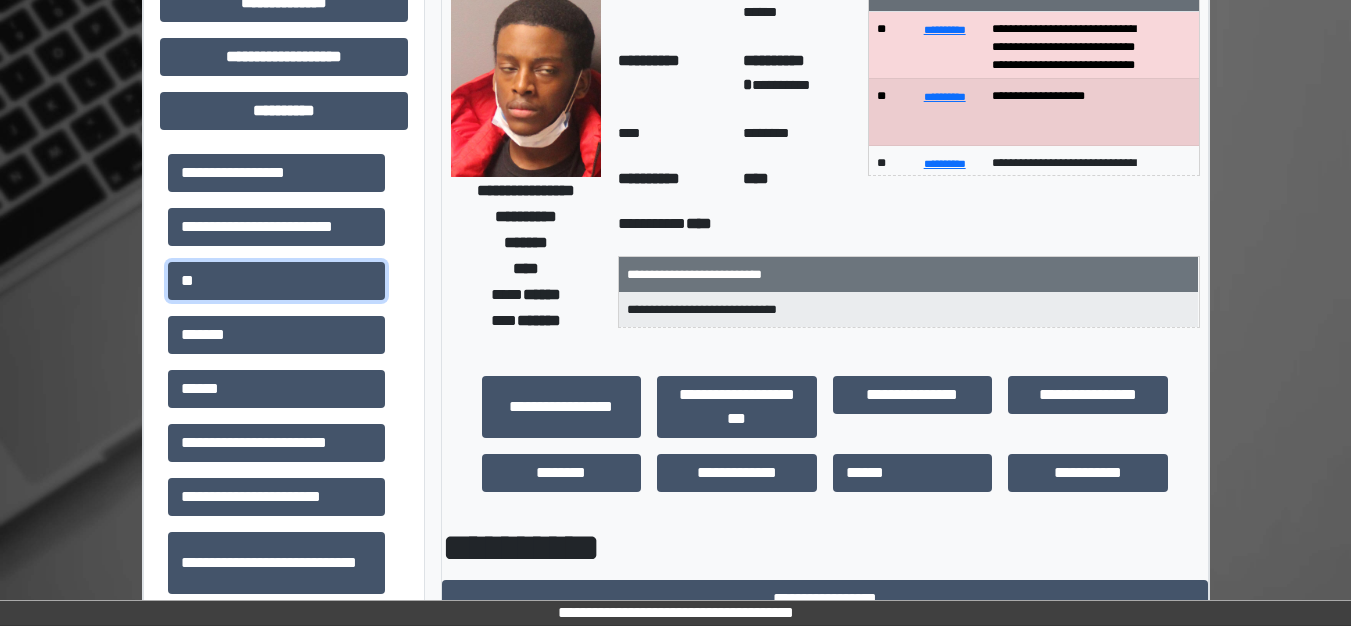 scroll, scrollTop: 111, scrollLeft: 0, axis: vertical 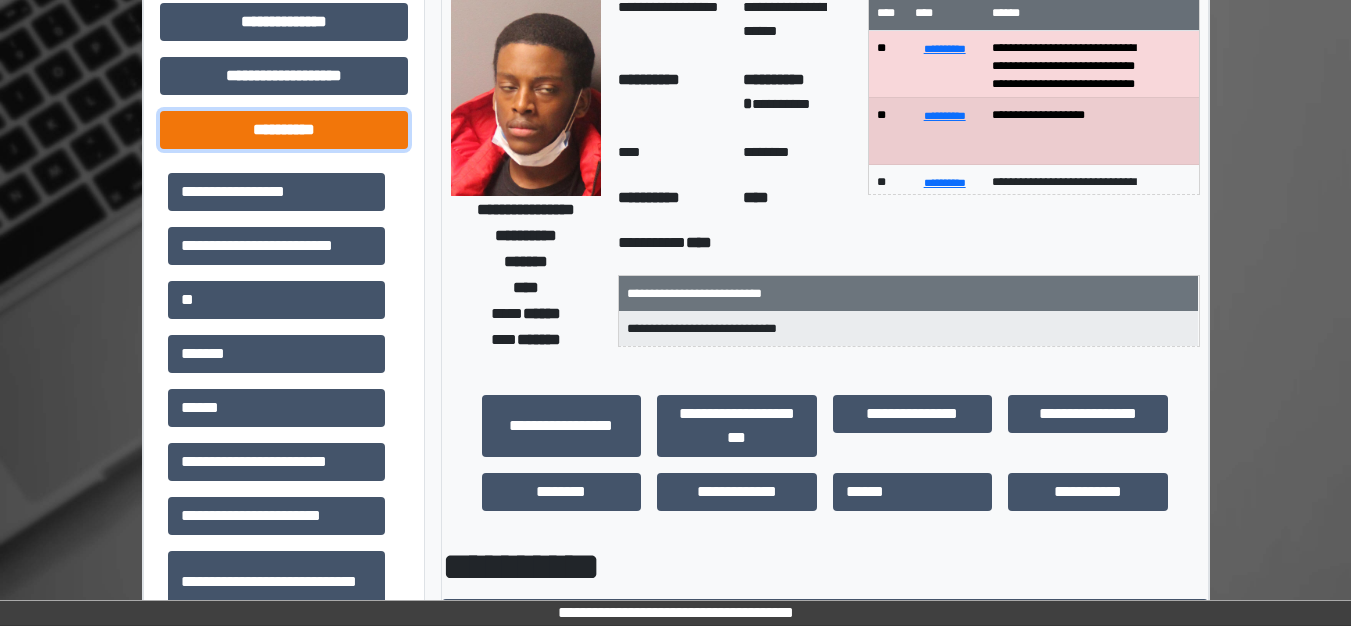 click on "**********" at bounding box center (284, 130) 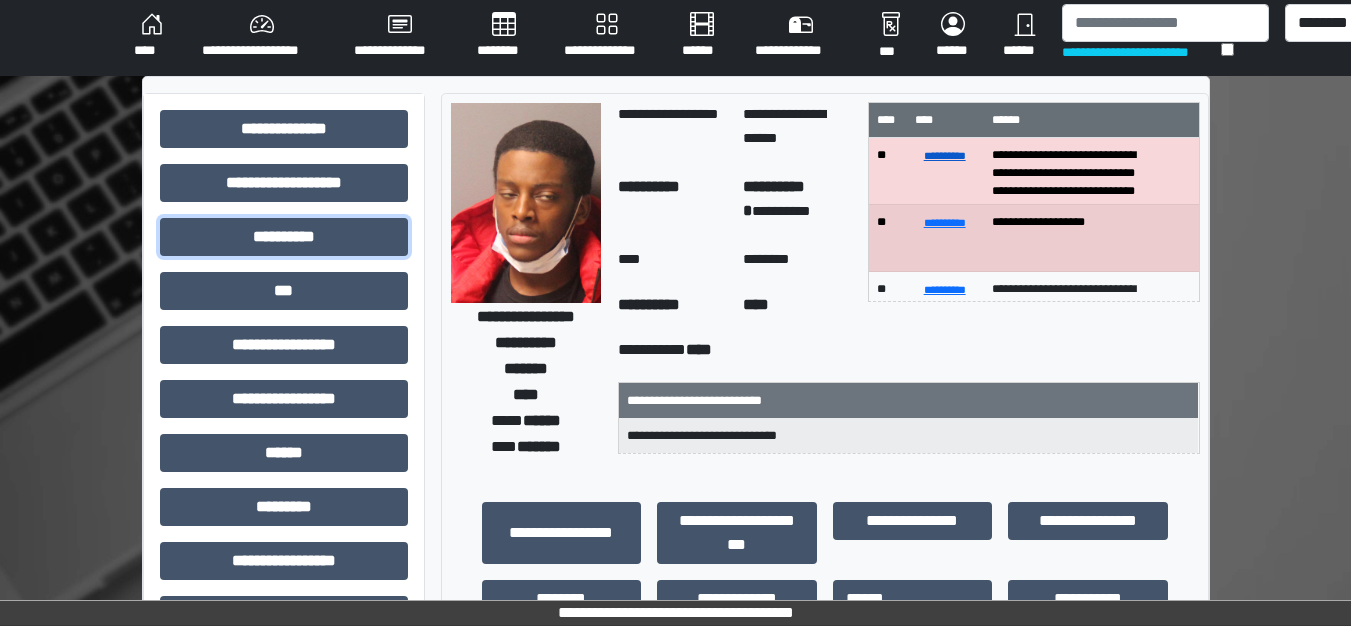 scroll, scrollTop: 0, scrollLeft: 0, axis: both 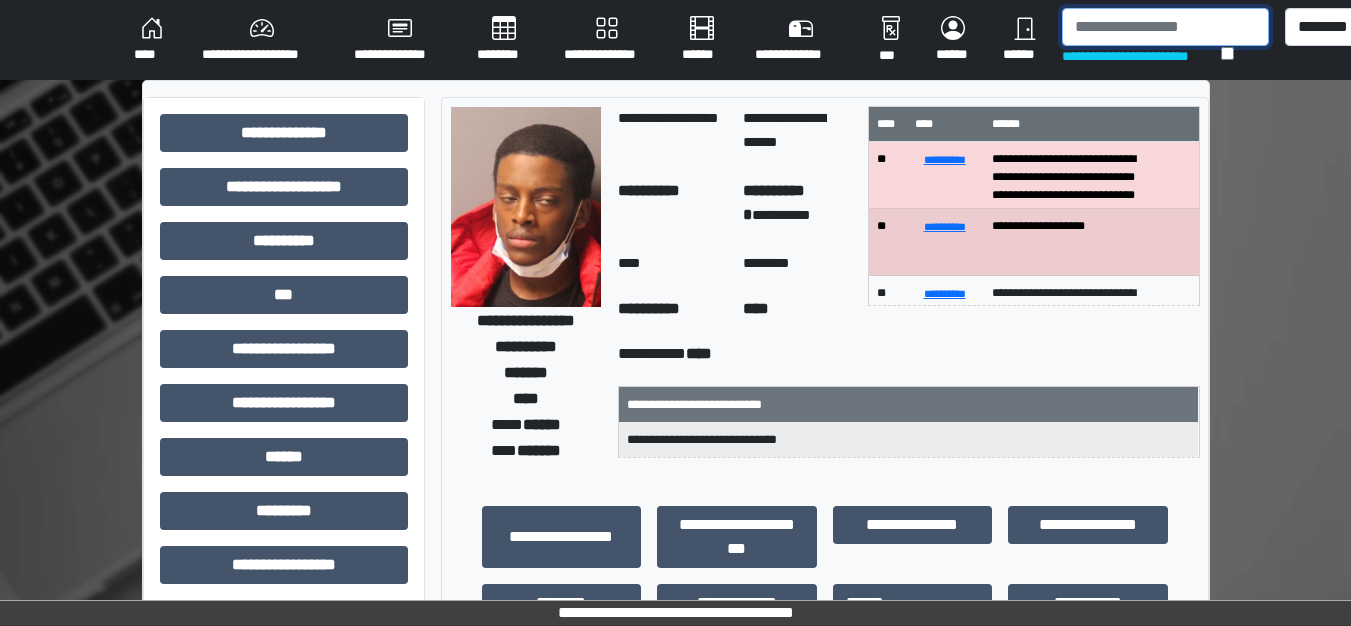 click at bounding box center [1165, 27] 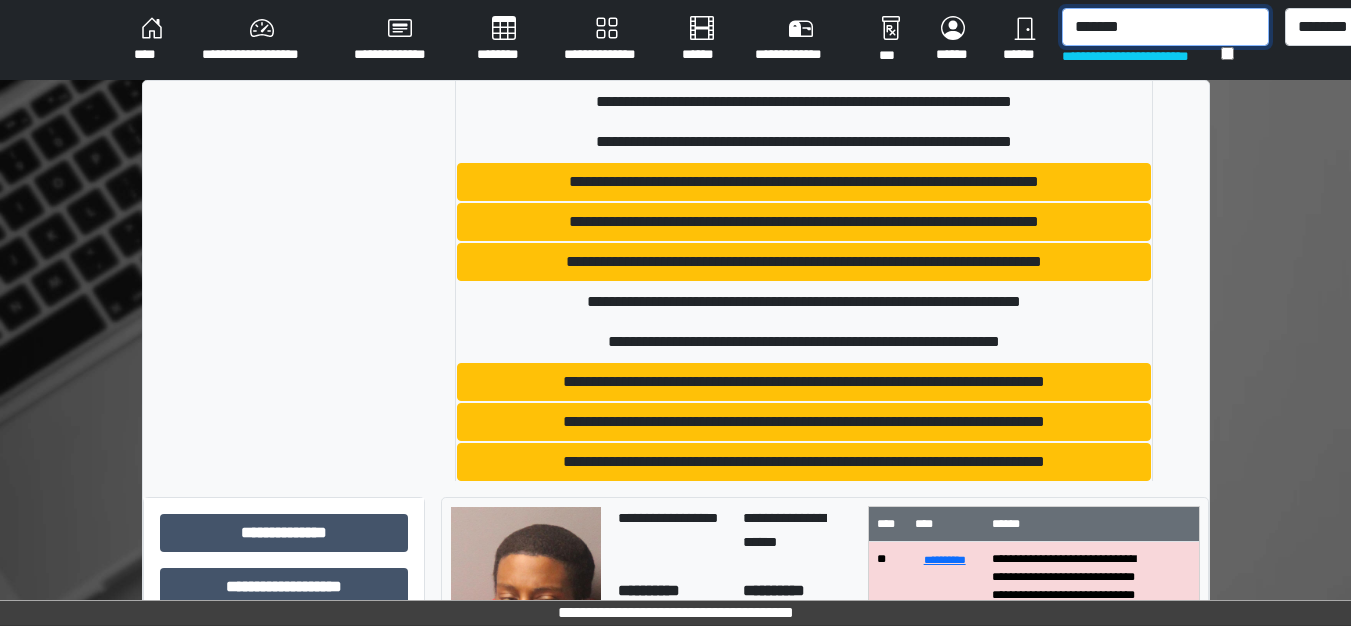 scroll, scrollTop: 160, scrollLeft: 0, axis: vertical 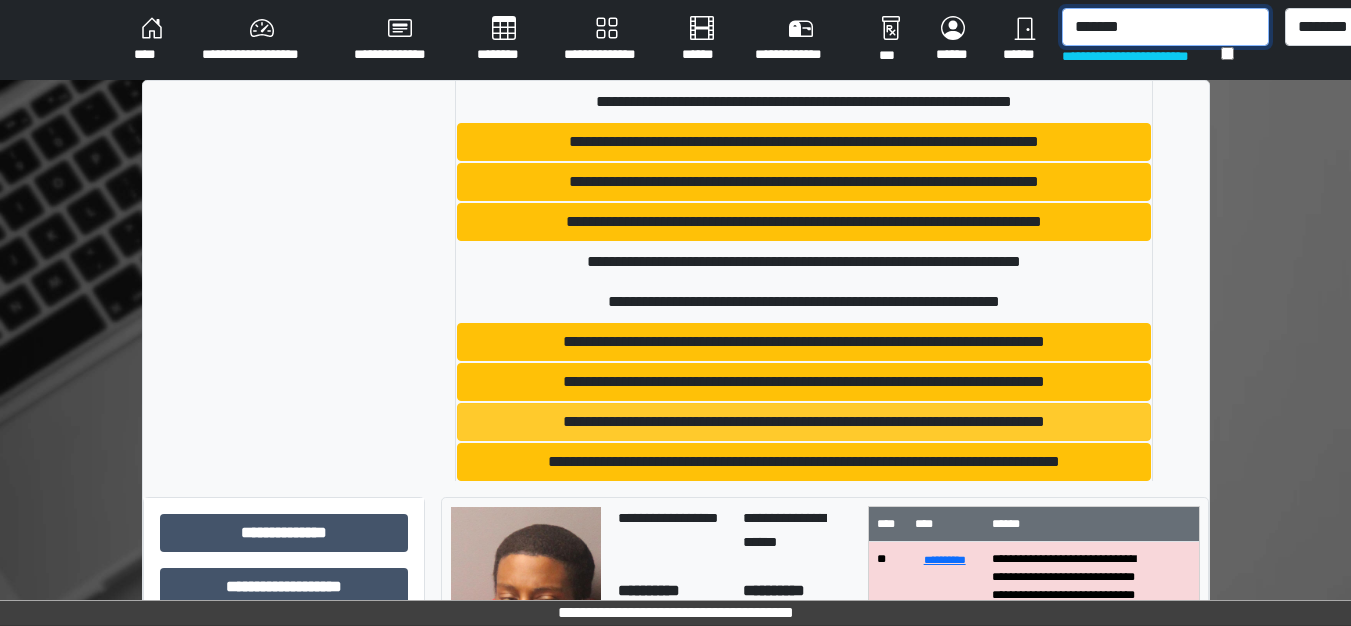 type on "*******" 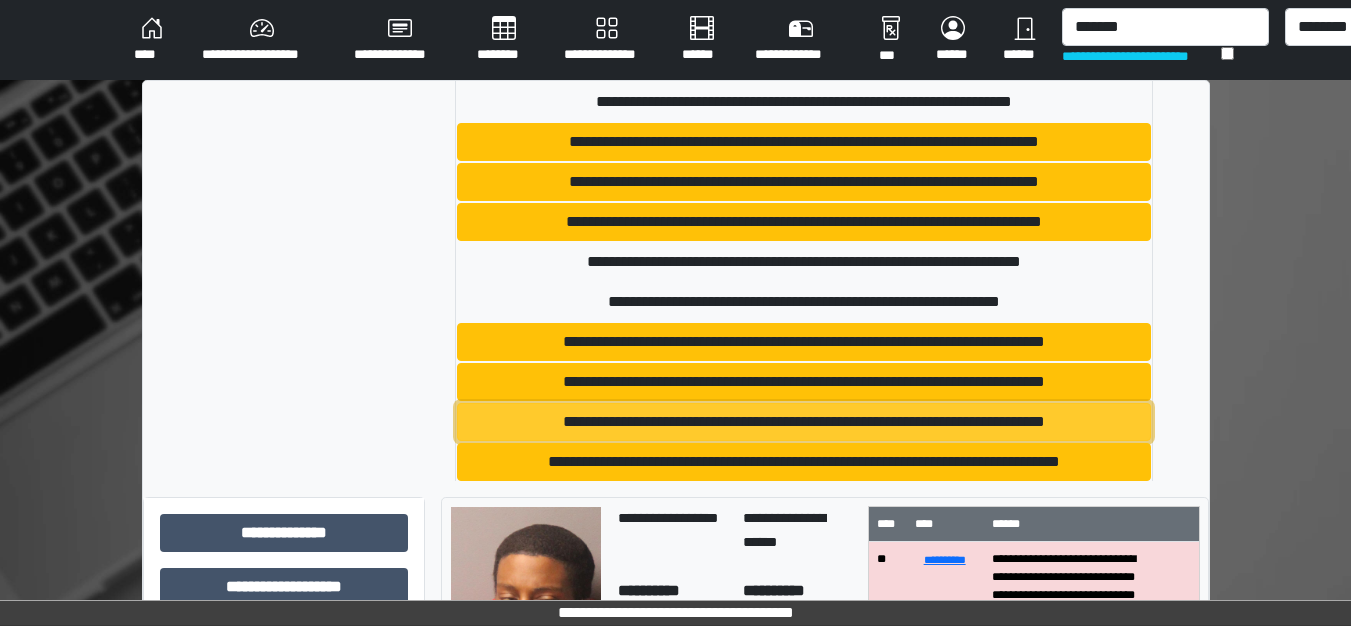 click on "**********" at bounding box center (804, 422) 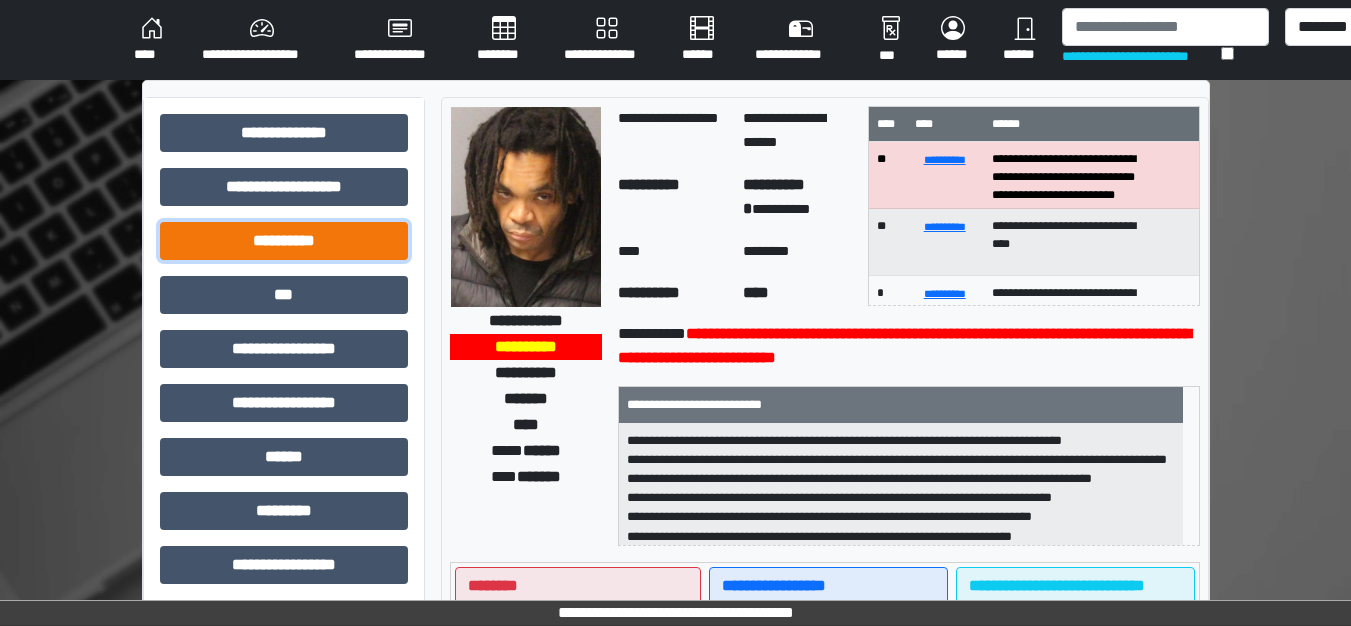 click on "**********" at bounding box center (284, 241) 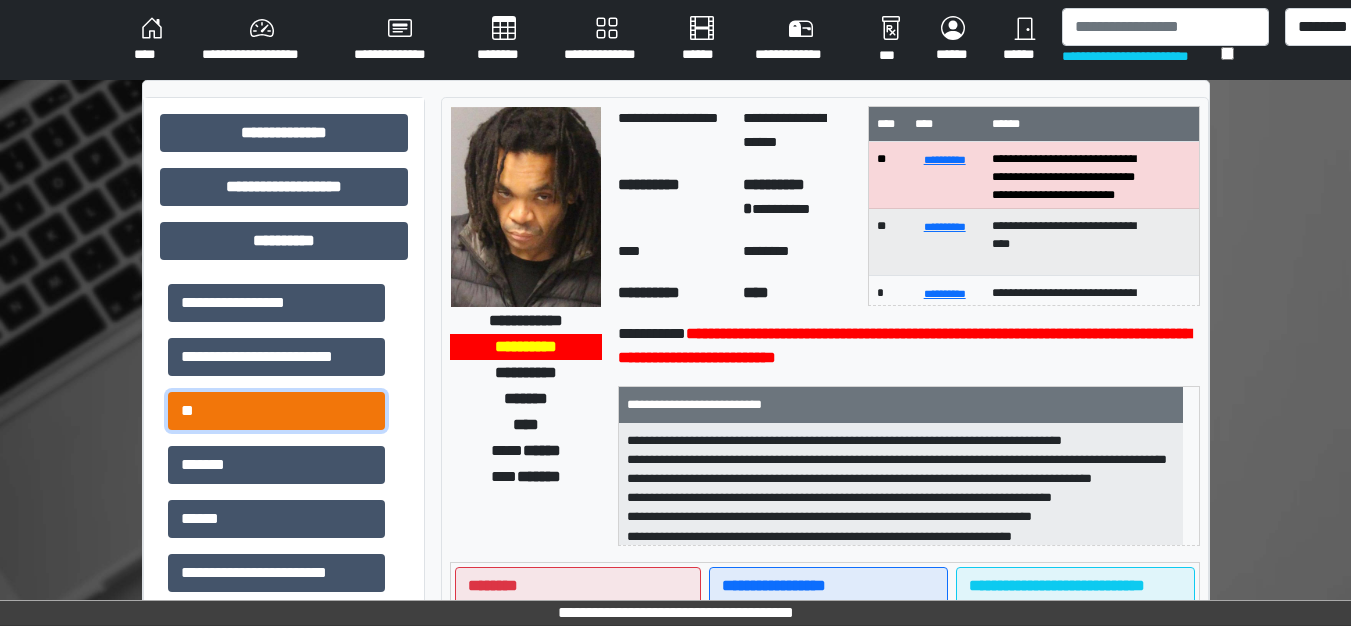 click on "**" at bounding box center [276, 411] 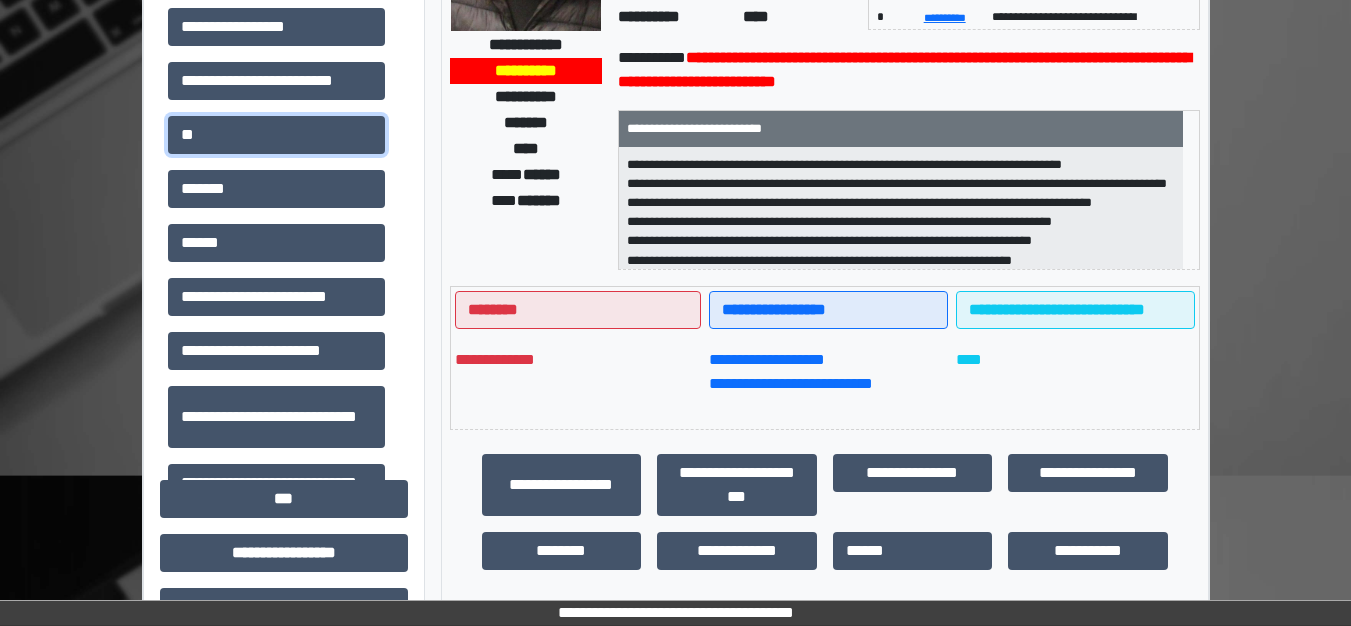scroll, scrollTop: 200, scrollLeft: 0, axis: vertical 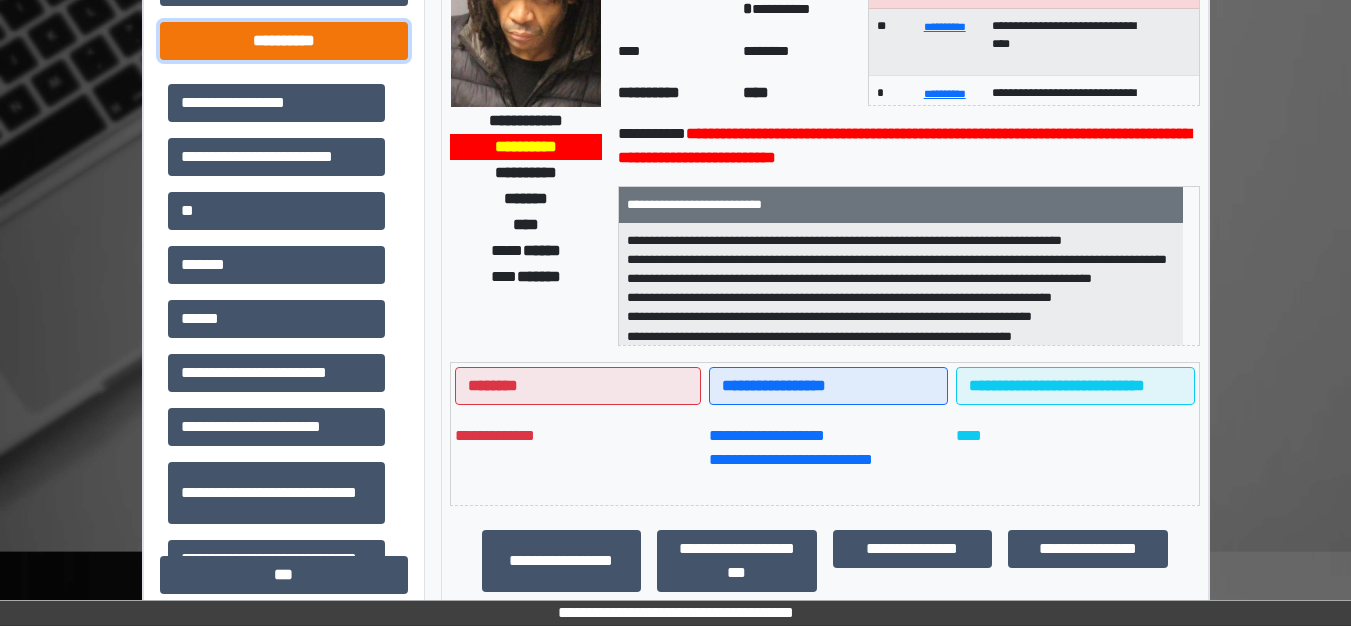 click on "**********" at bounding box center [284, 41] 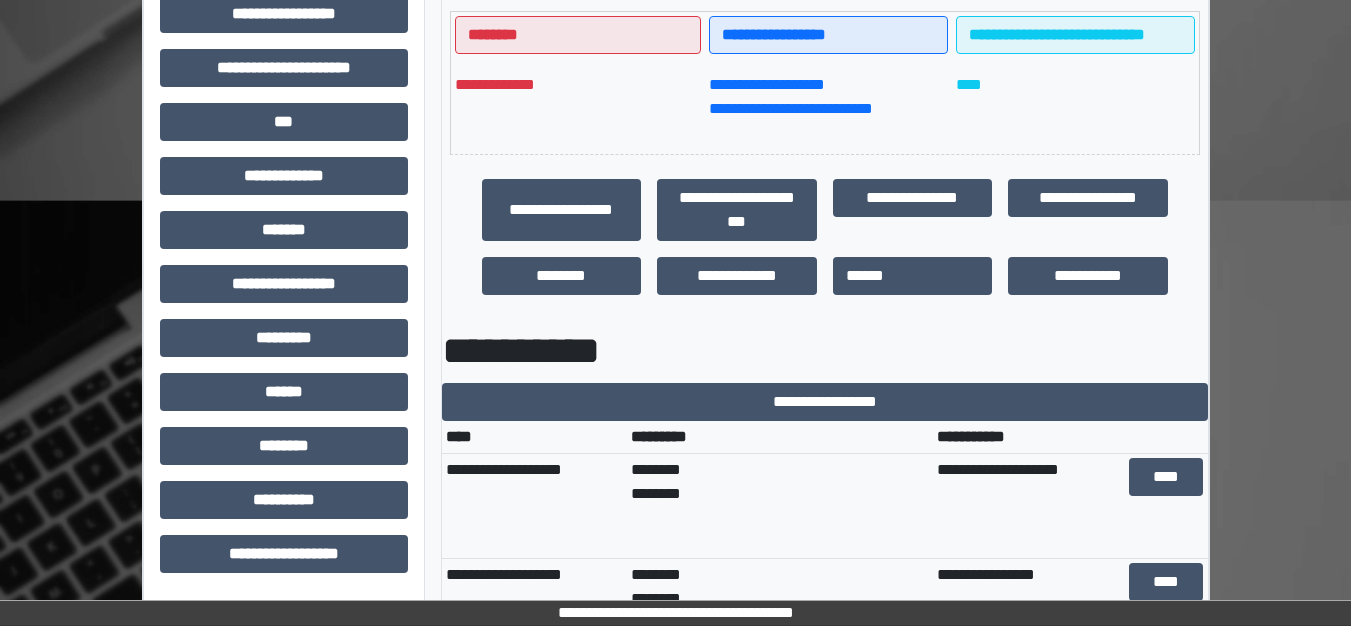 scroll, scrollTop: 600, scrollLeft: 0, axis: vertical 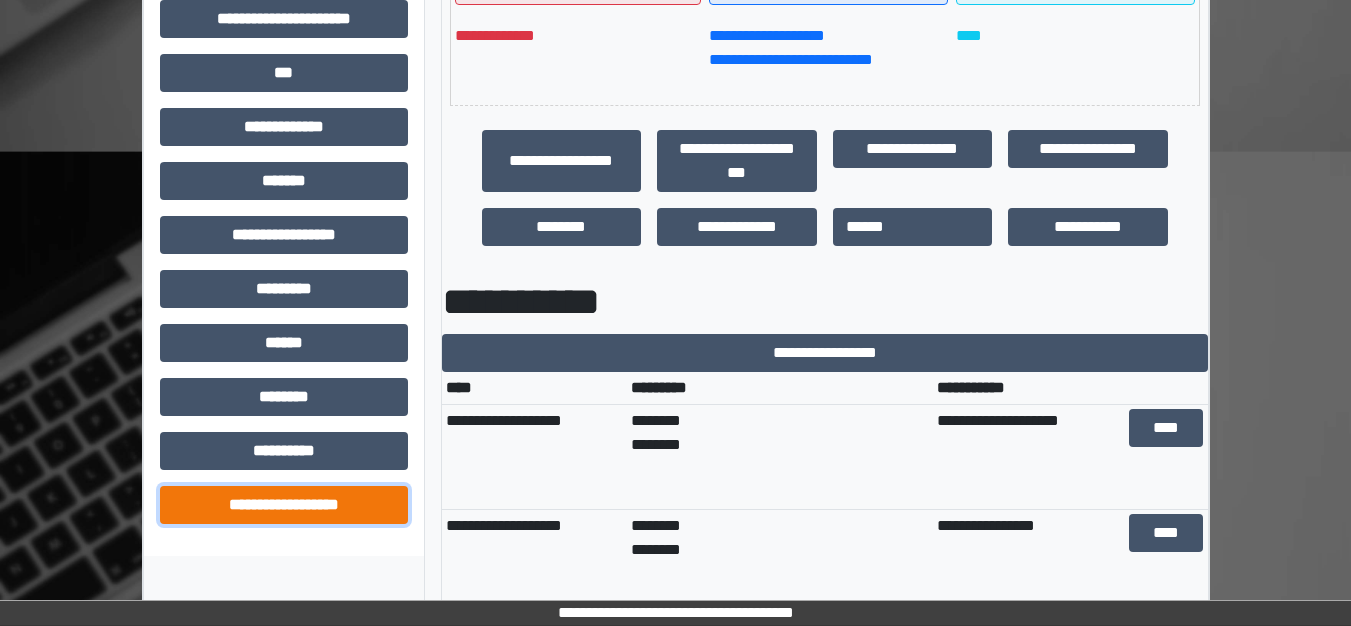 click on "**********" at bounding box center (284, 505) 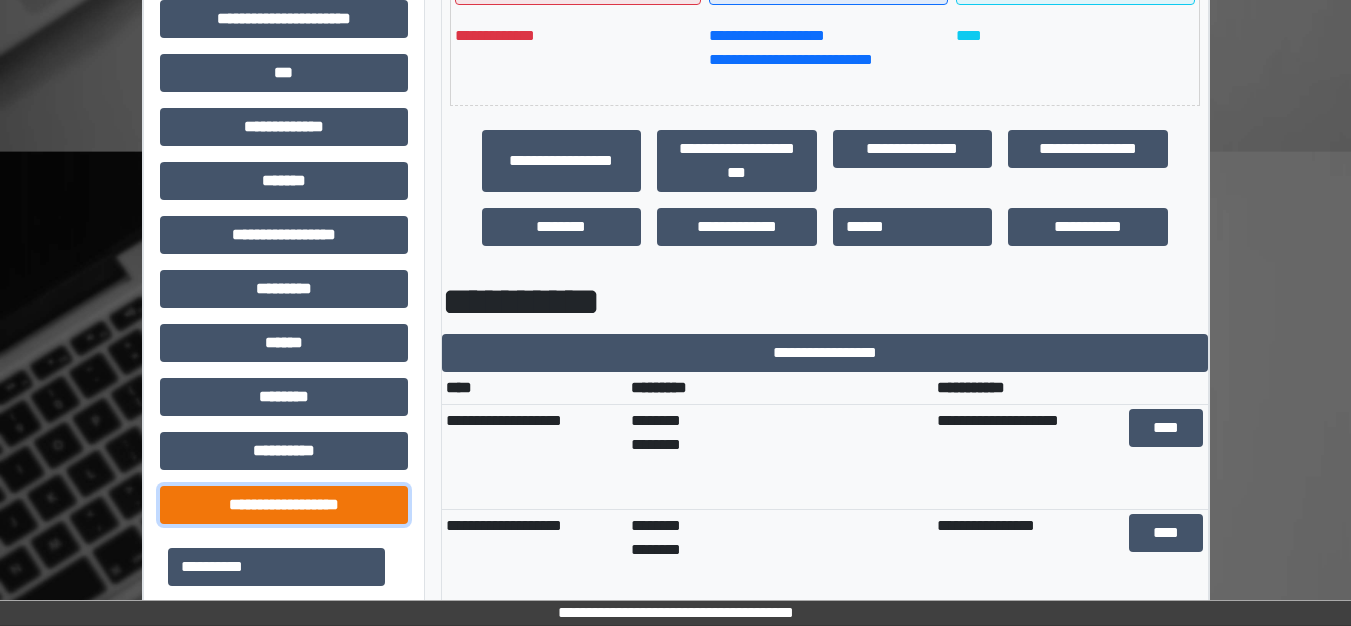 scroll, scrollTop: 700, scrollLeft: 0, axis: vertical 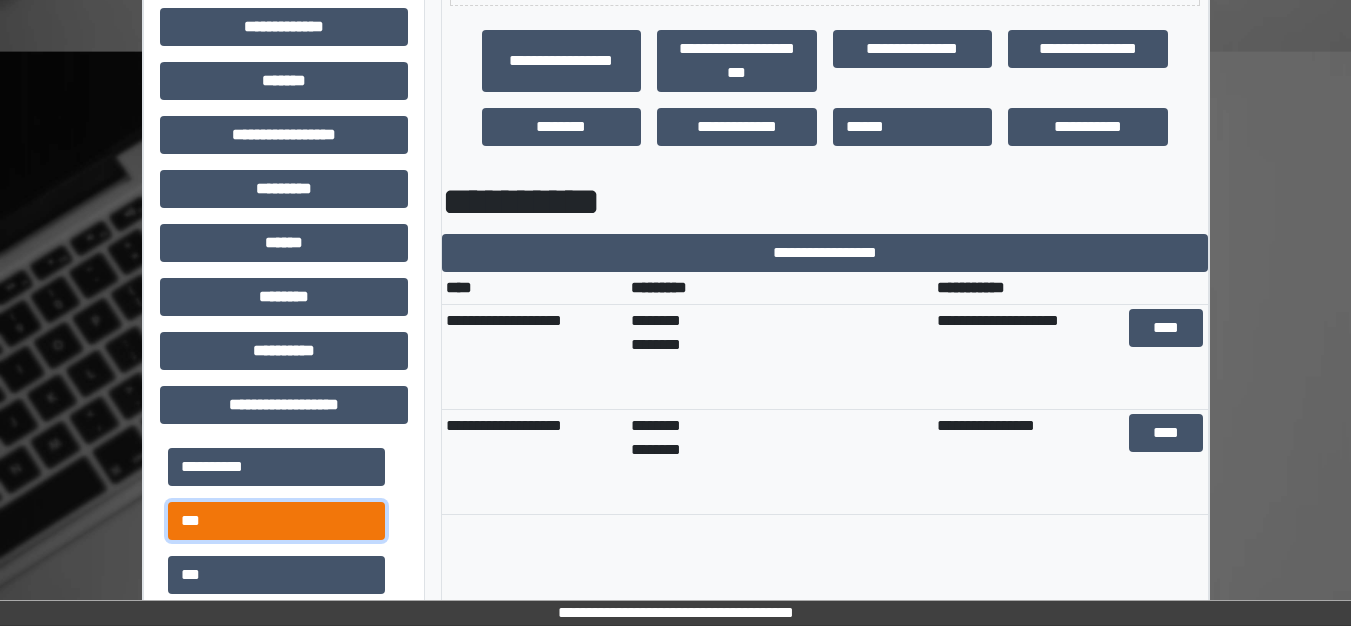 click on "***" at bounding box center [276, 521] 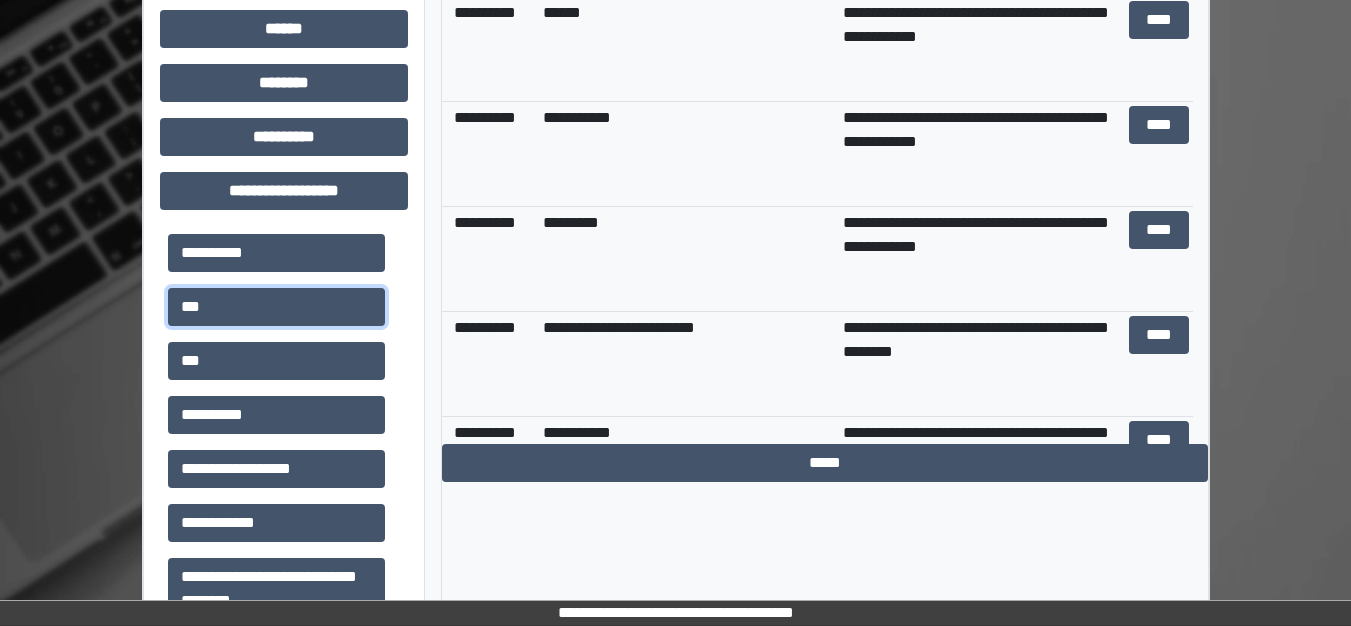 scroll, scrollTop: 1028, scrollLeft: 0, axis: vertical 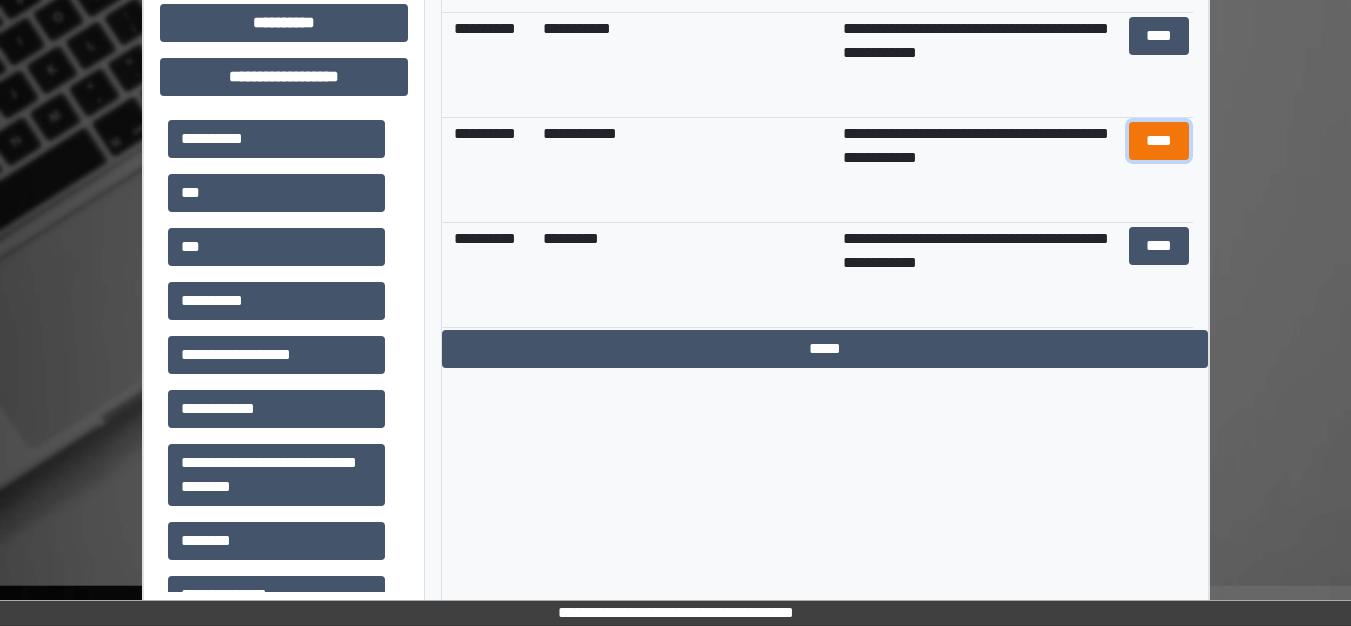 click on "****" at bounding box center (1159, 141) 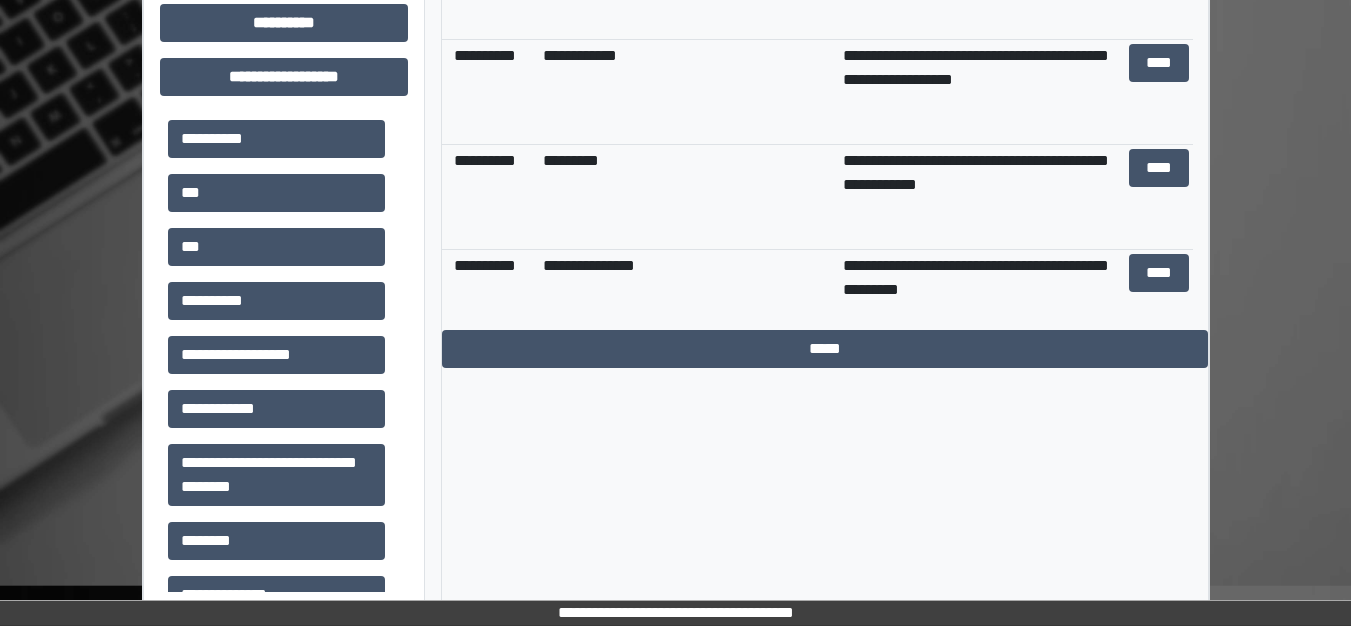scroll, scrollTop: 1879, scrollLeft: 0, axis: vertical 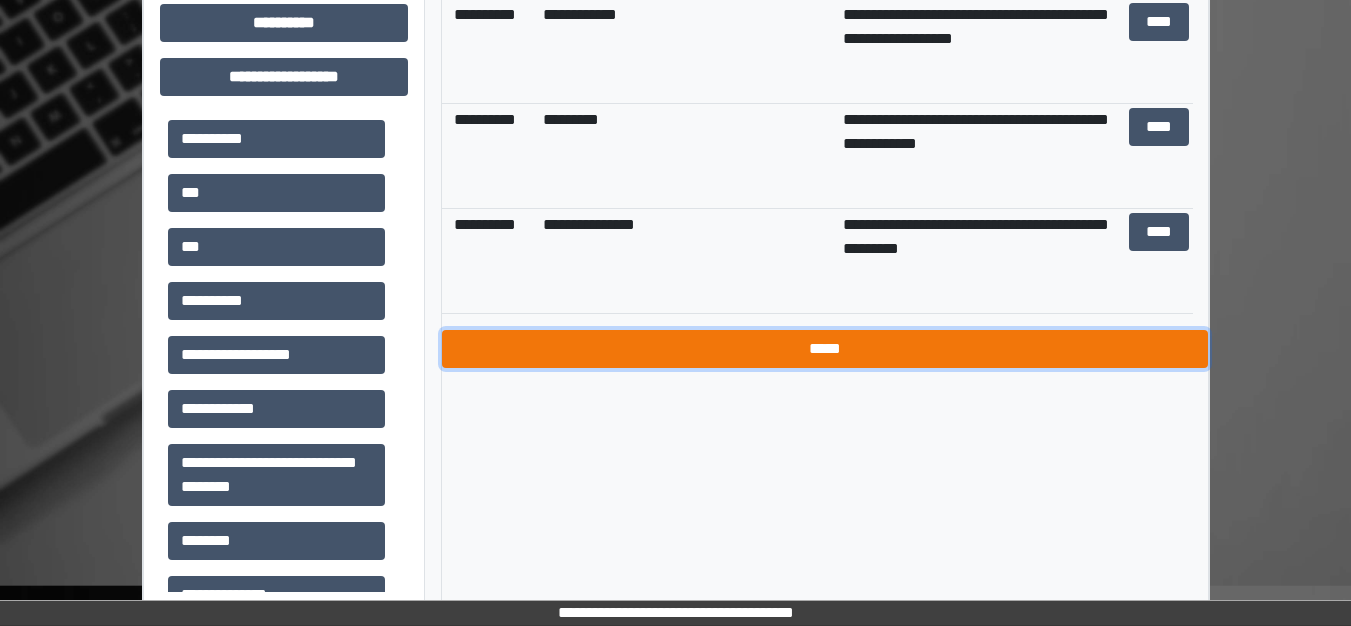 click on "*****" at bounding box center [825, 349] 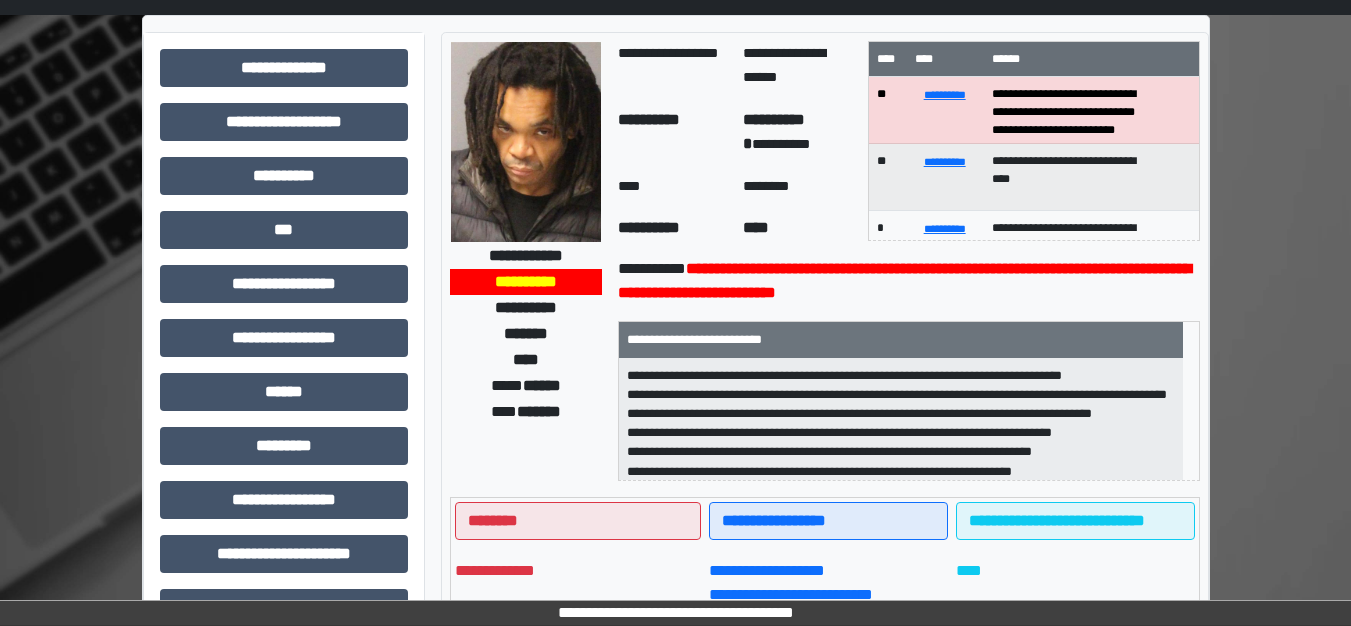 scroll, scrollTop: 0, scrollLeft: 0, axis: both 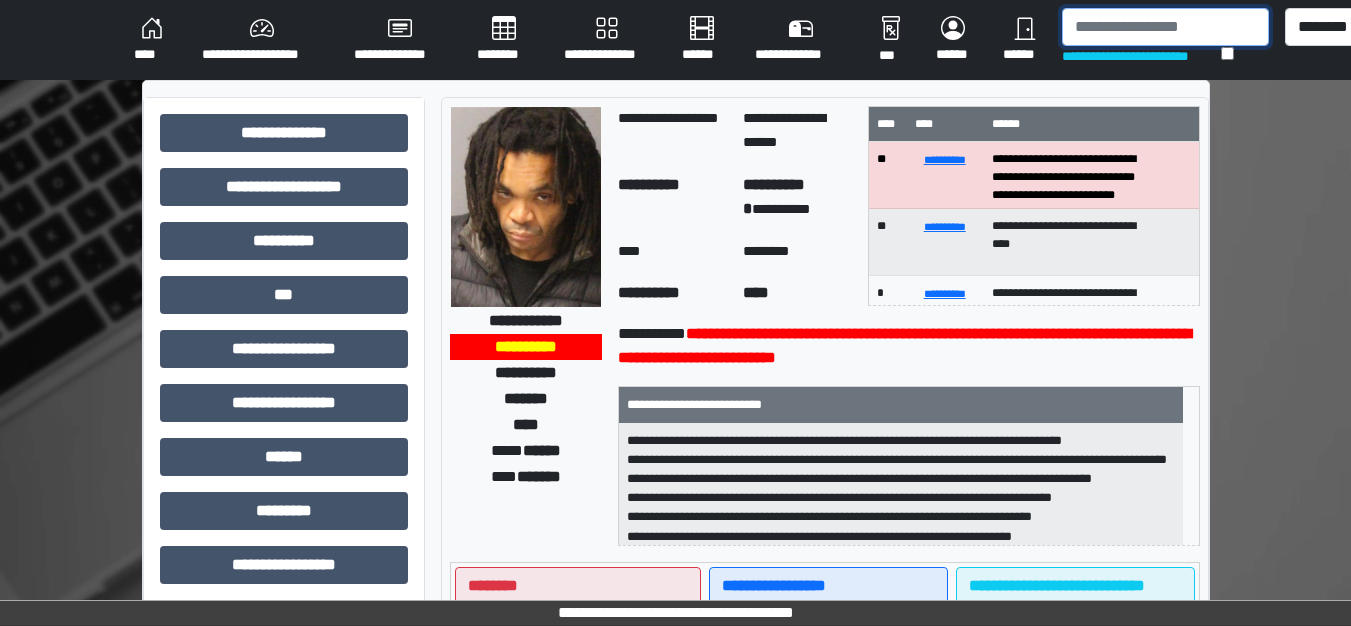 click at bounding box center (1165, 27) 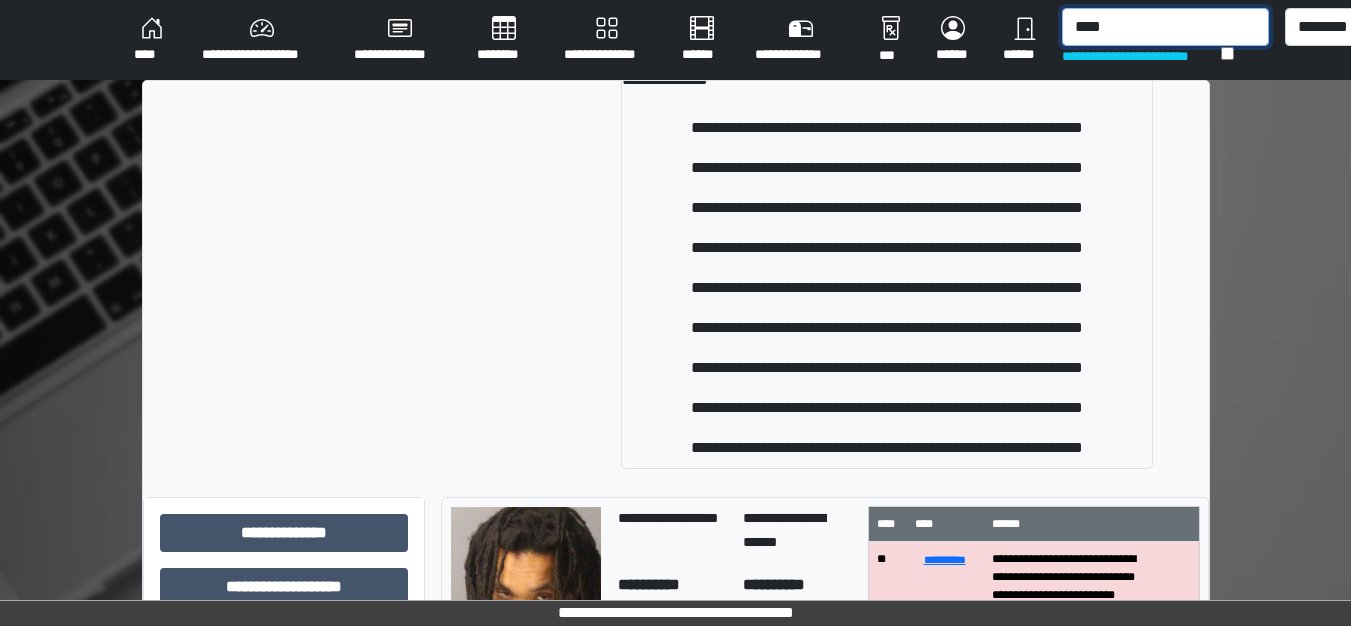 scroll, scrollTop: 18, scrollLeft: 0, axis: vertical 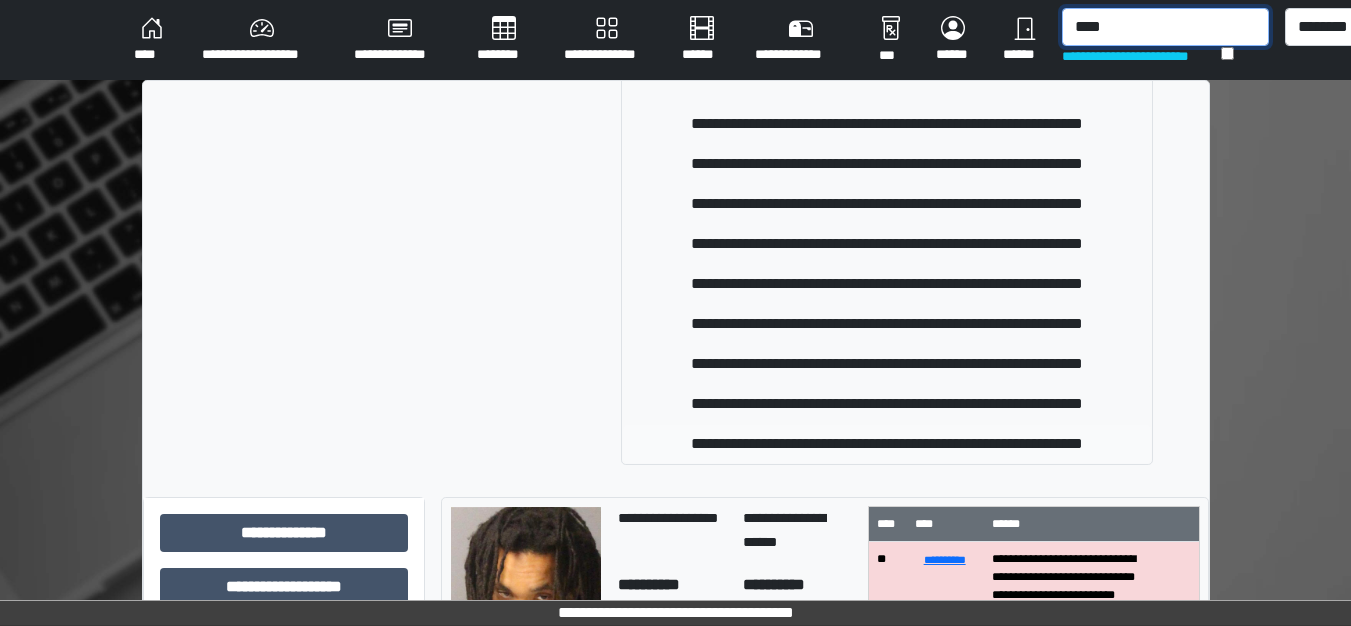 type on "****" 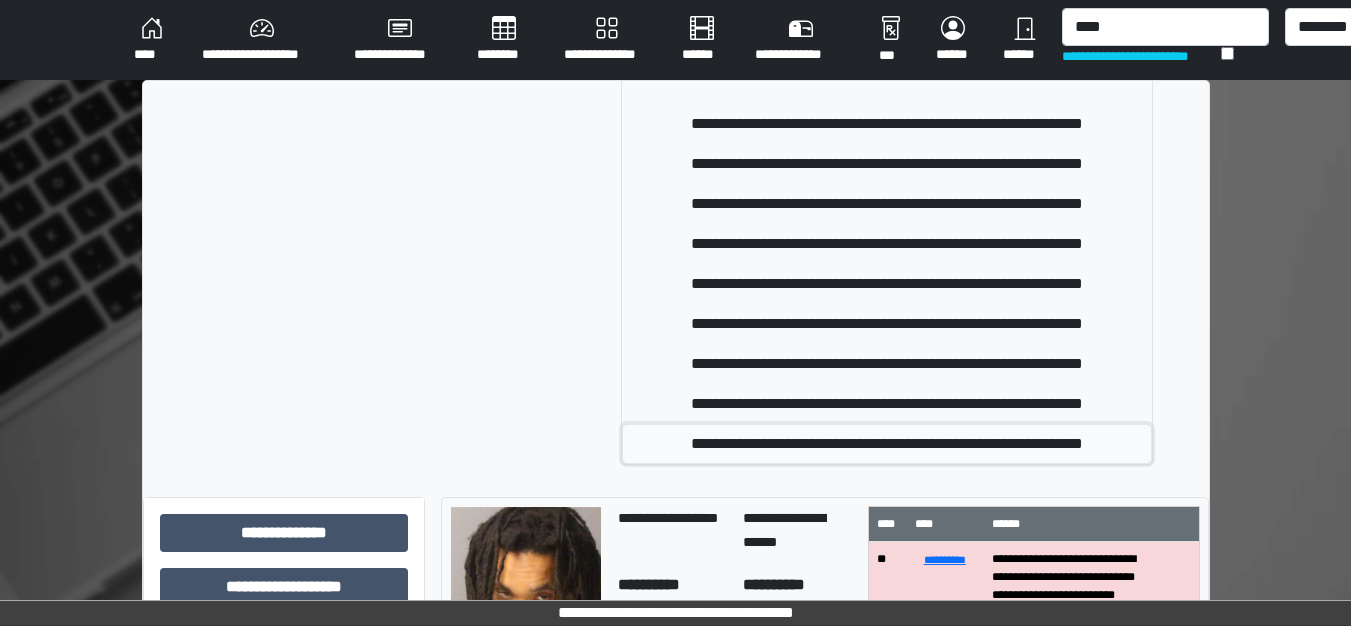 click on "**********" at bounding box center [887, 444] 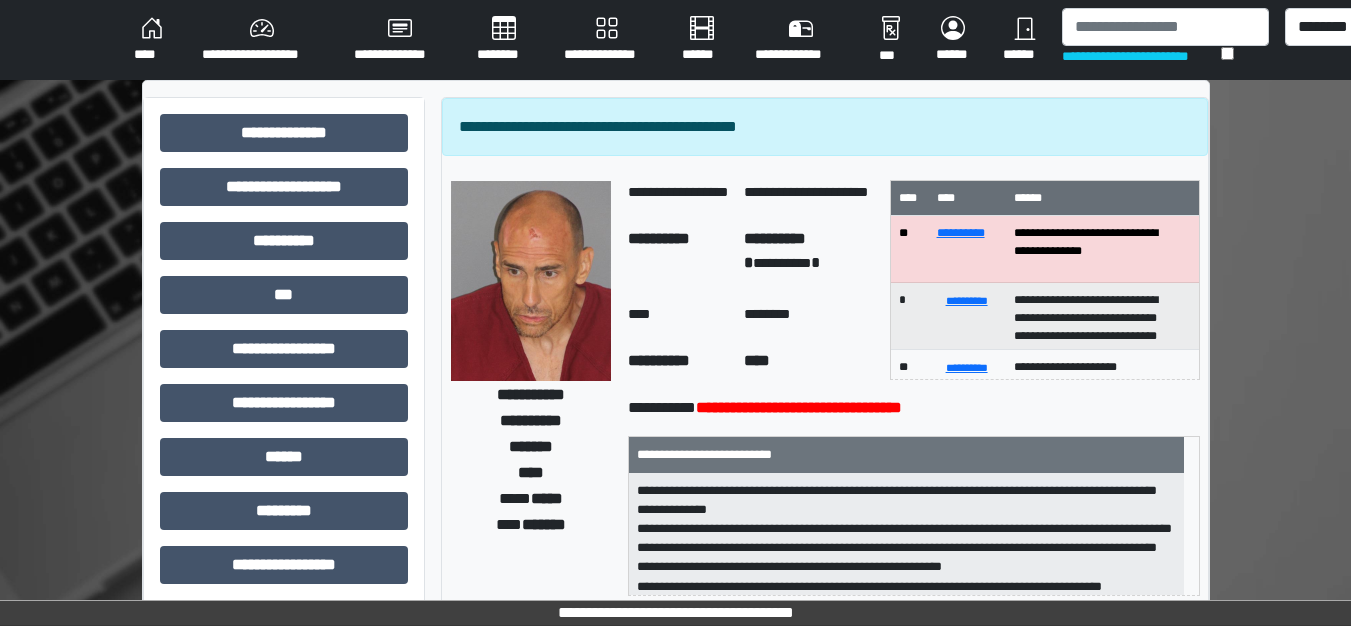 scroll, scrollTop: 2, scrollLeft: 0, axis: vertical 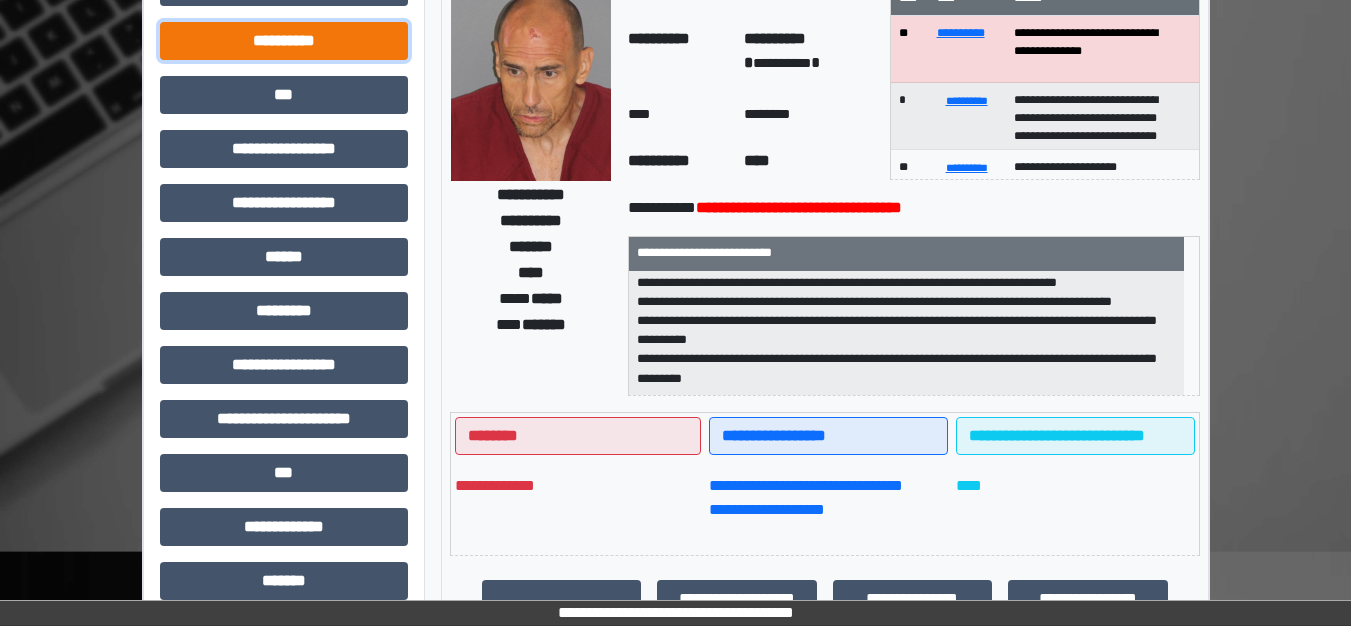 click on "**********" at bounding box center [284, 41] 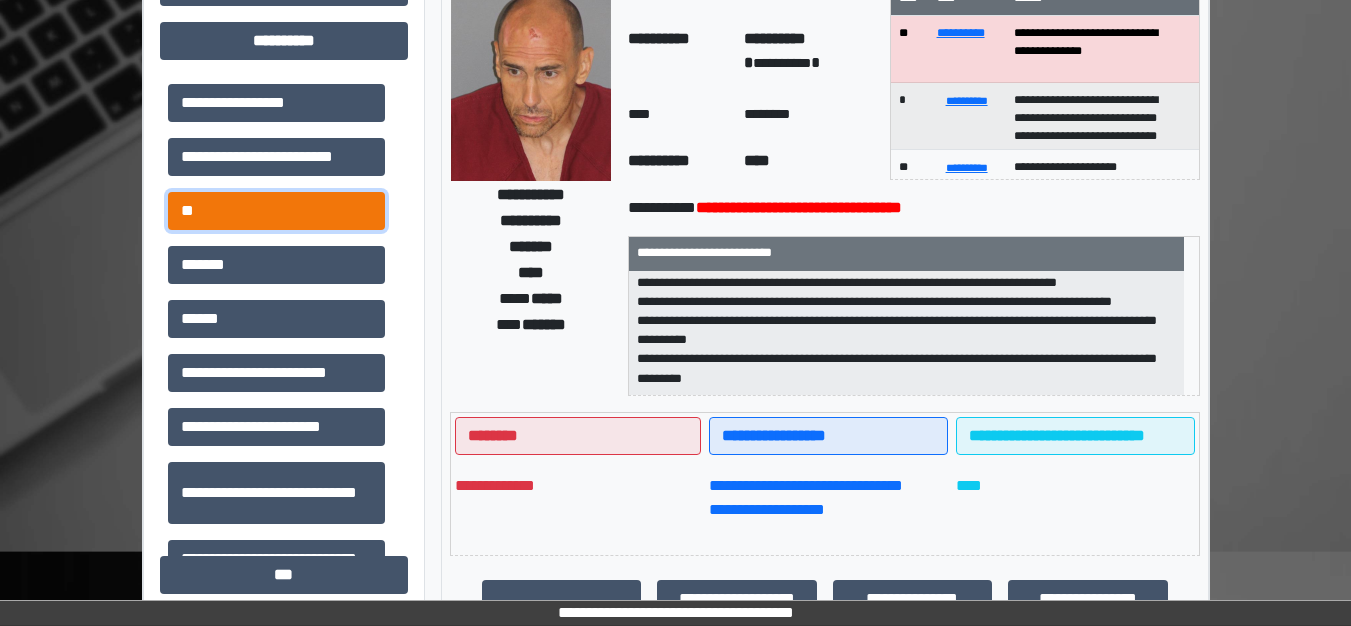 click on "**" at bounding box center [276, 211] 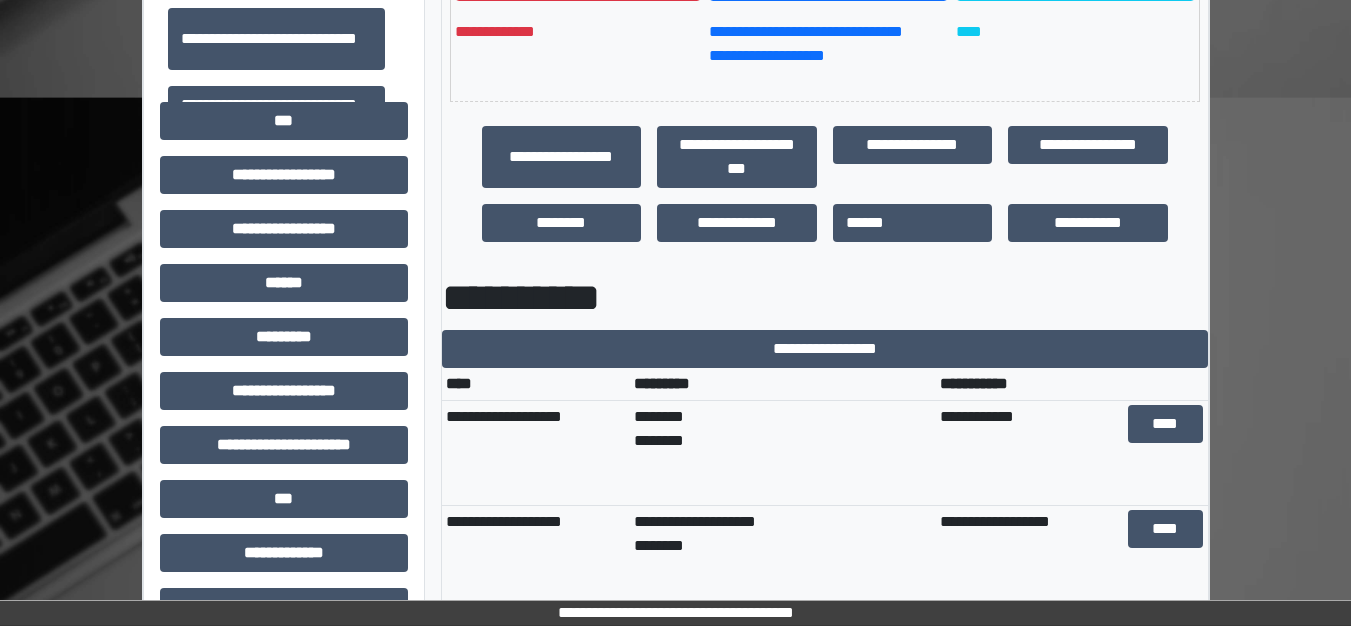 scroll, scrollTop: 700, scrollLeft: 0, axis: vertical 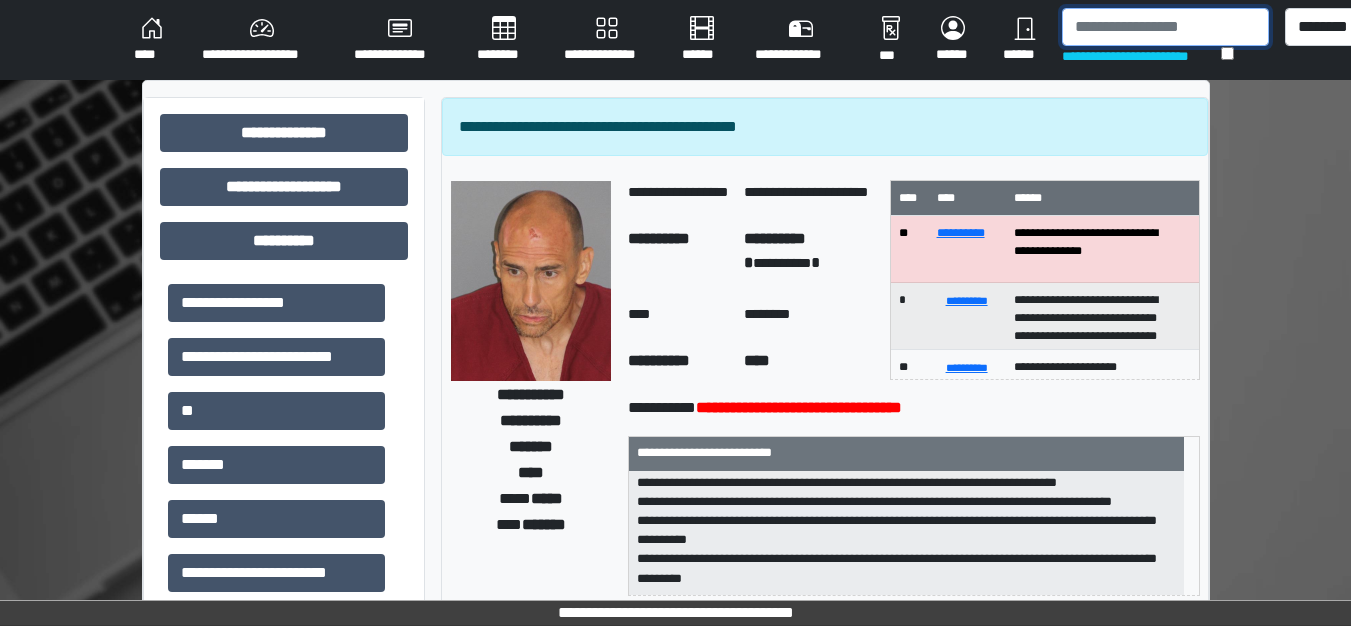 click at bounding box center (1165, 27) 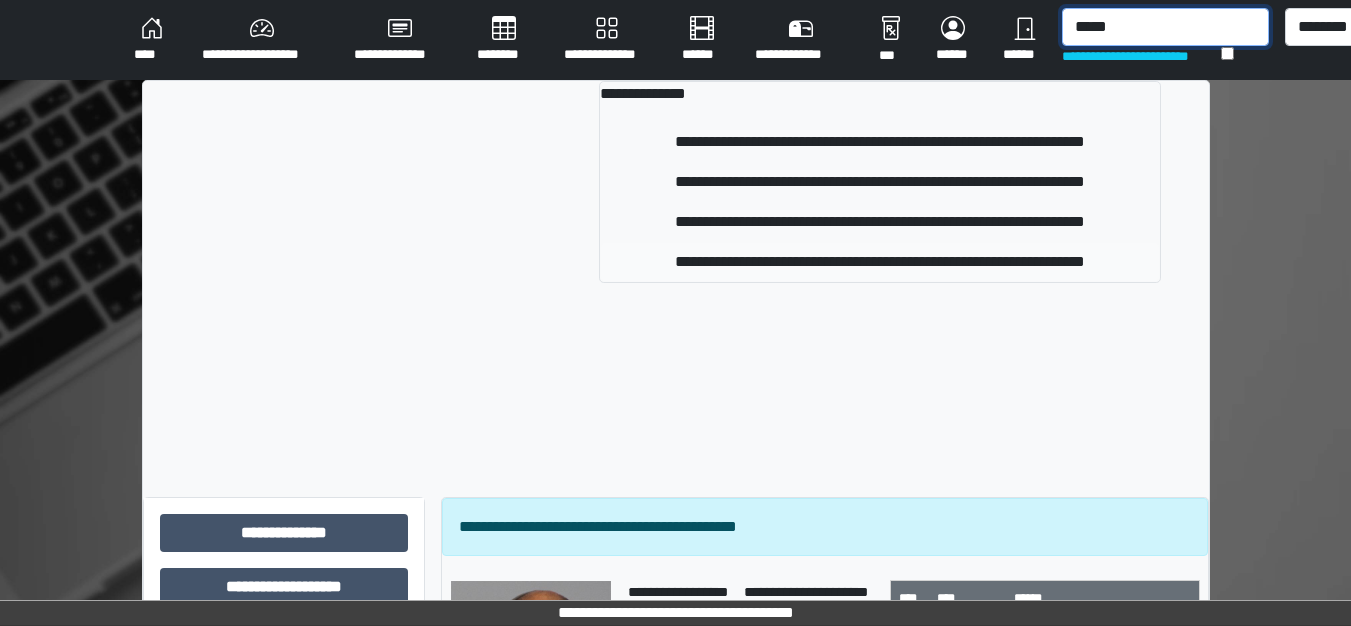 type on "*****" 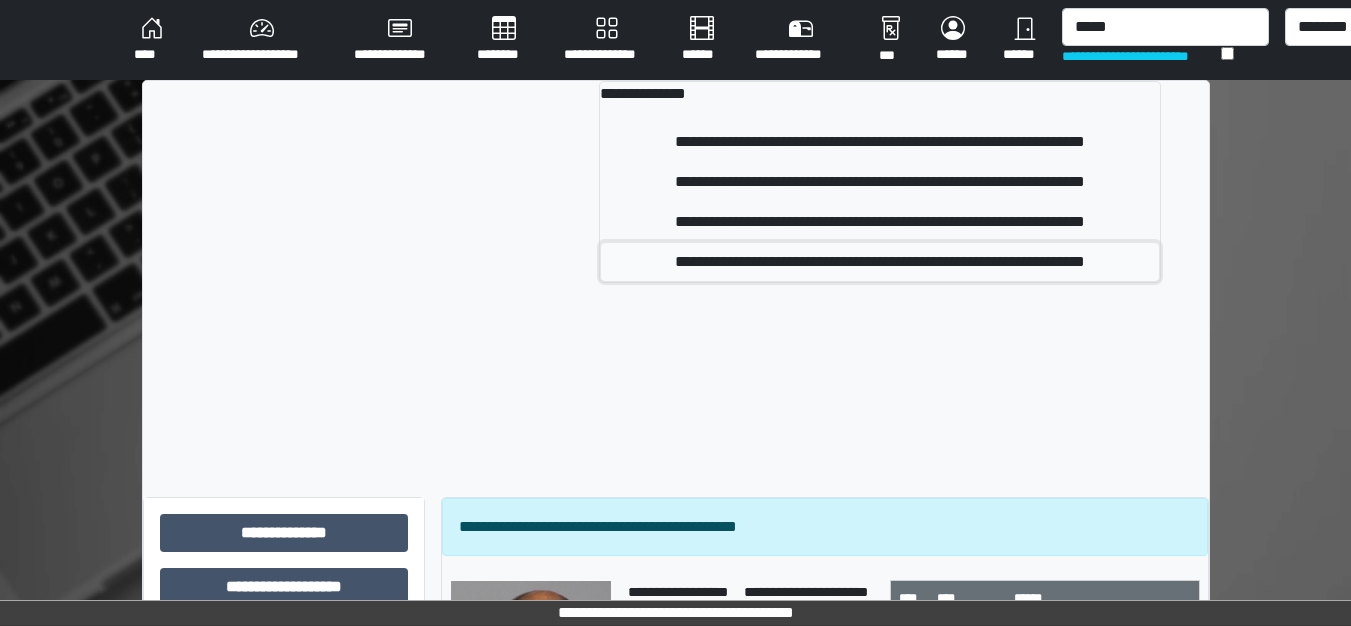 click on "**********" at bounding box center (879, 262) 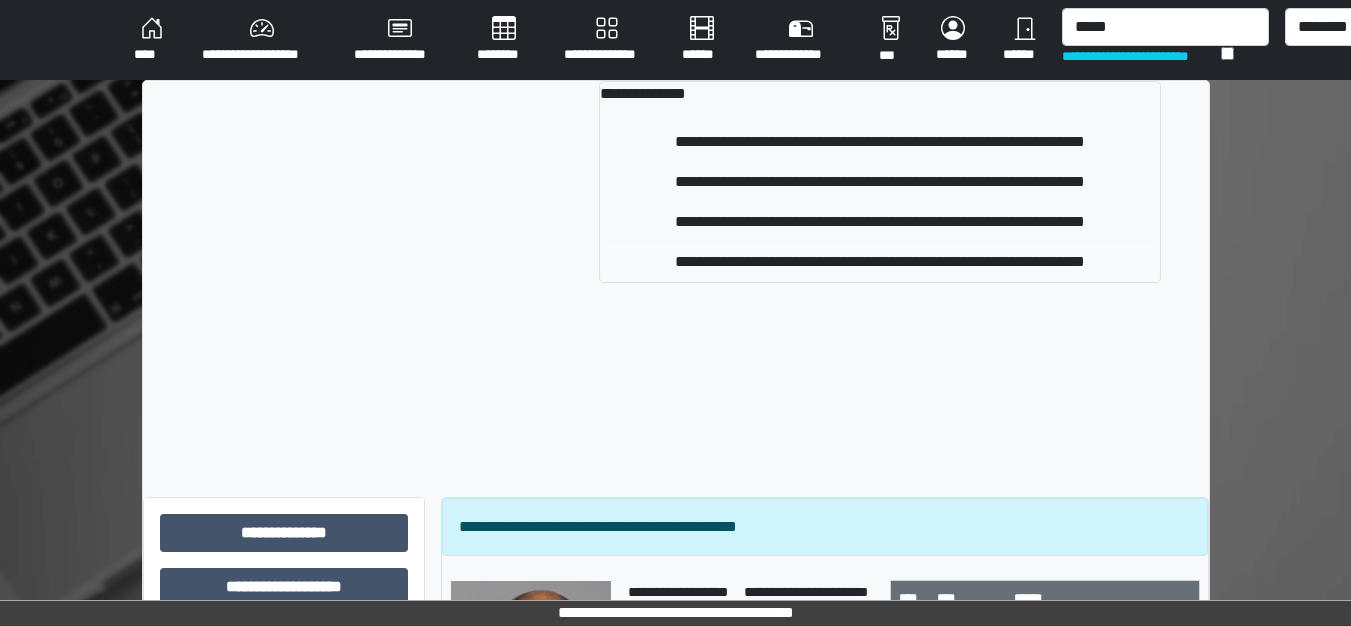 type 